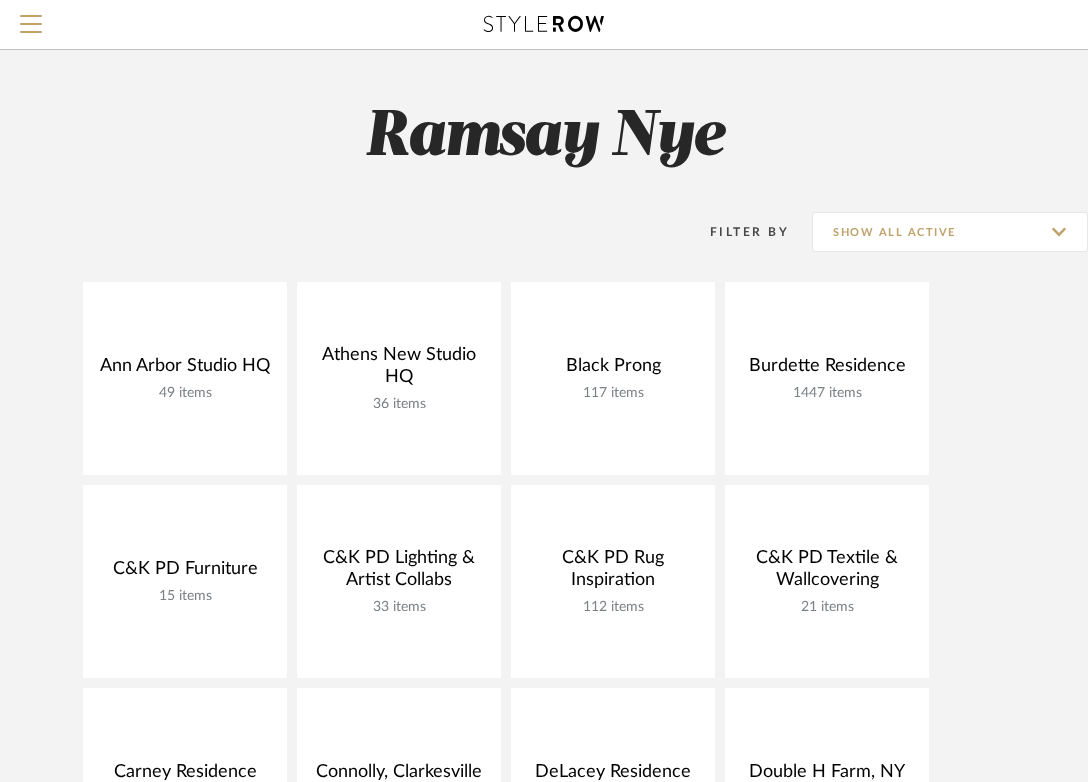 scroll, scrollTop: 0, scrollLeft: 0, axis: both 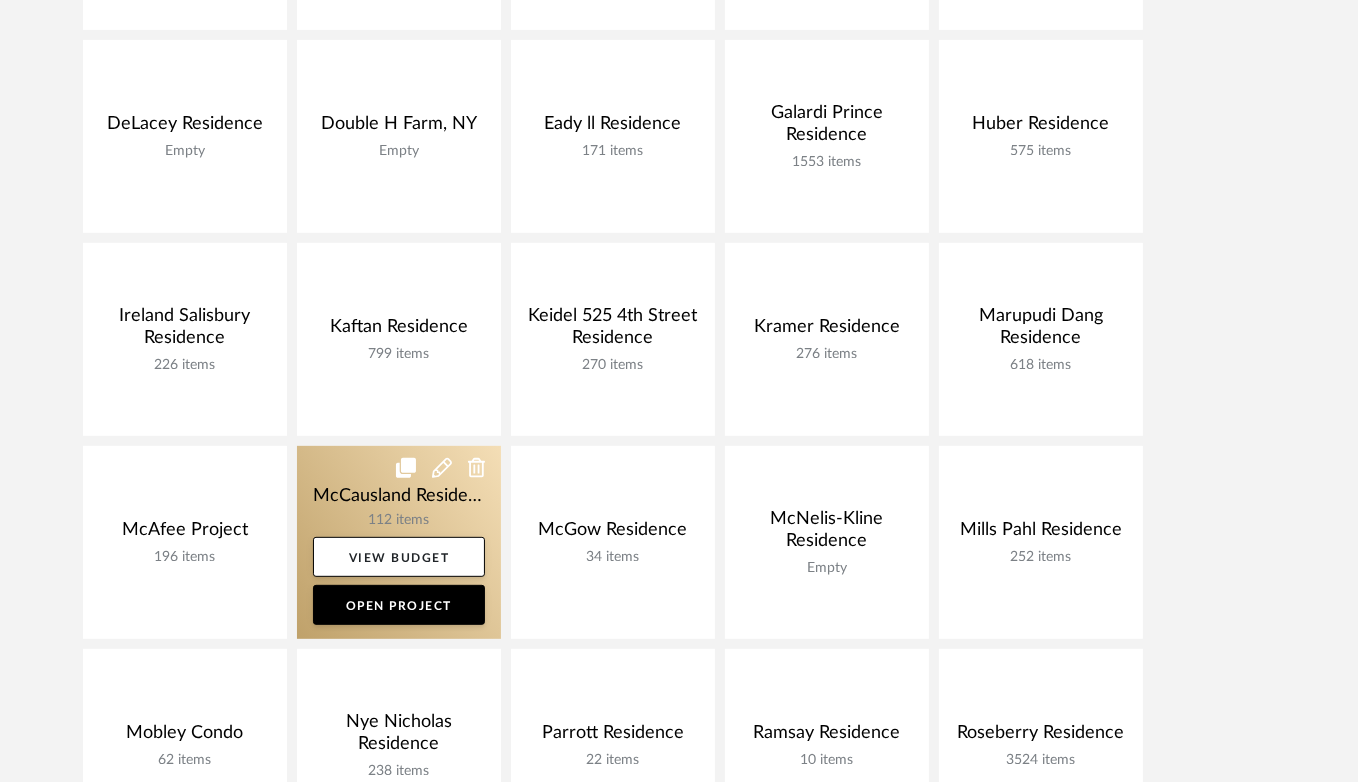 click 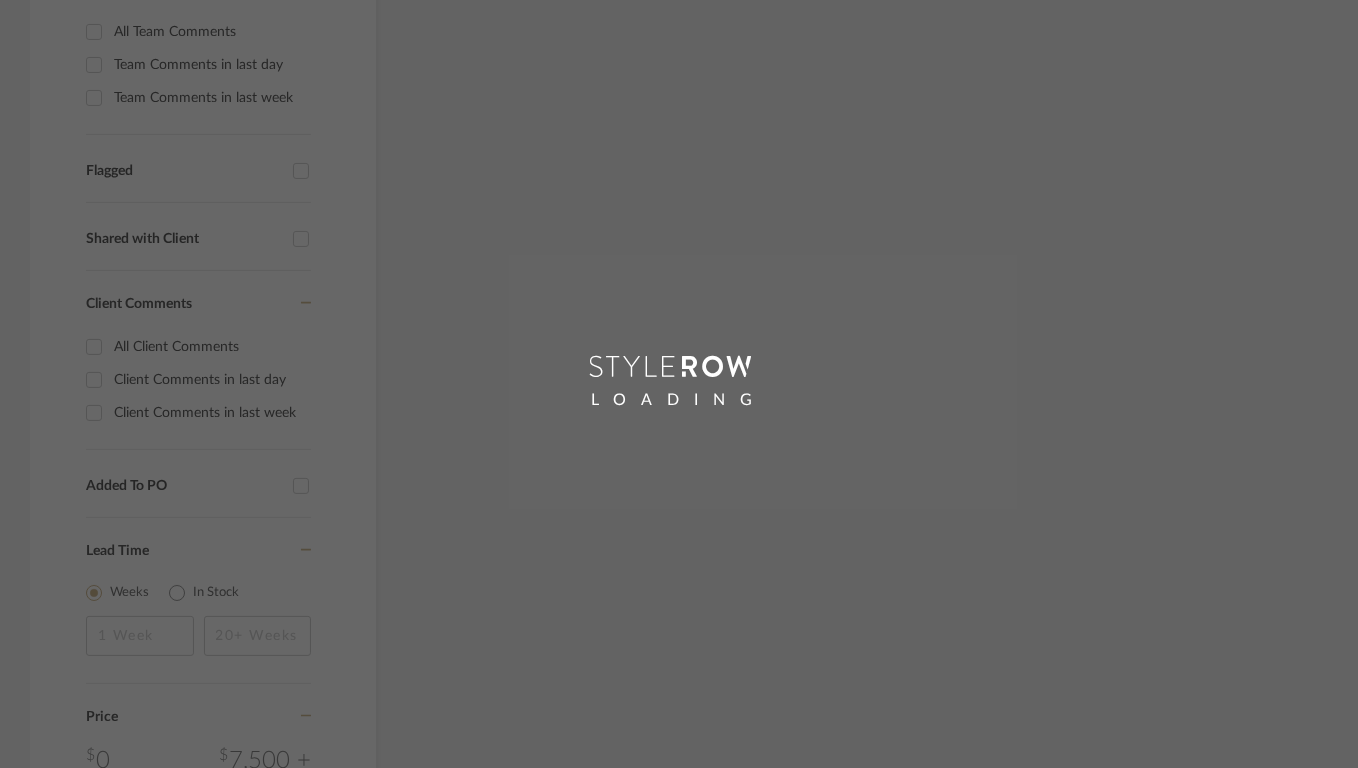 scroll, scrollTop: 0, scrollLeft: 0, axis: both 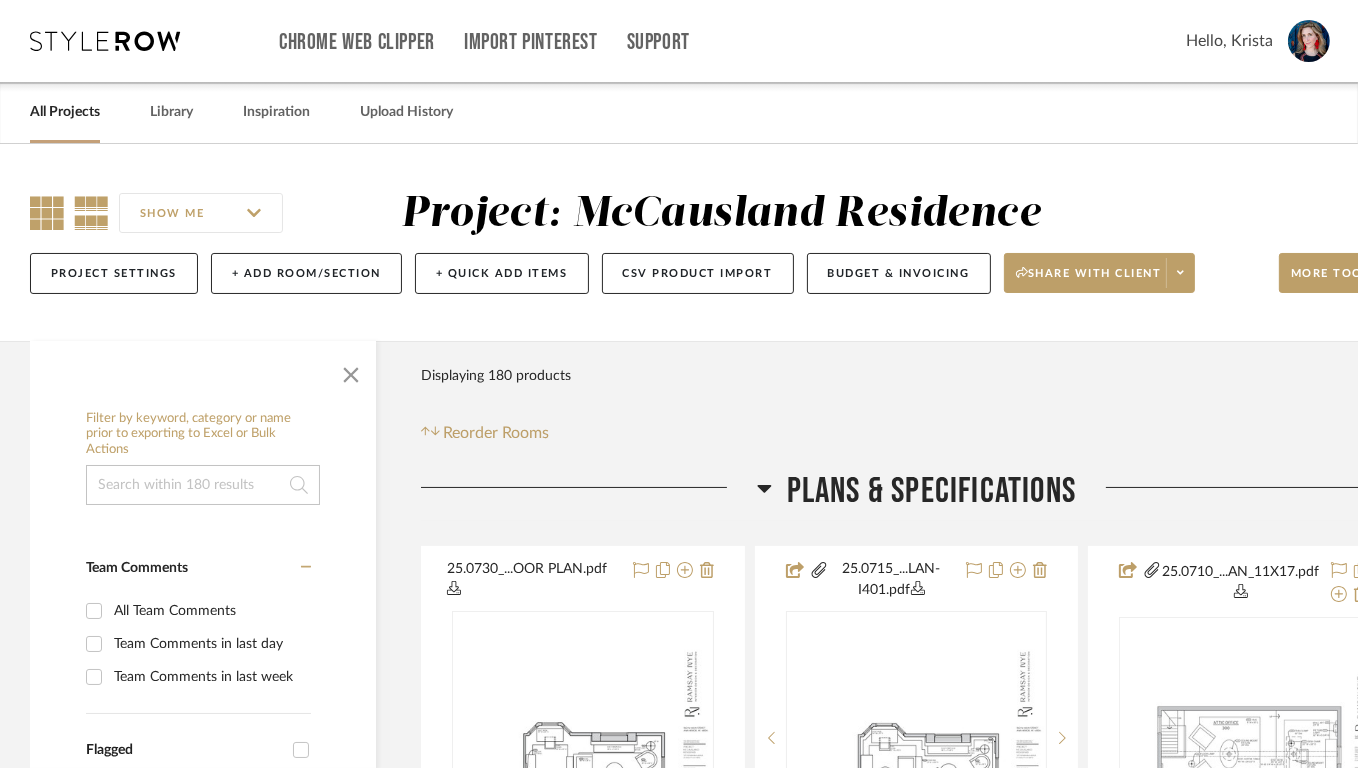click 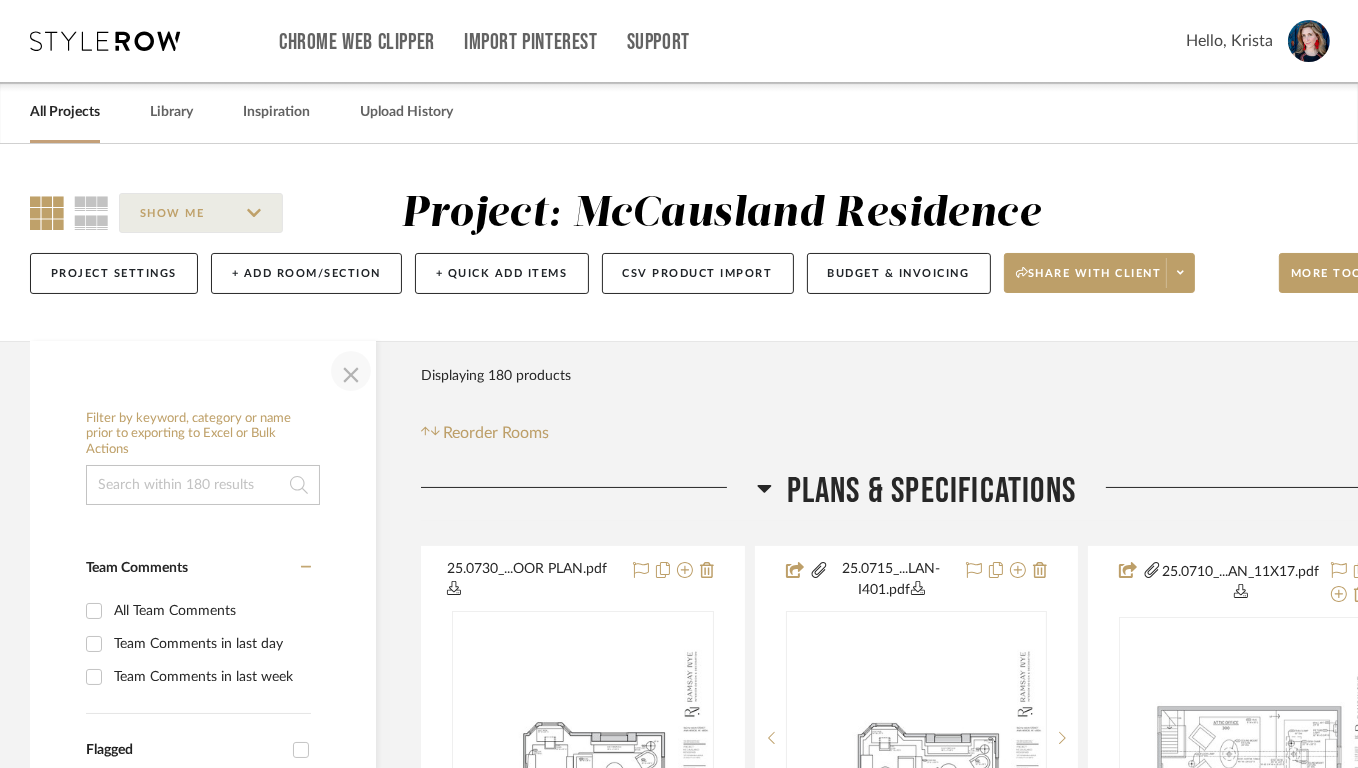 click 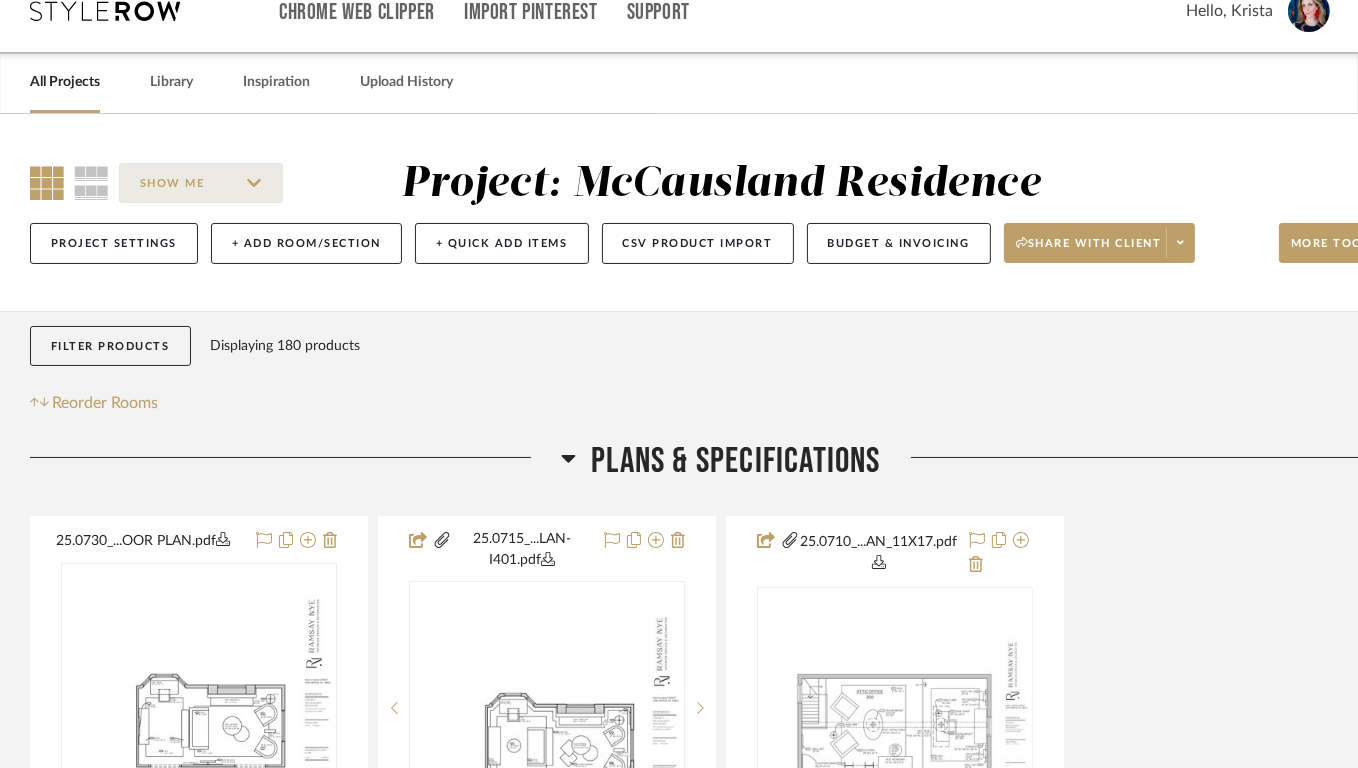 scroll, scrollTop: 0, scrollLeft: 0, axis: both 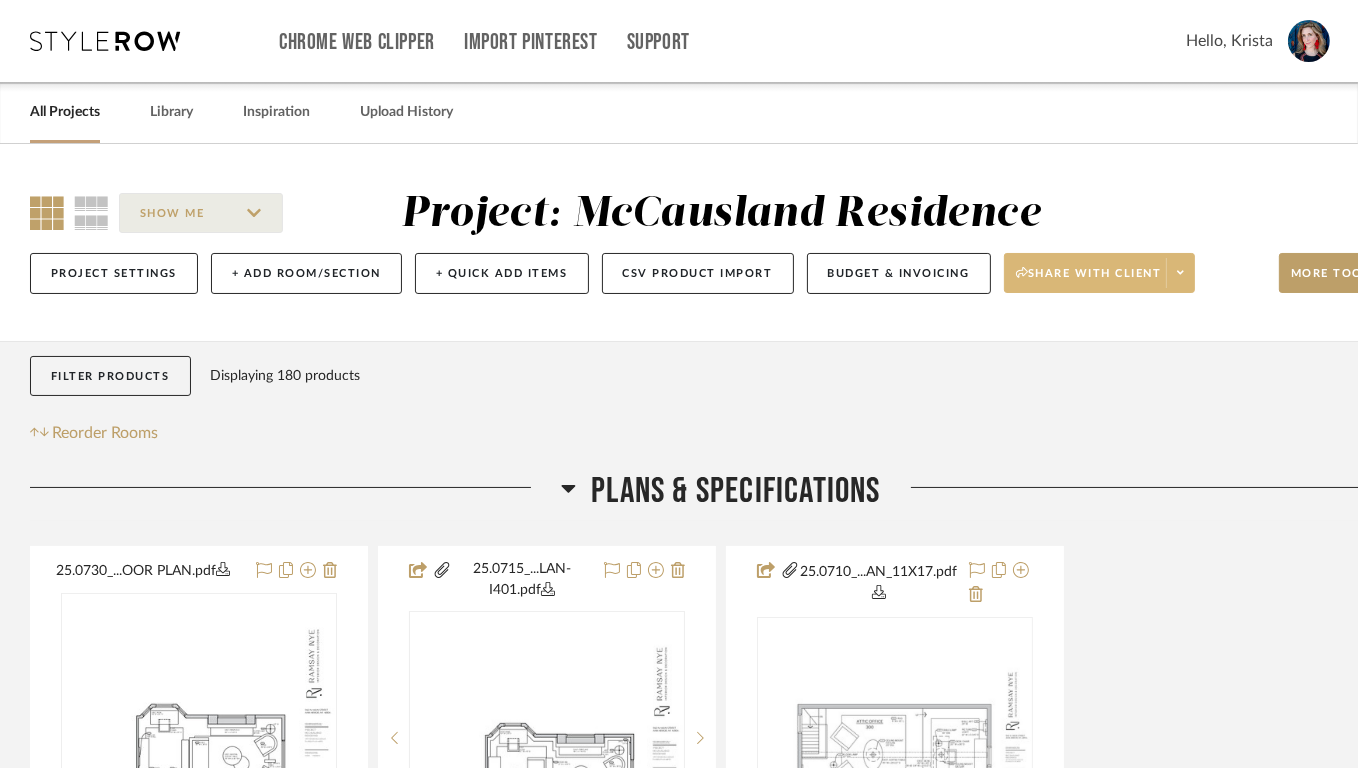 click on "Share with client" 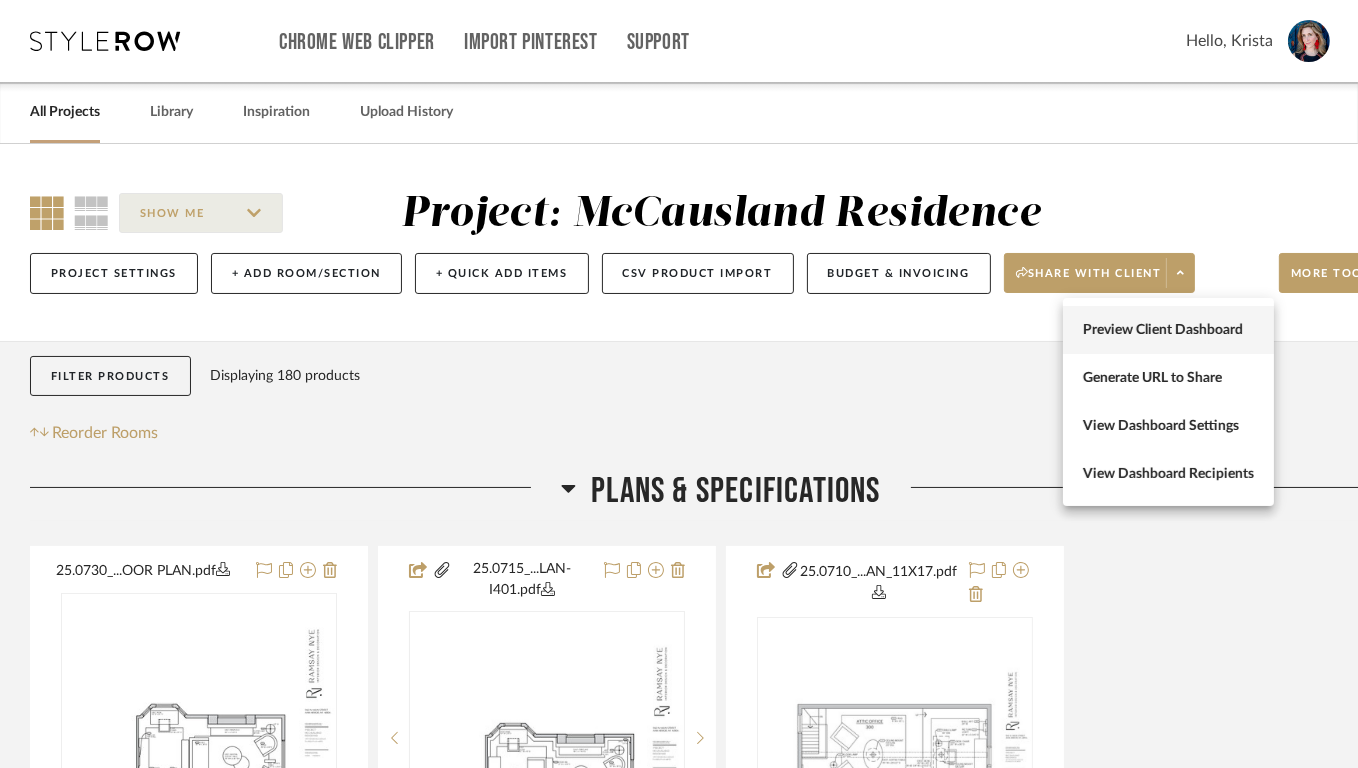 click on "Preview Client Dashboard" at bounding box center [1168, 330] 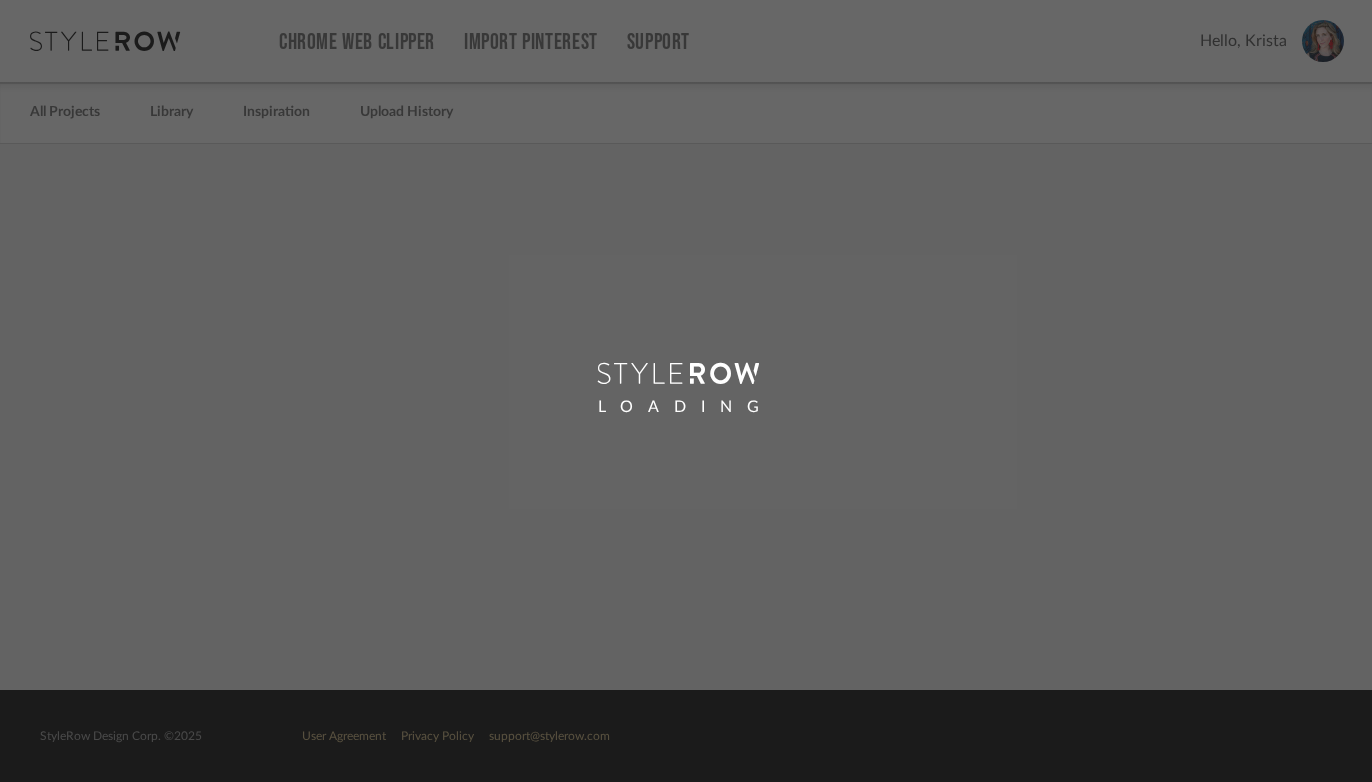 scroll, scrollTop: 0, scrollLeft: 0, axis: both 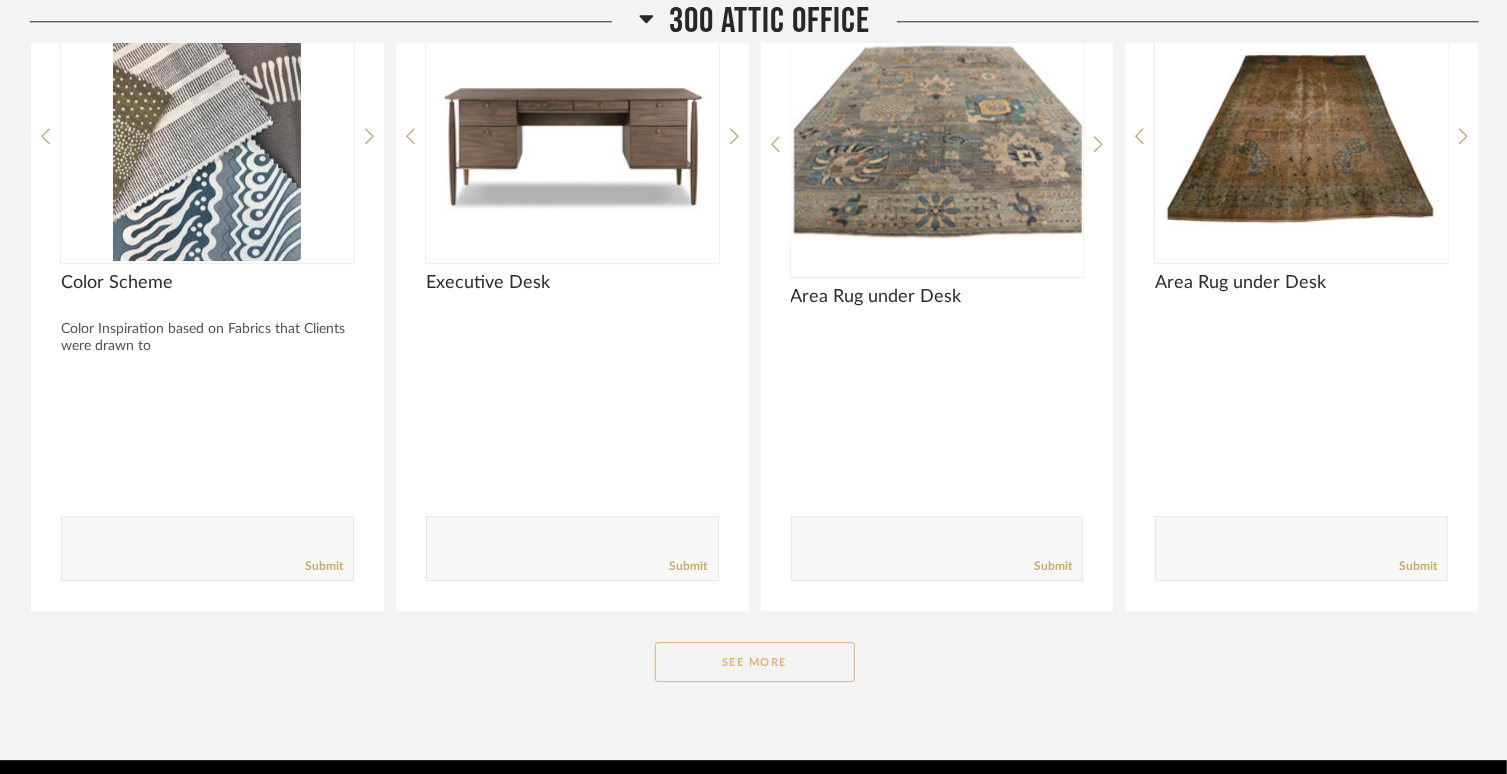click on "See More" 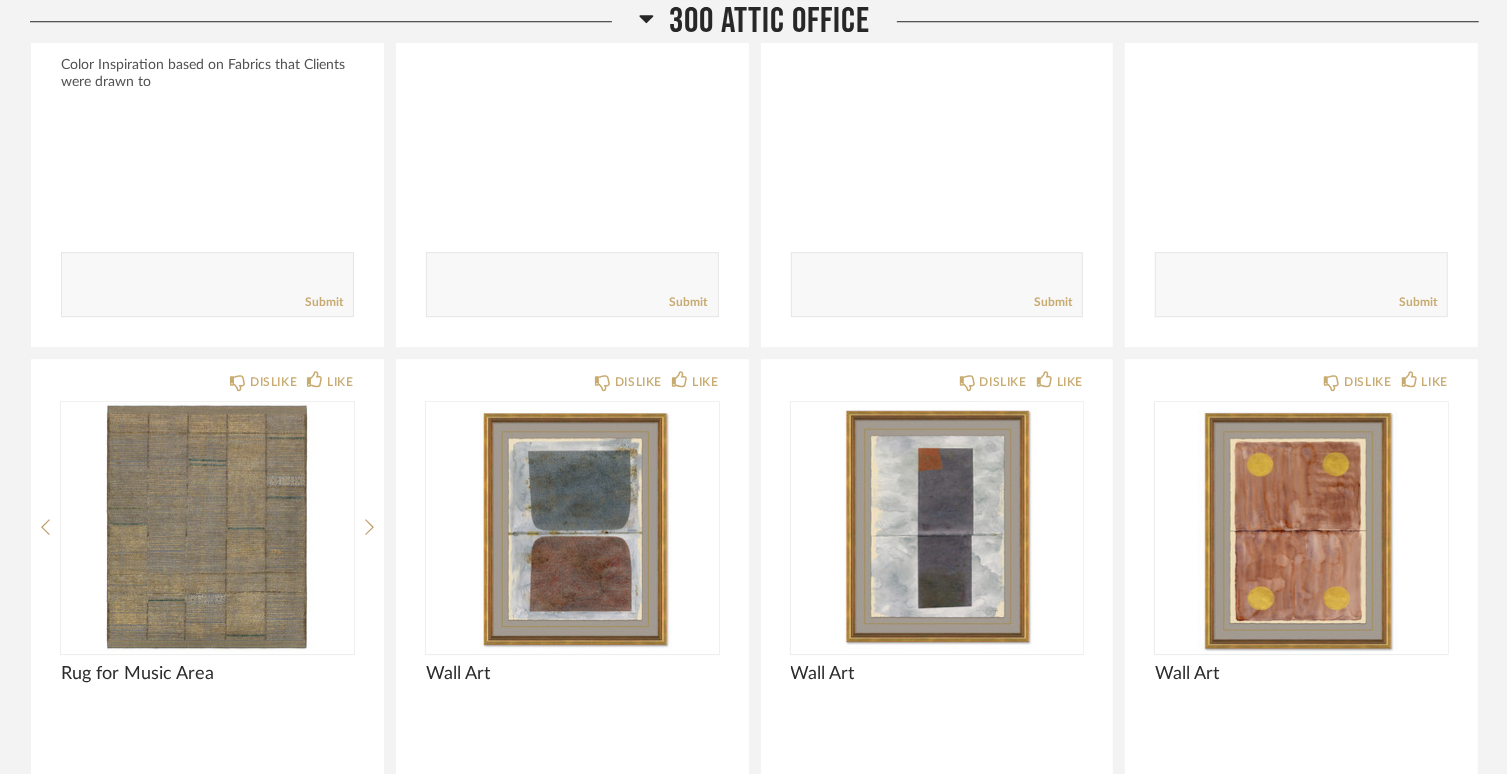 scroll, scrollTop: 4350, scrollLeft: 0, axis: vertical 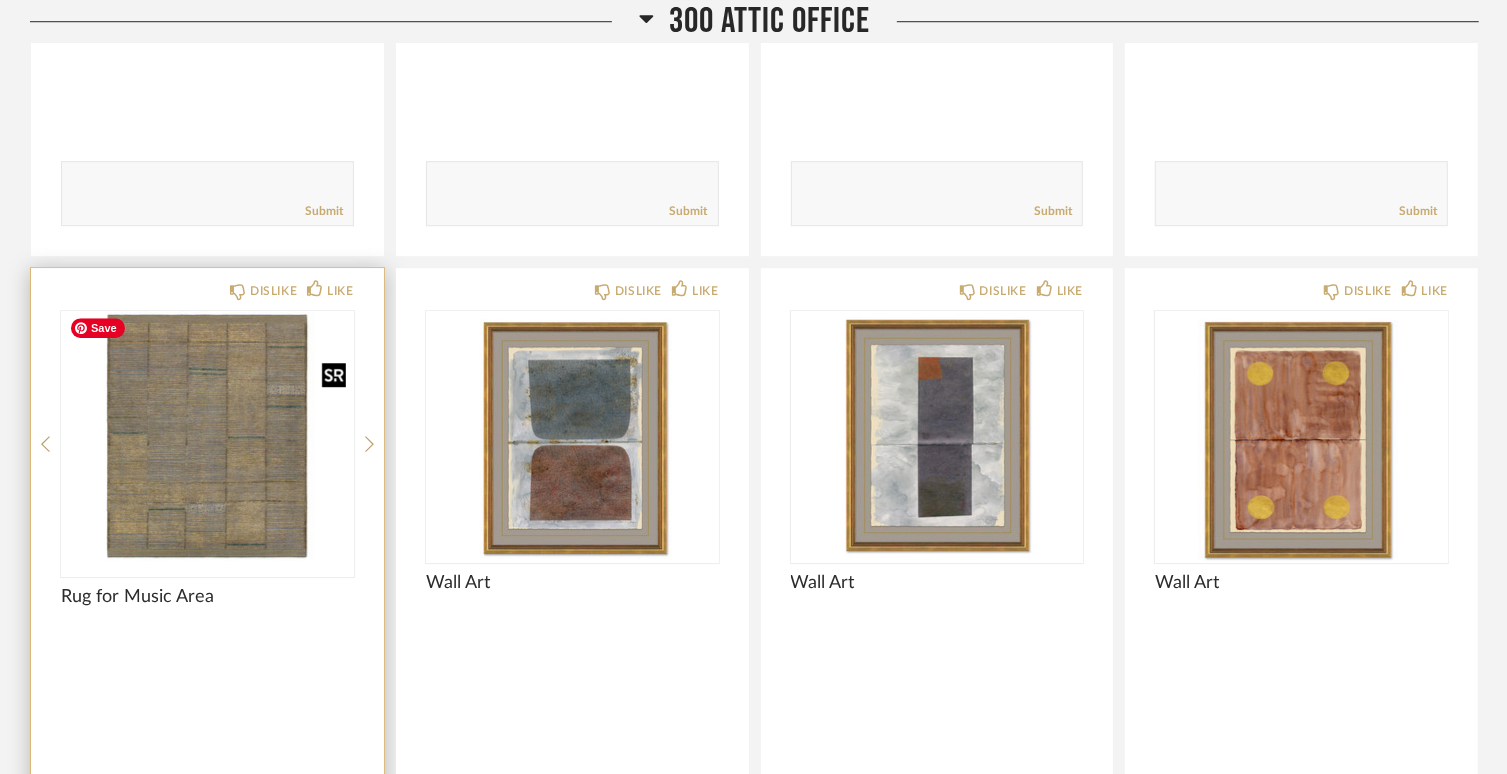click 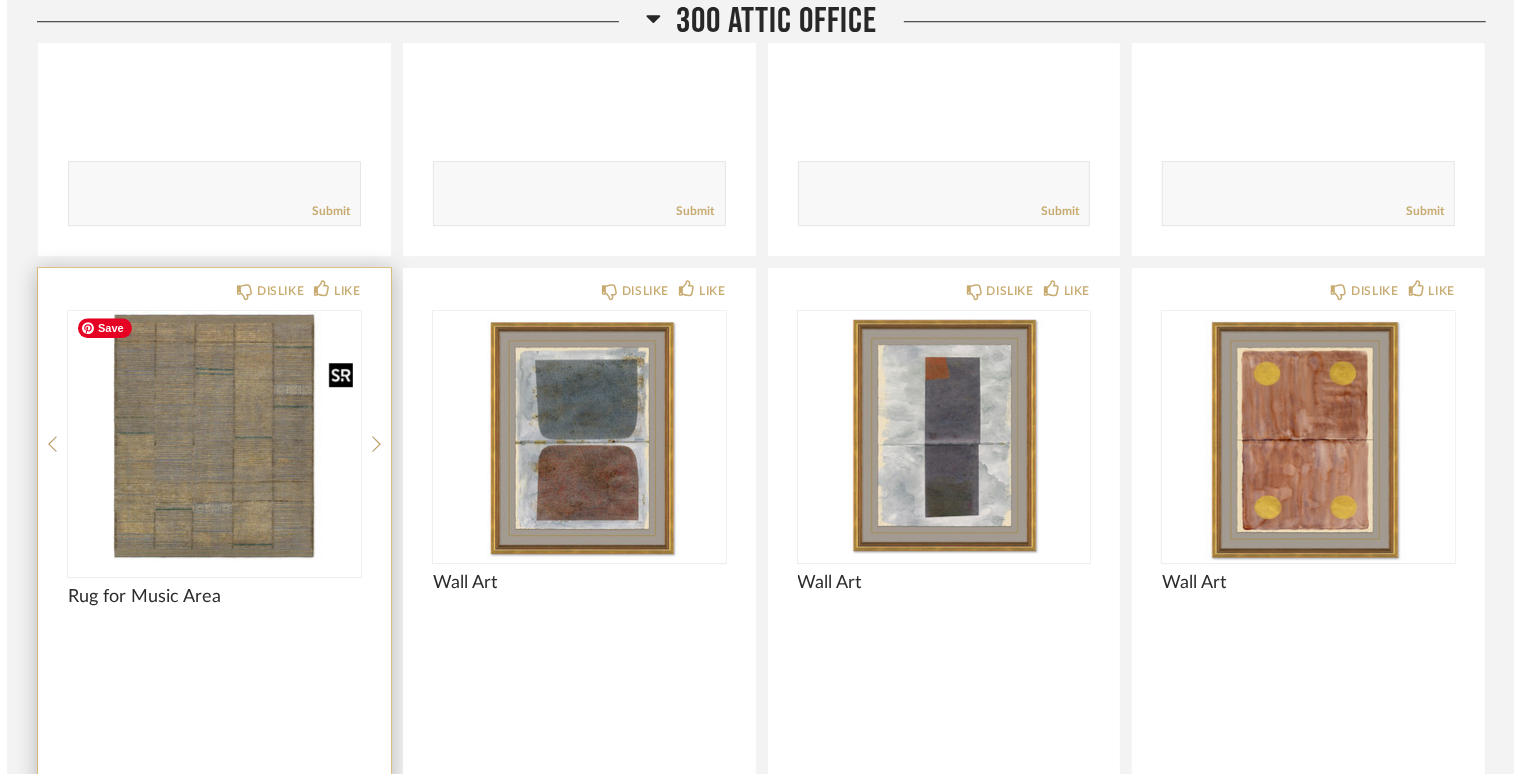 scroll, scrollTop: 0, scrollLeft: 0, axis: both 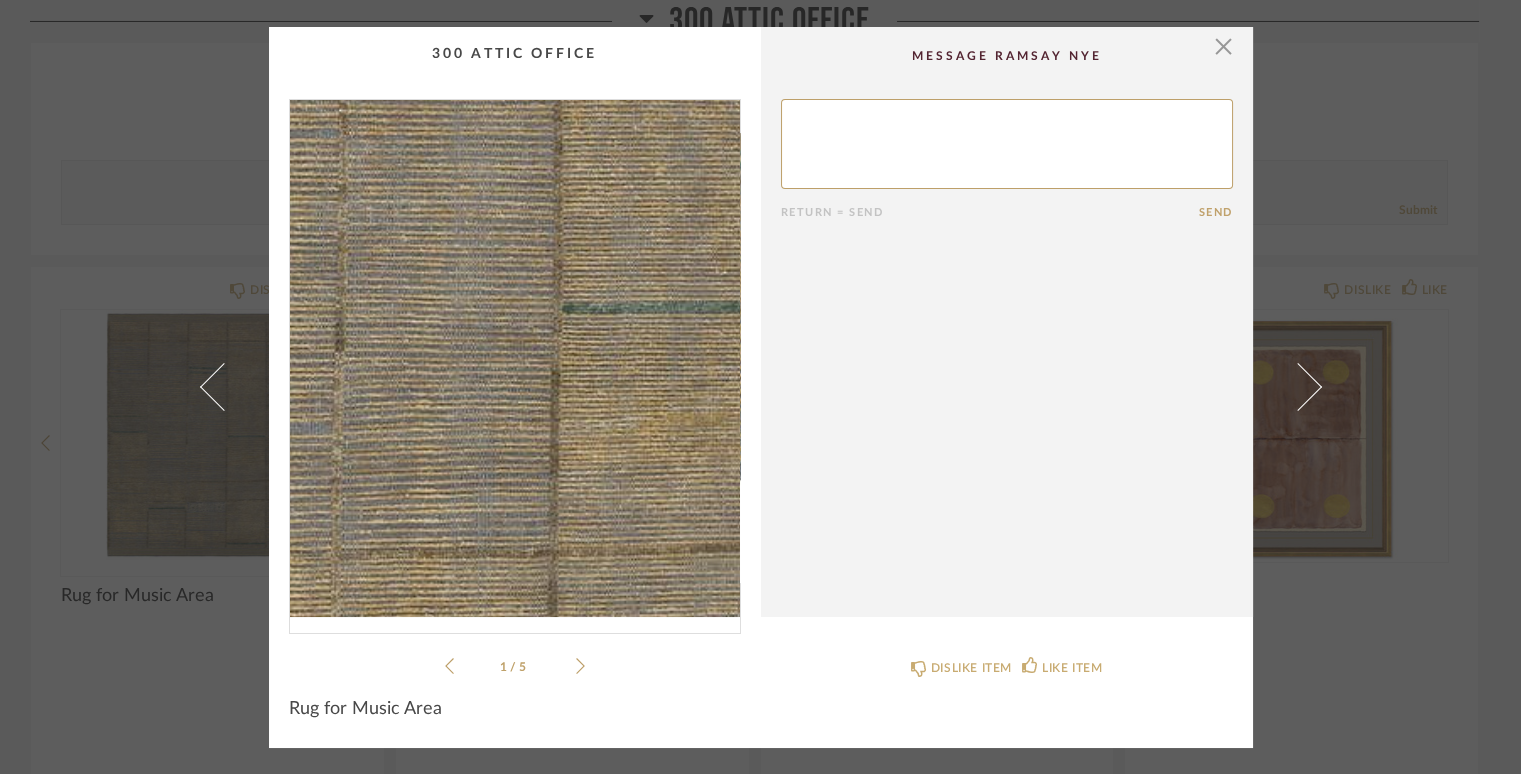 click at bounding box center (515, 358) 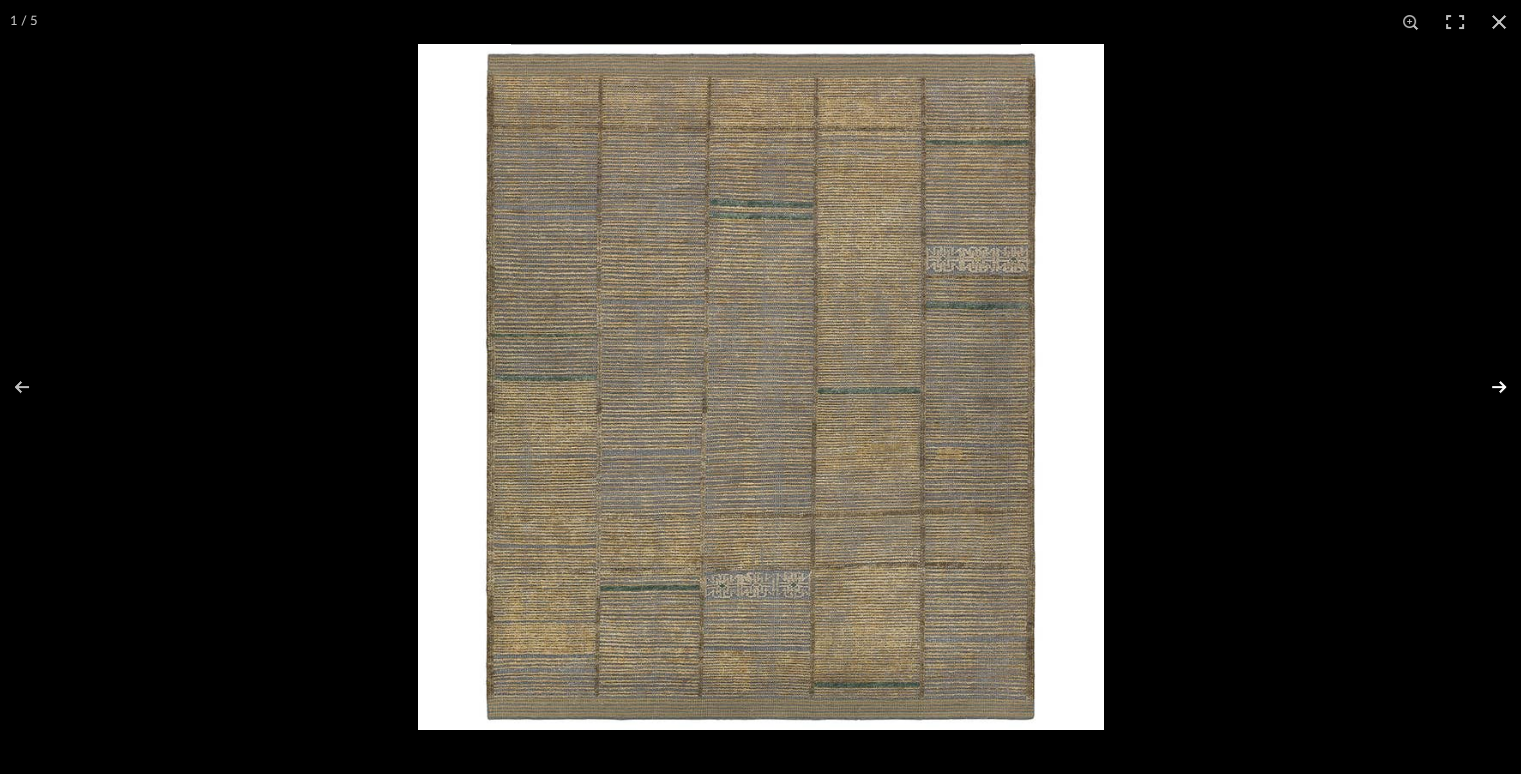 click at bounding box center (1486, 387) 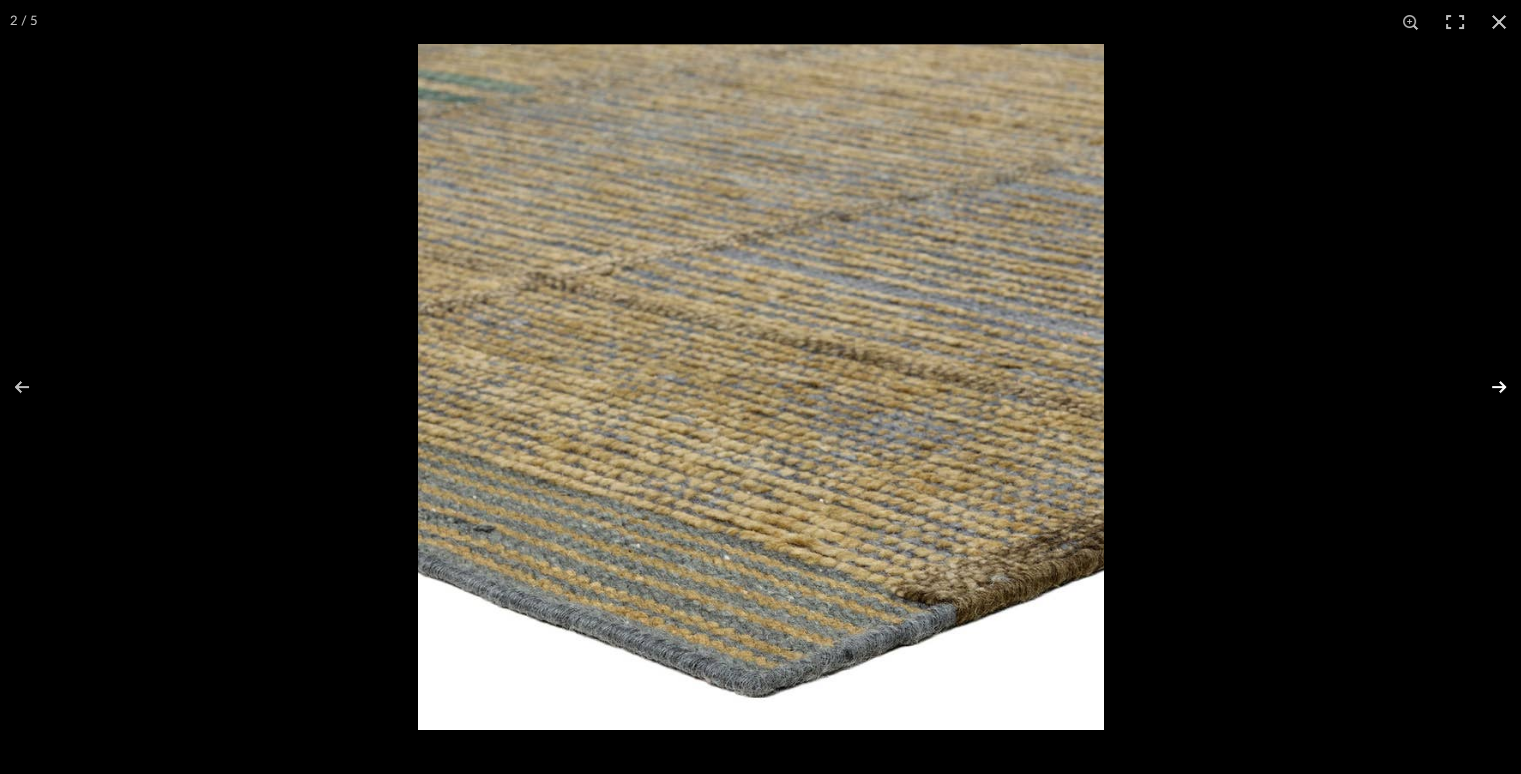 click at bounding box center [1486, 387] 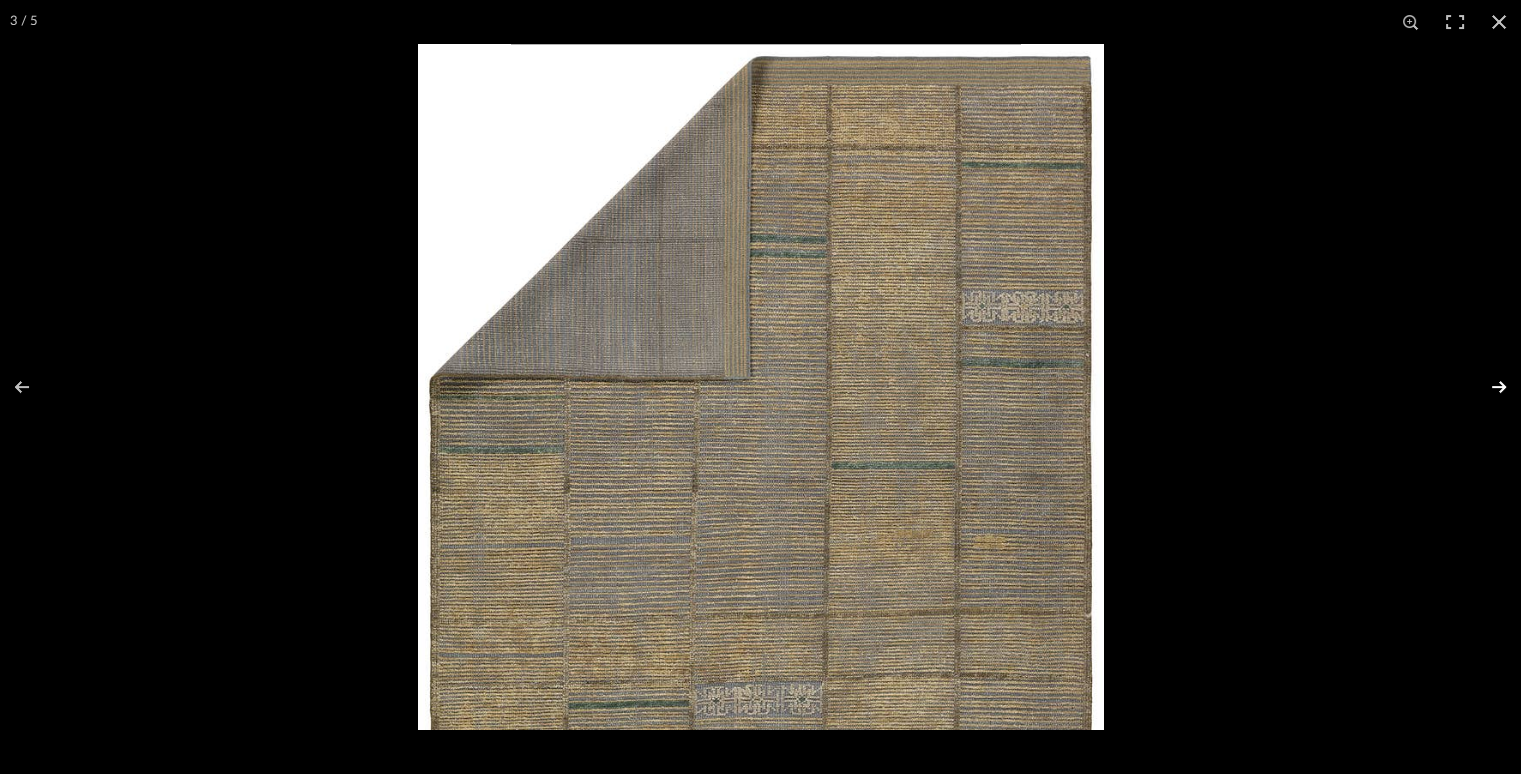 click at bounding box center [1486, 387] 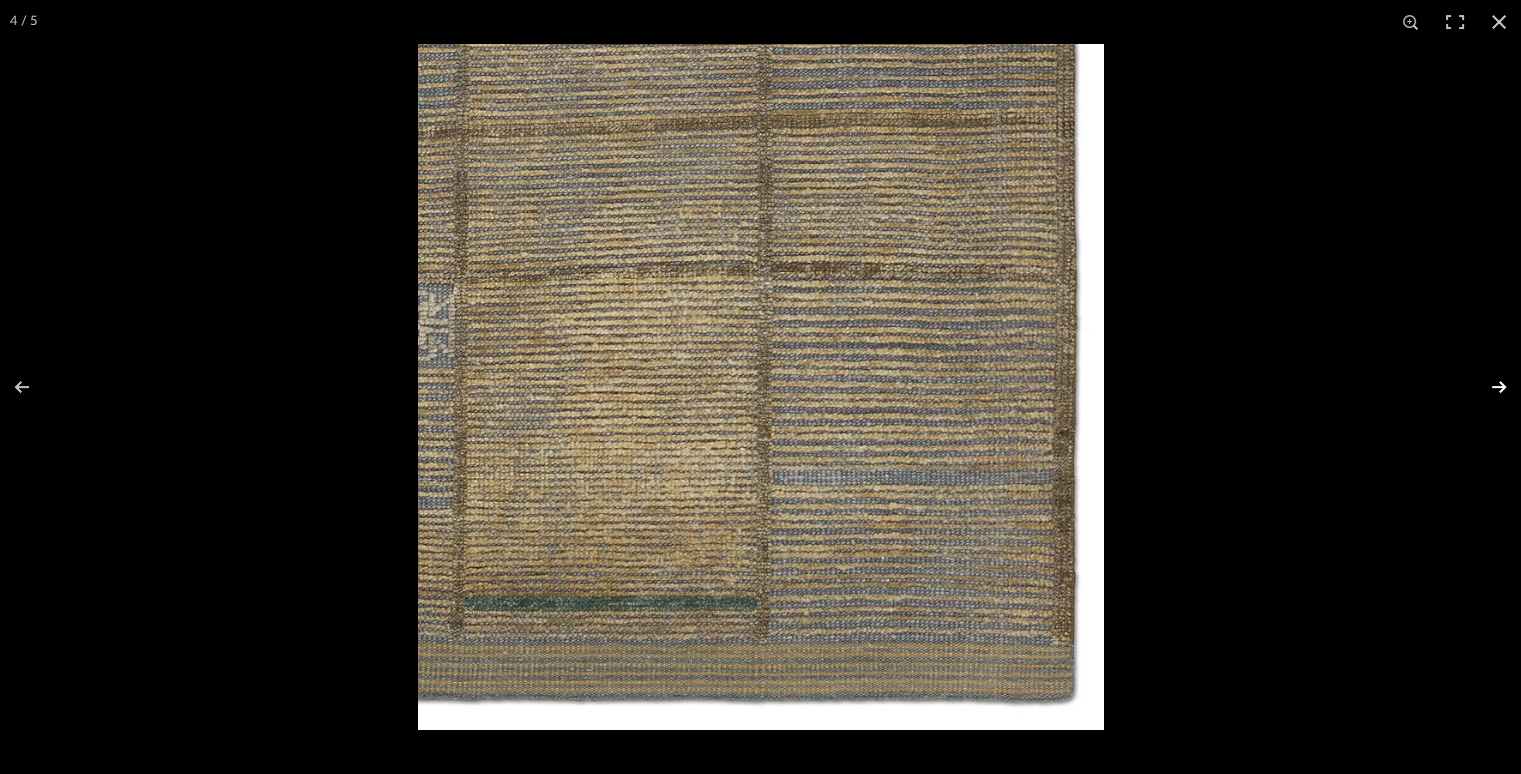click at bounding box center (1486, 387) 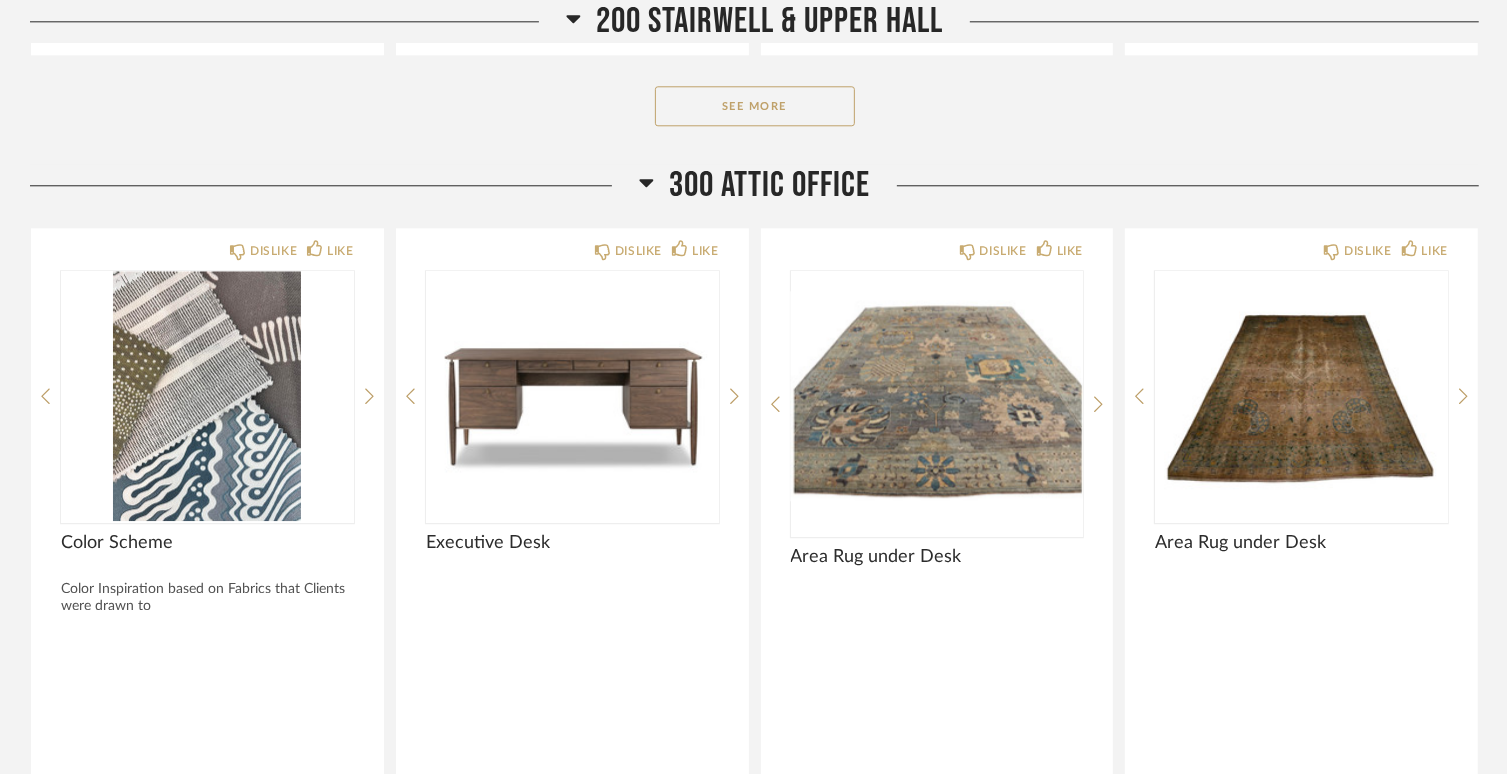 scroll, scrollTop: 3710, scrollLeft: 0, axis: vertical 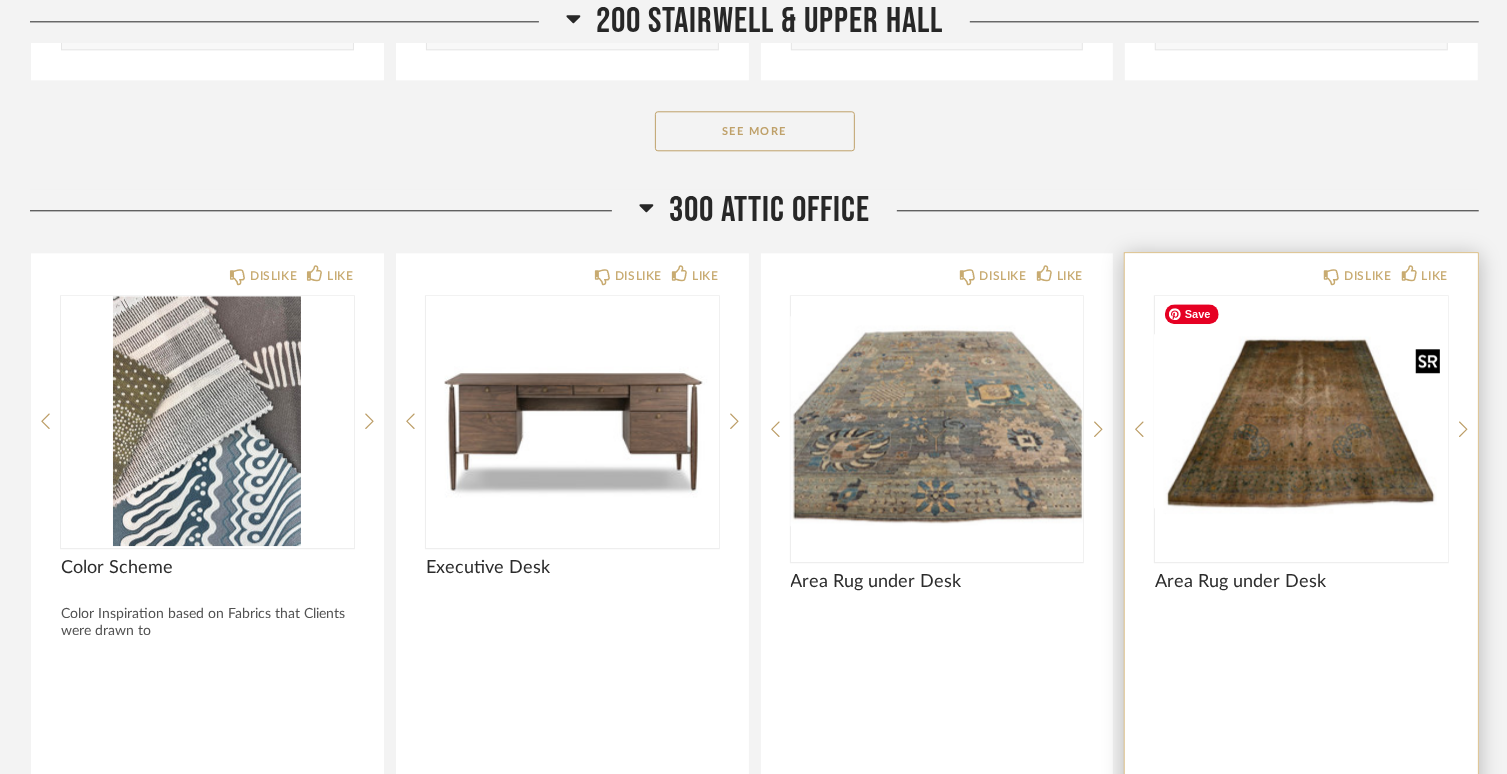 click at bounding box center [1301, 421] 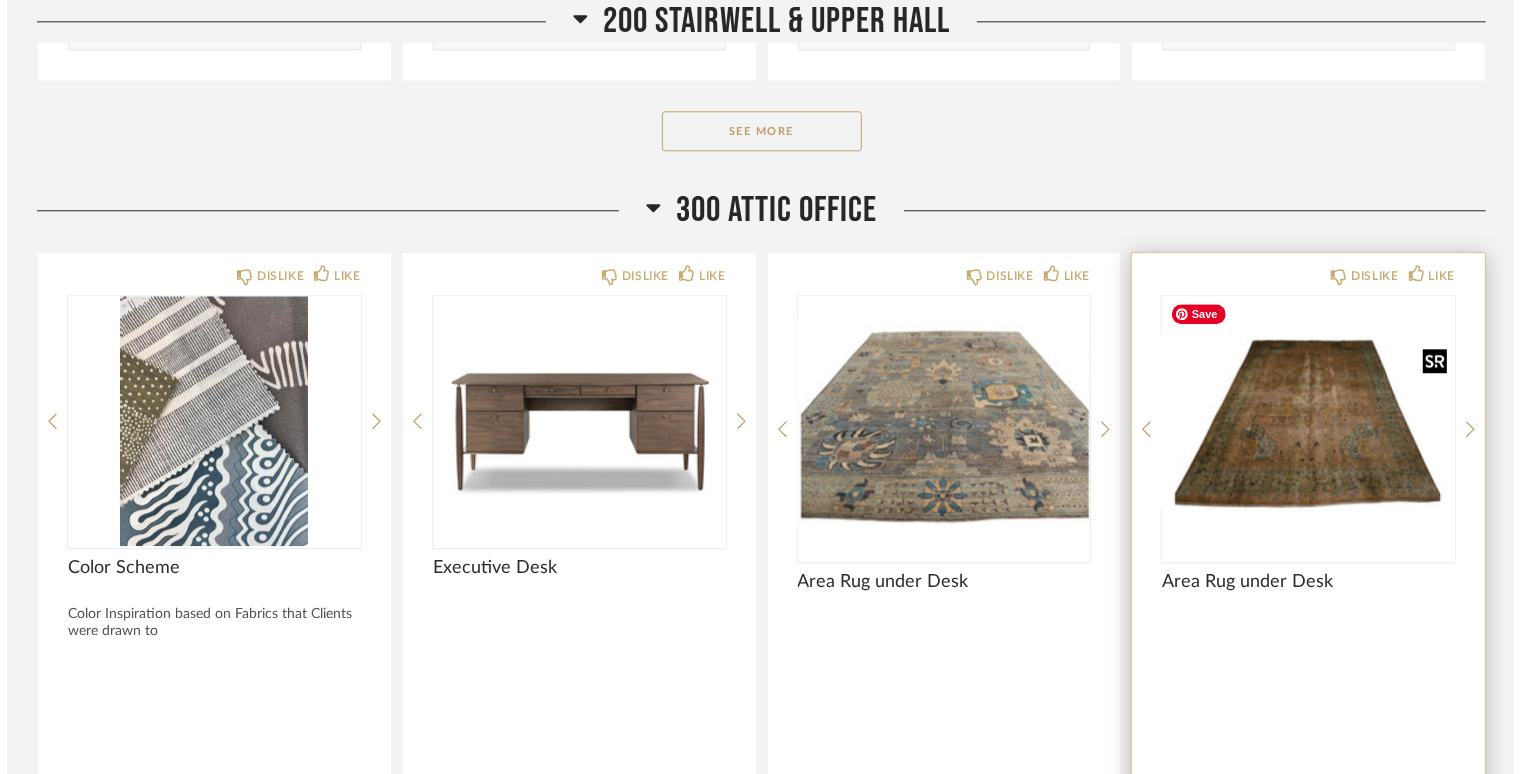 scroll, scrollTop: 0, scrollLeft: 0, axis: both 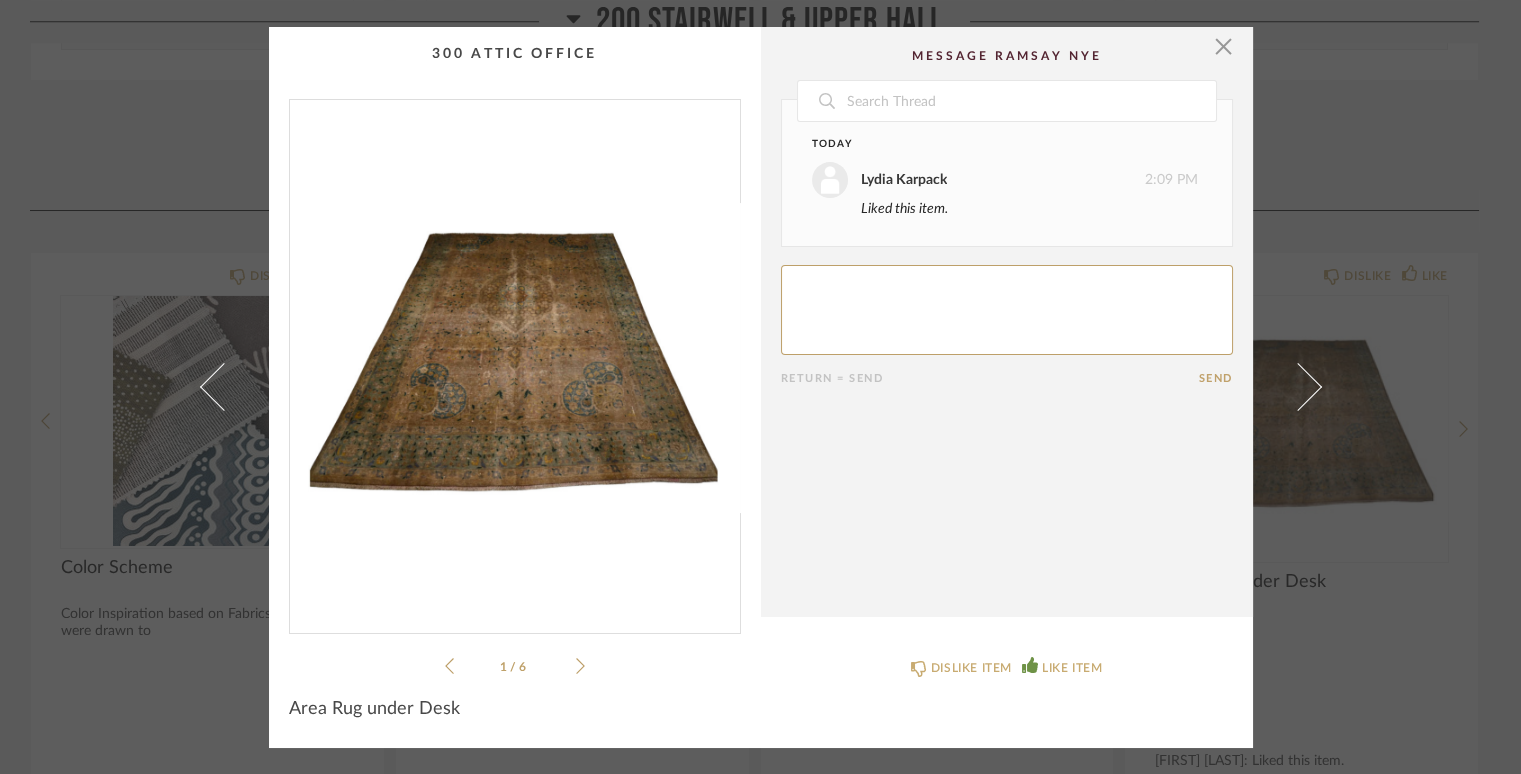 click at bounding box center (515, 358) 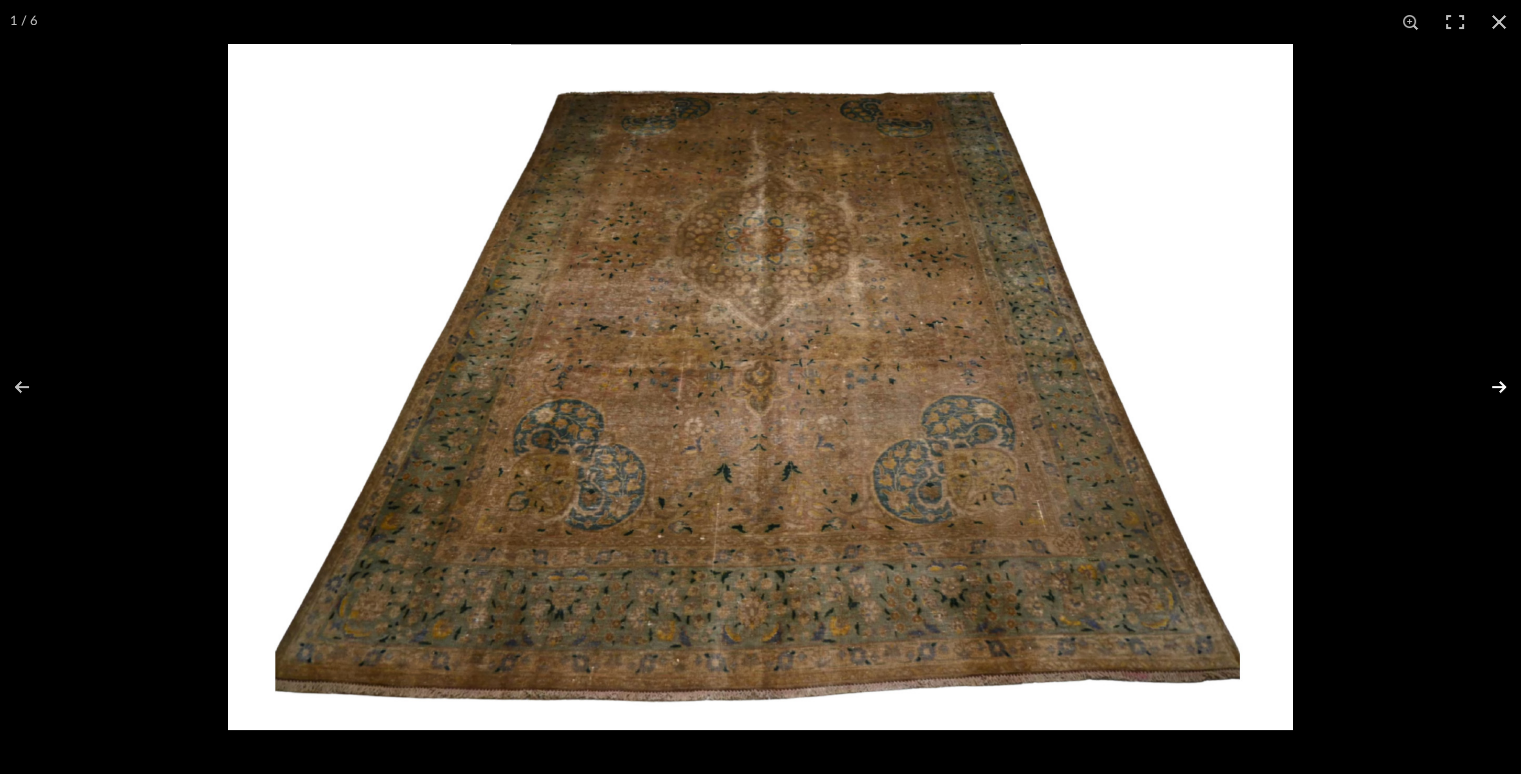 click at bounding box center (1486, 387) 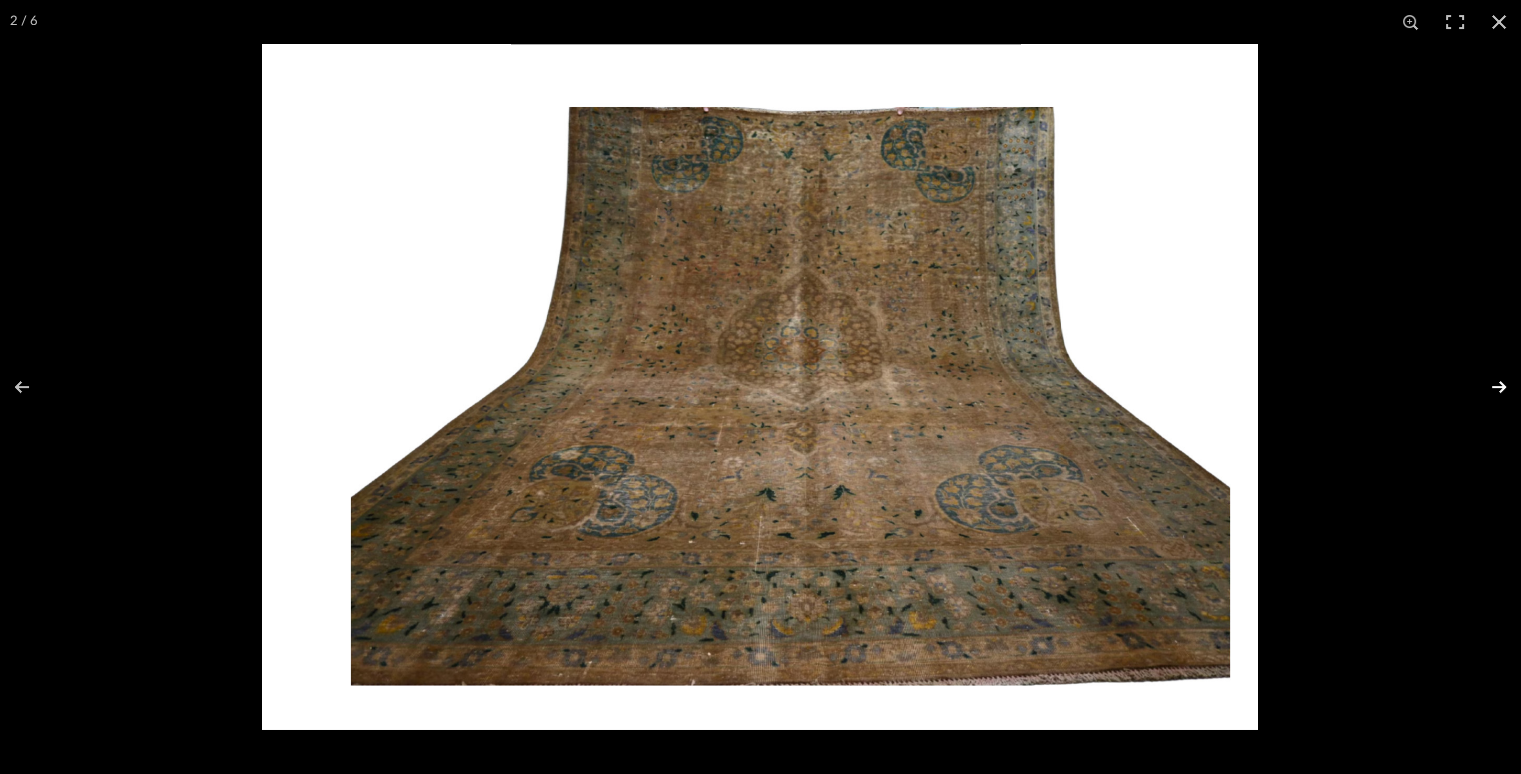 click at bounding box center [1486, 387] 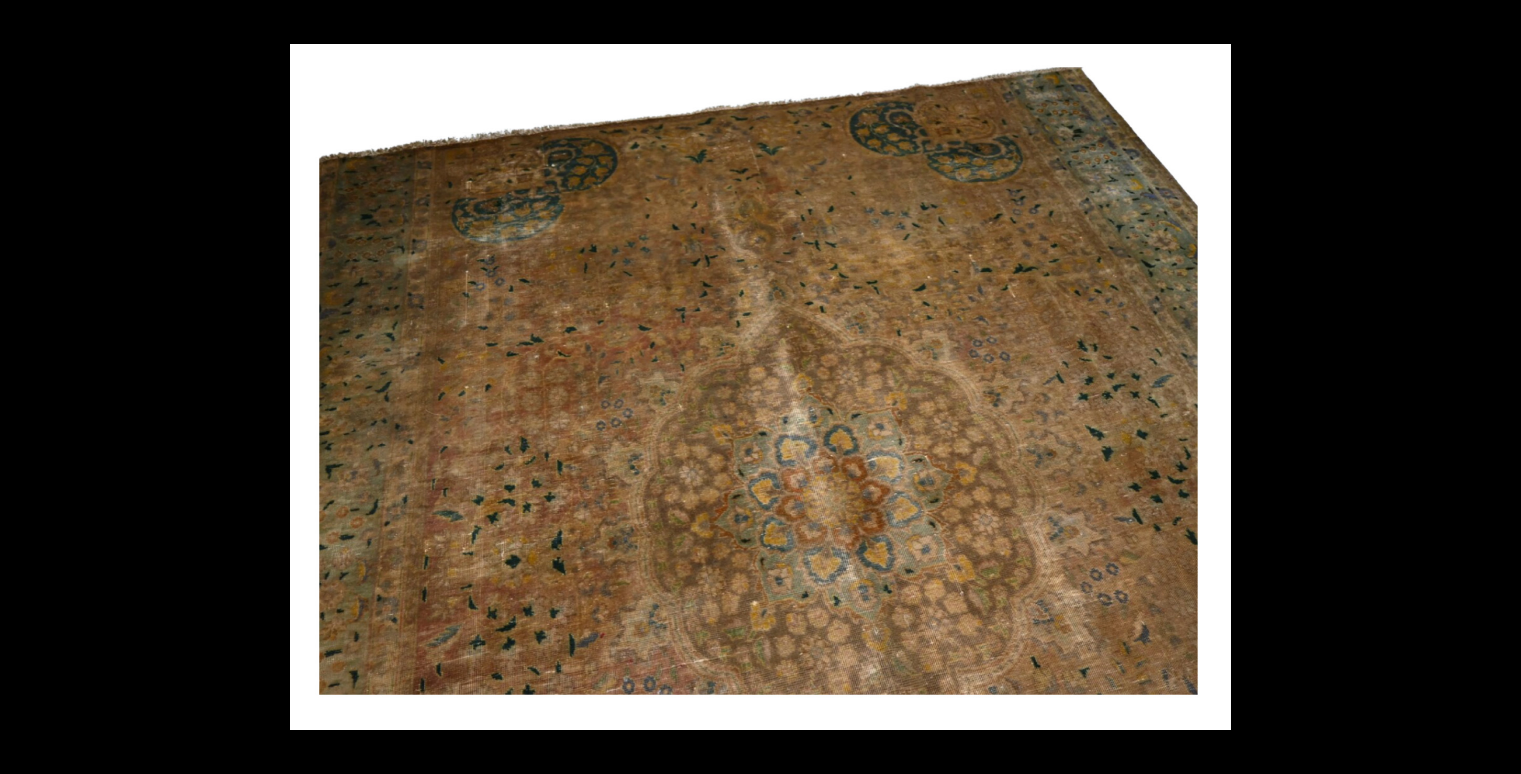 click at bounding box center (1486, 387) 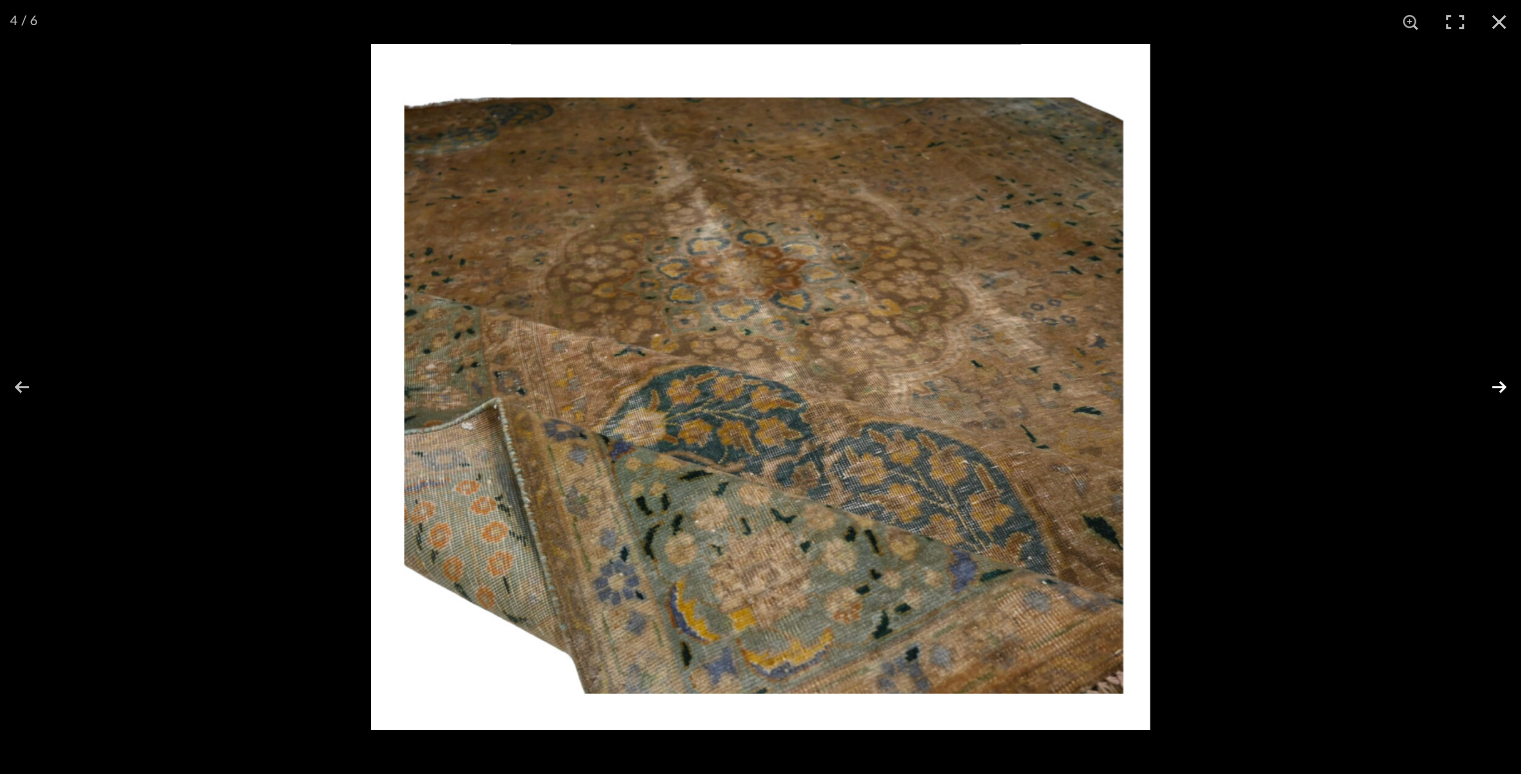 click at bounding box center [1486, 387] 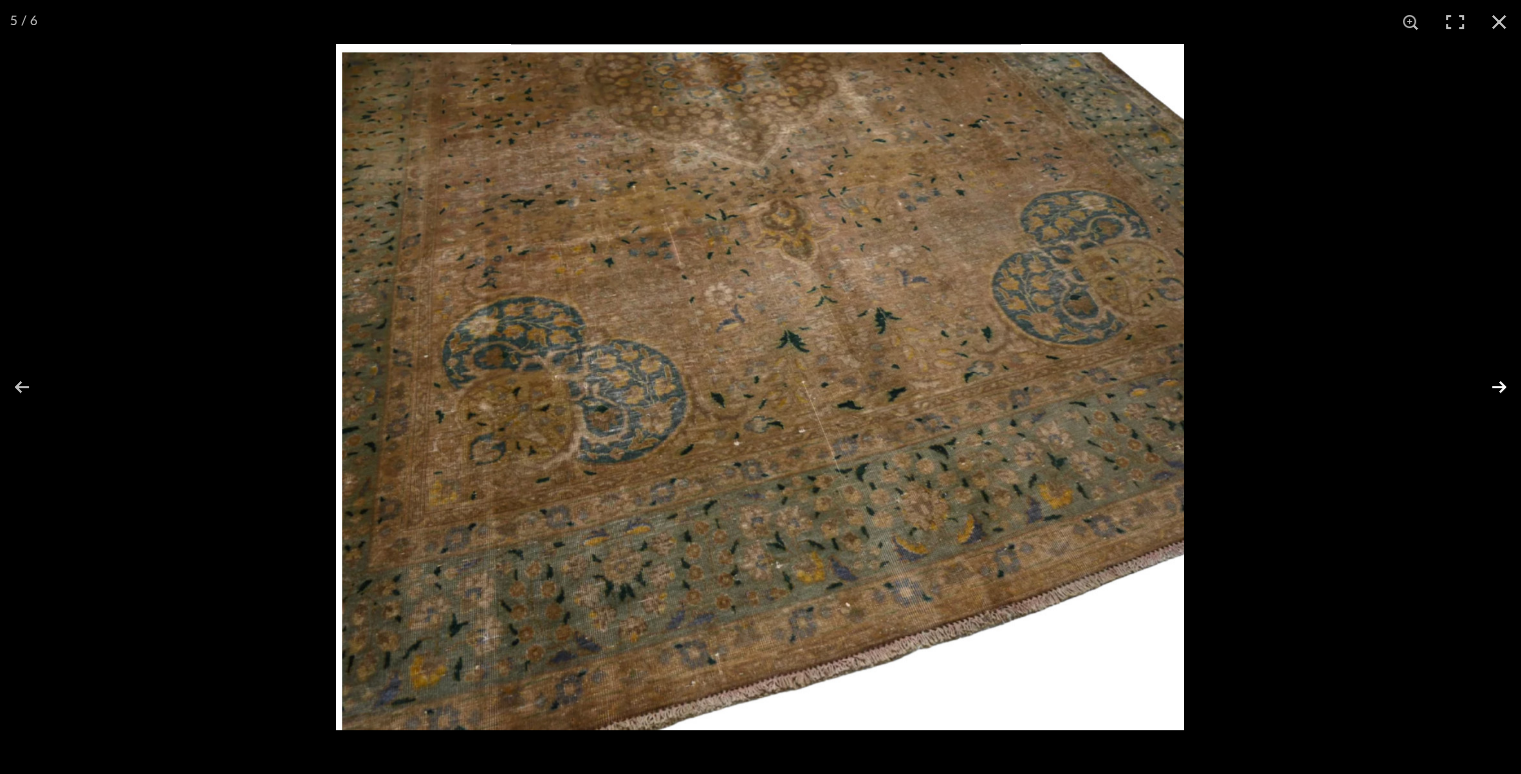 click at bounding box center [1486, 387] 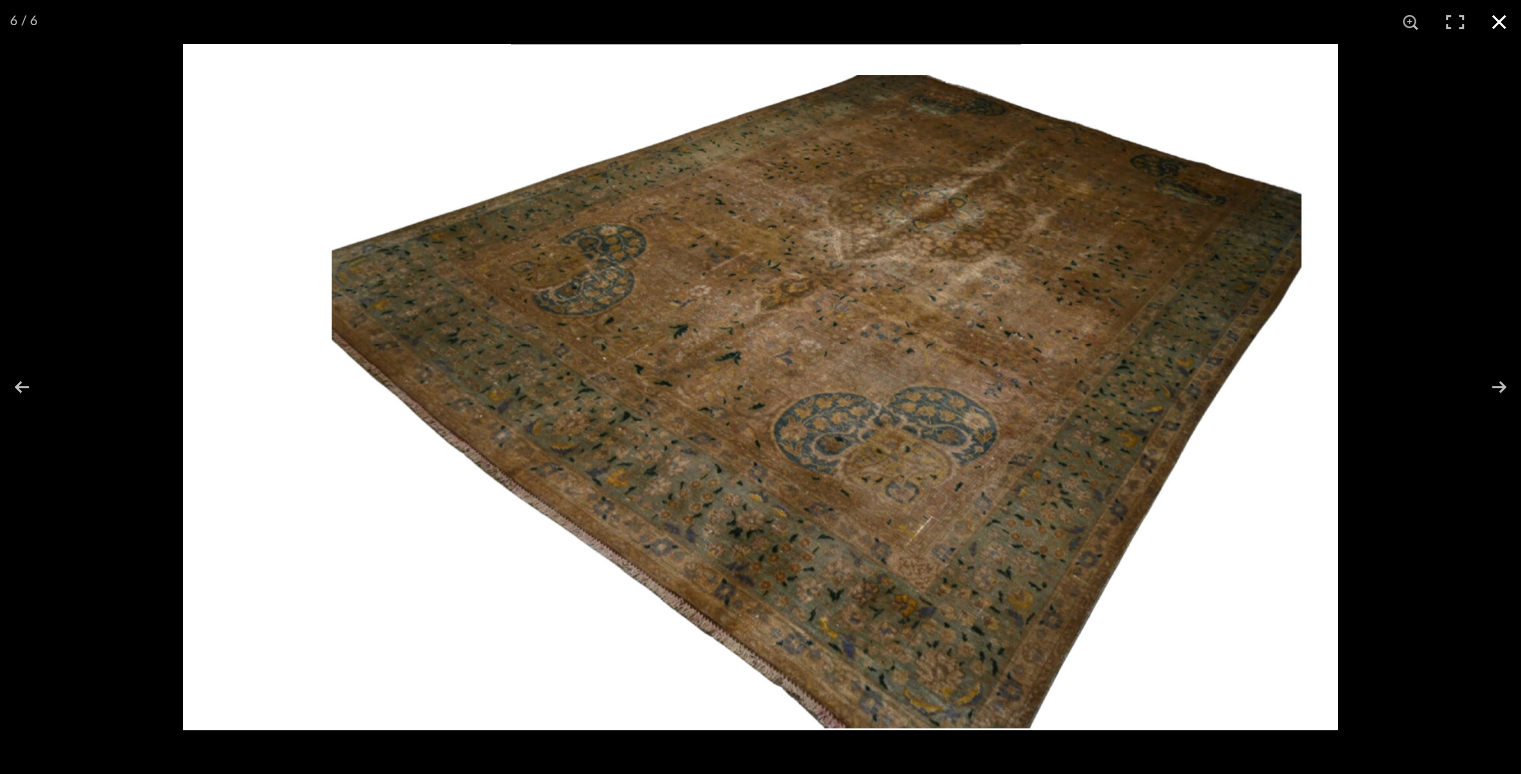 click at bounding box center [1499, 22] 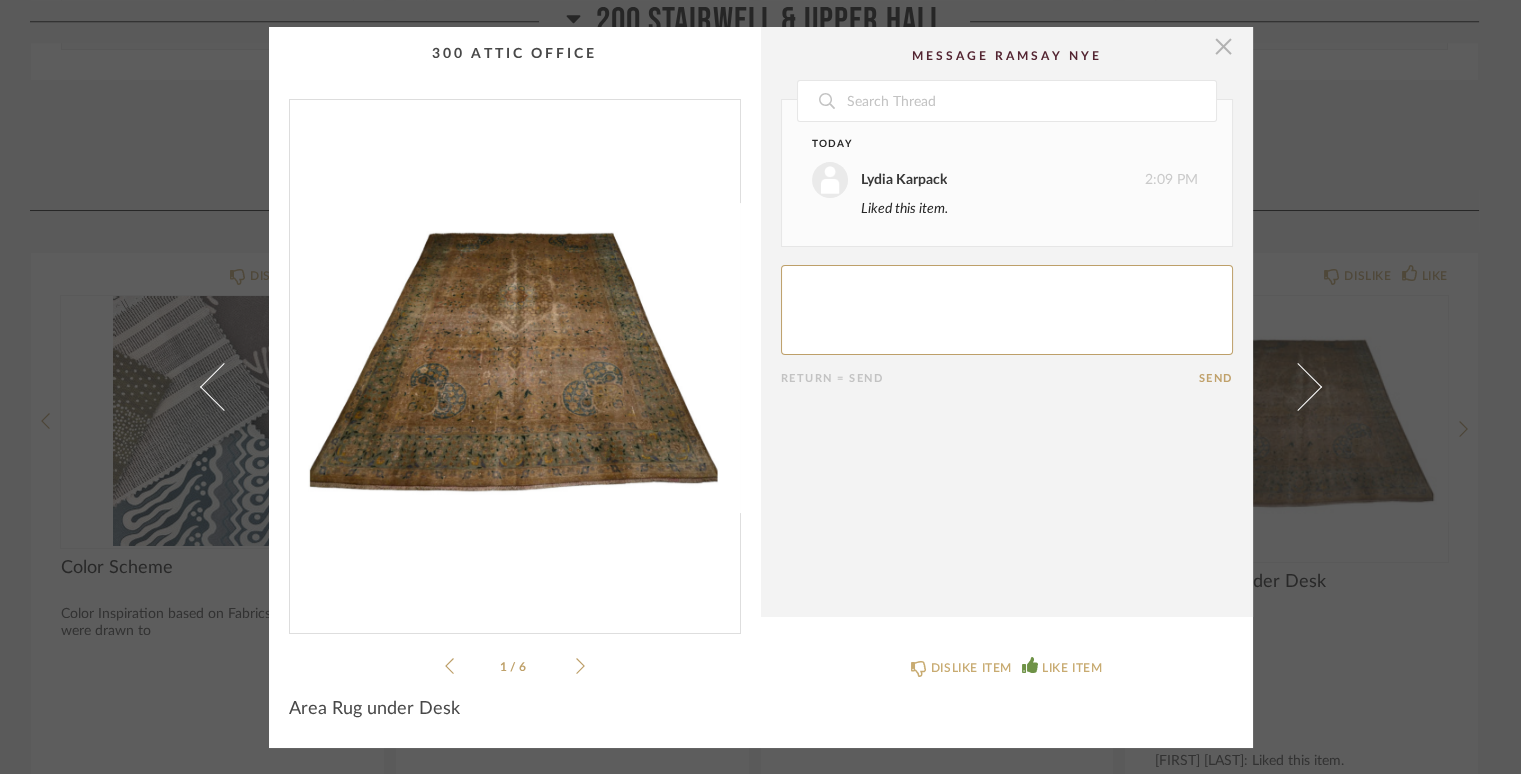 click at bounding box center (1224, 47) 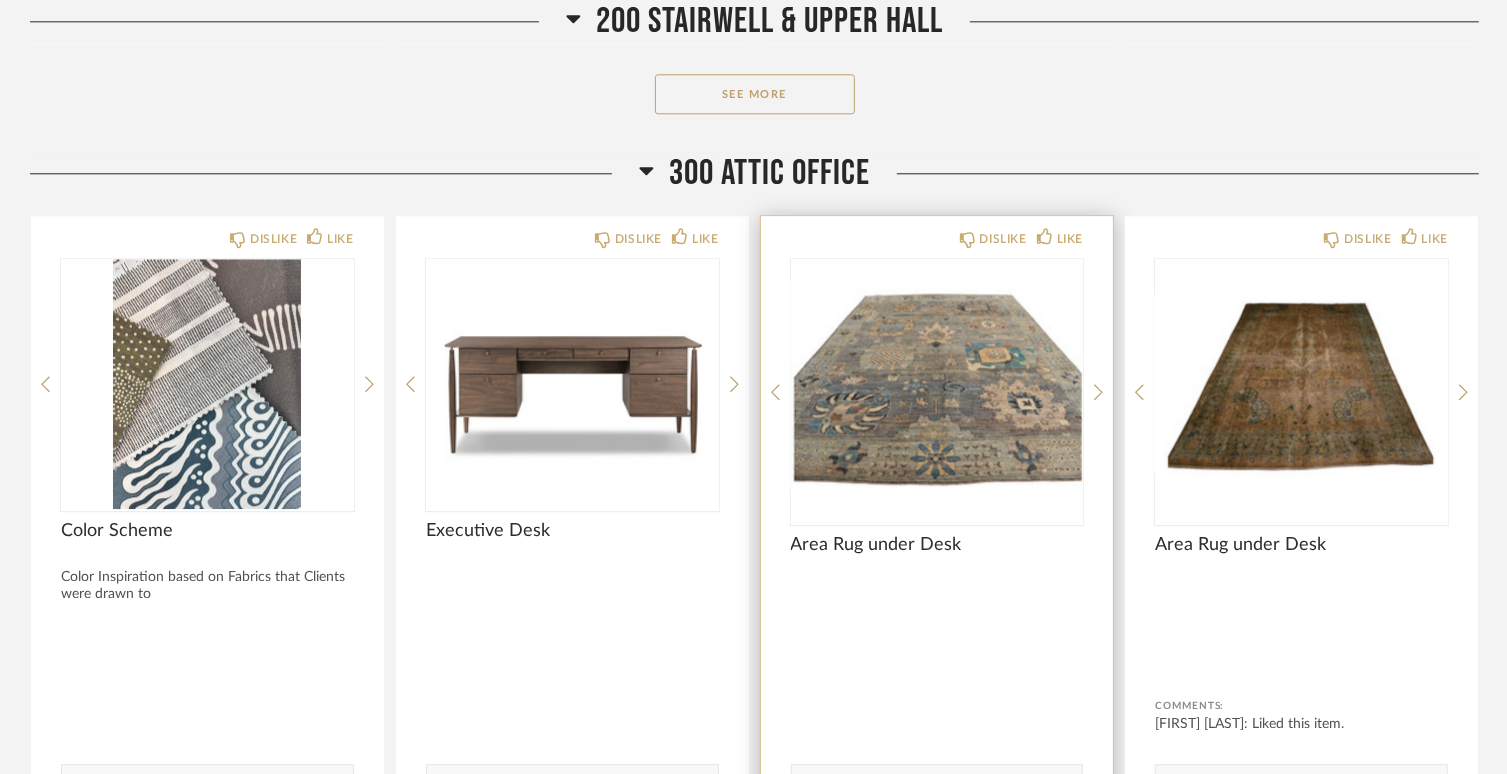 scroll, scrollTop: 3745, scrollLeft: 0, axis: vertical 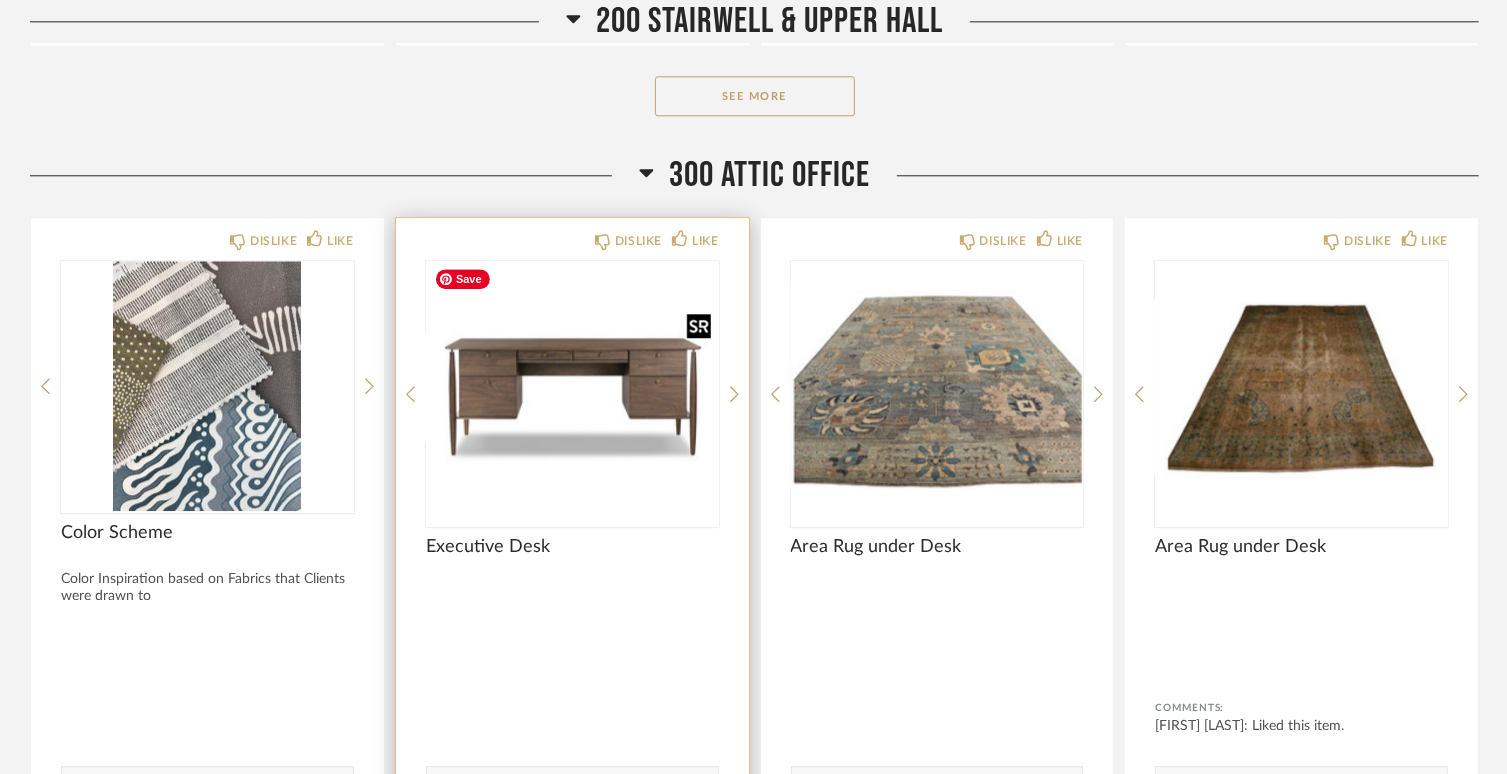 click at bounding box center [572, 386] 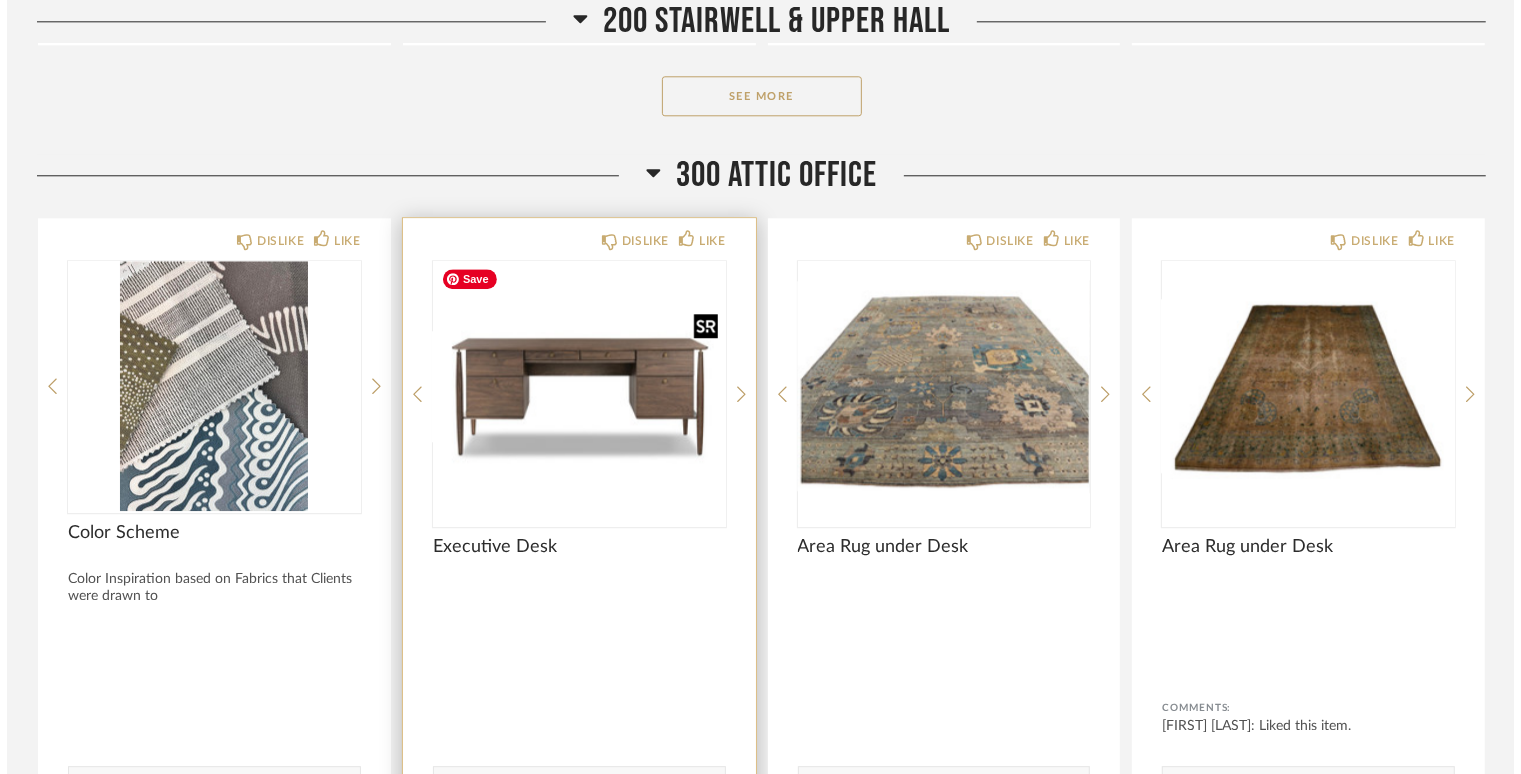 scroll, scrollTop: 0, scrollLeft: 0, axis: both 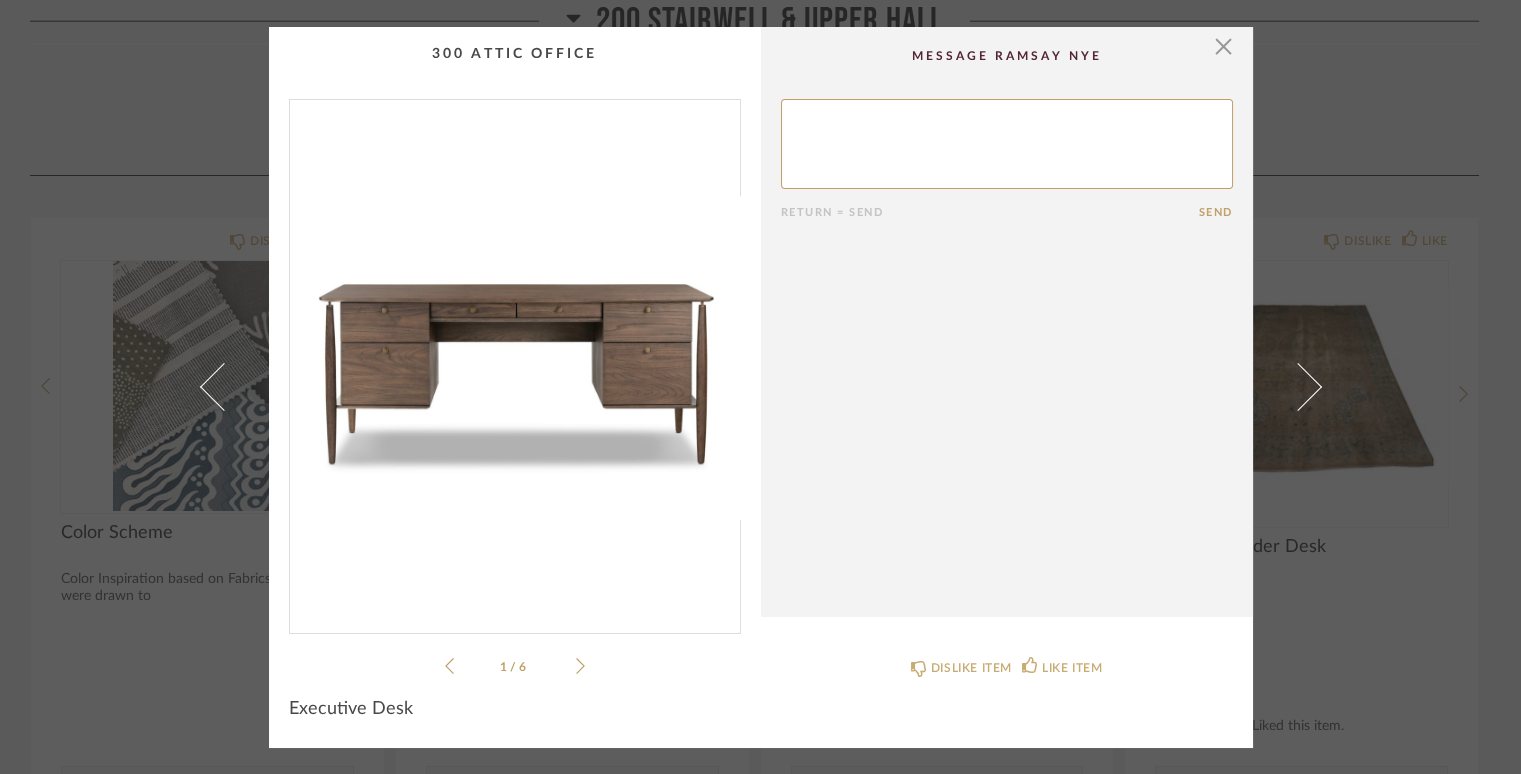 click at bounding box center [515, 358] 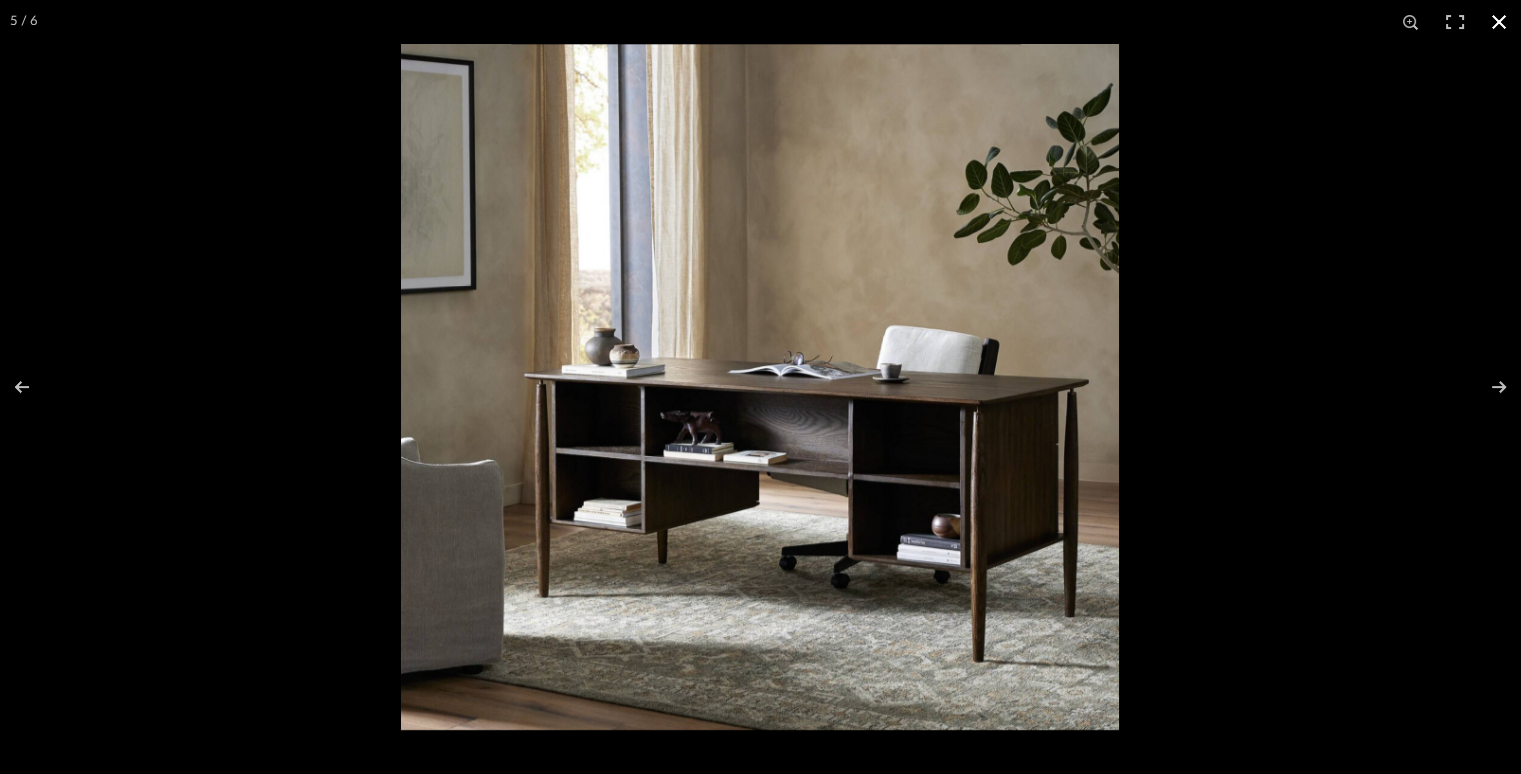 click at bounding box center (1499, 22) 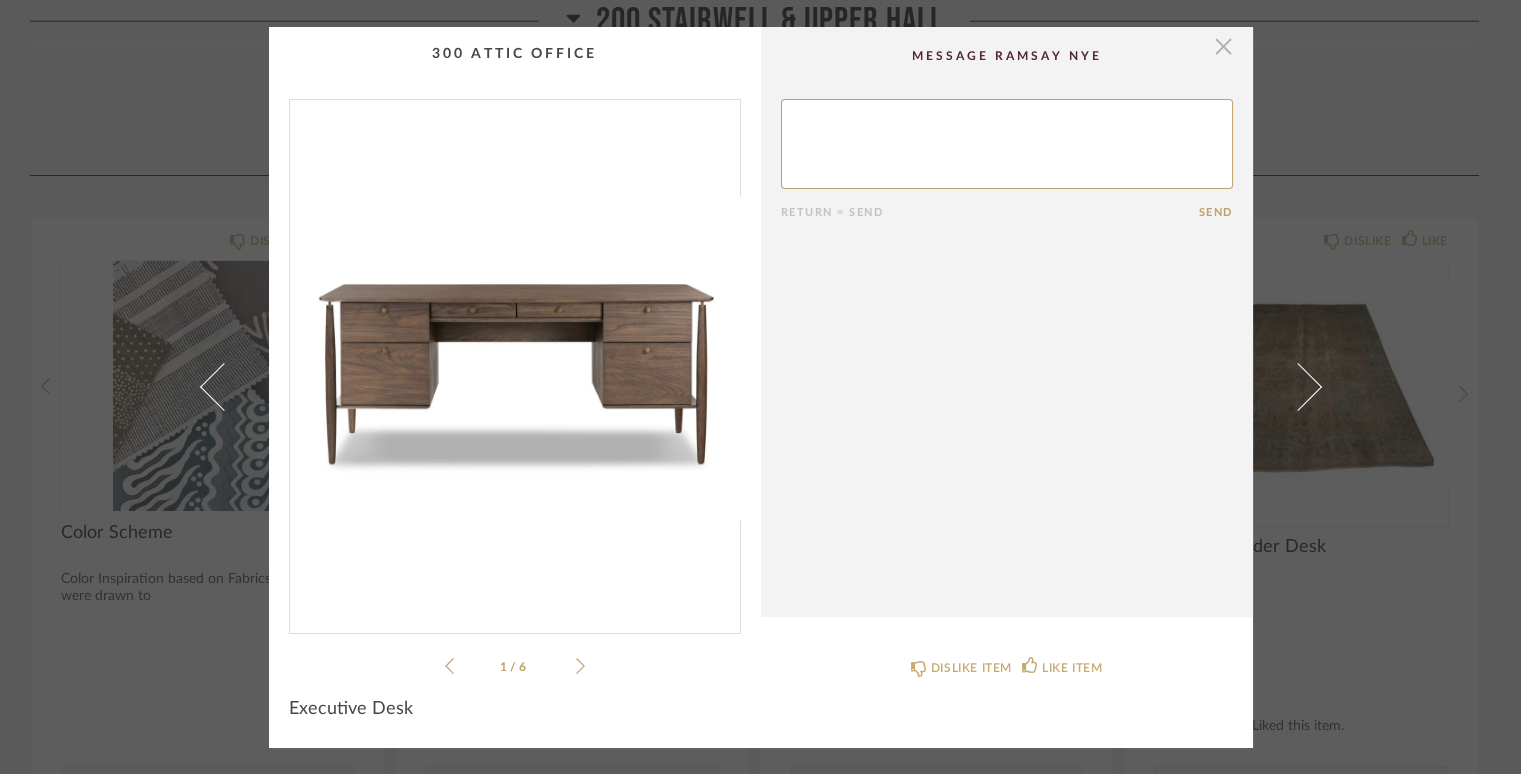 click at bounding box center (1224, 47) 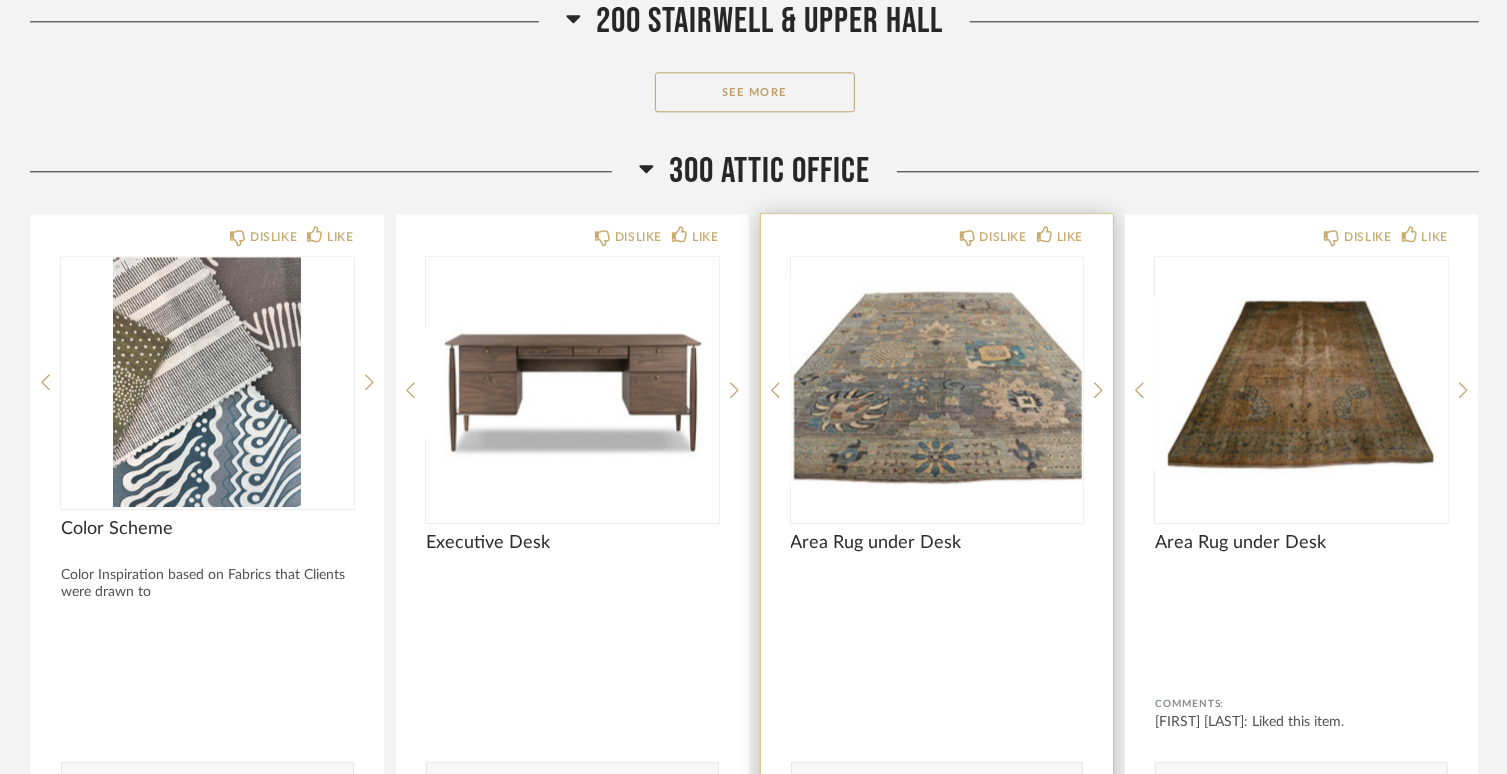 scroll, scrollTop: 3779, scrollLeft: 0, axis: vertical 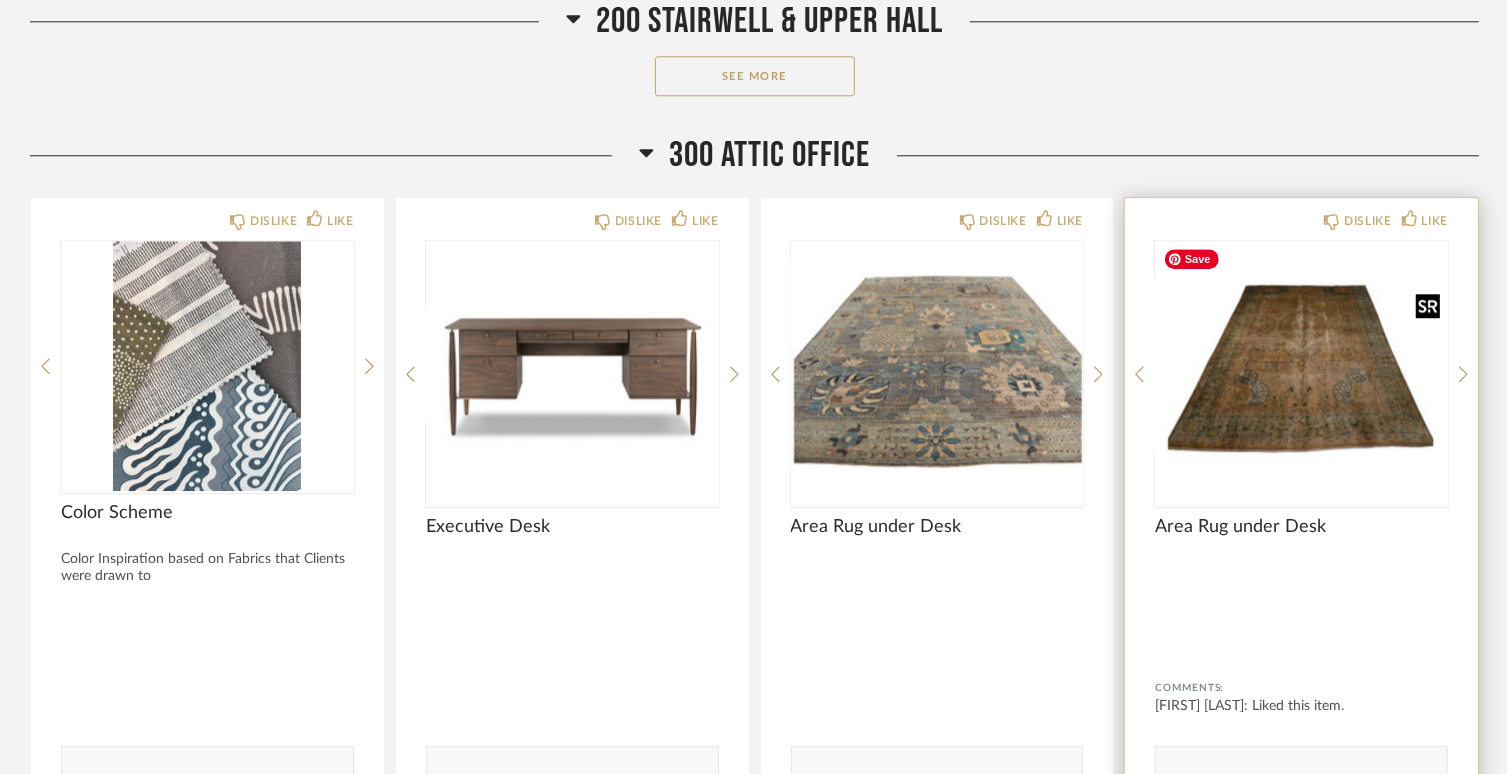 click at bounding box center [1301, 366] 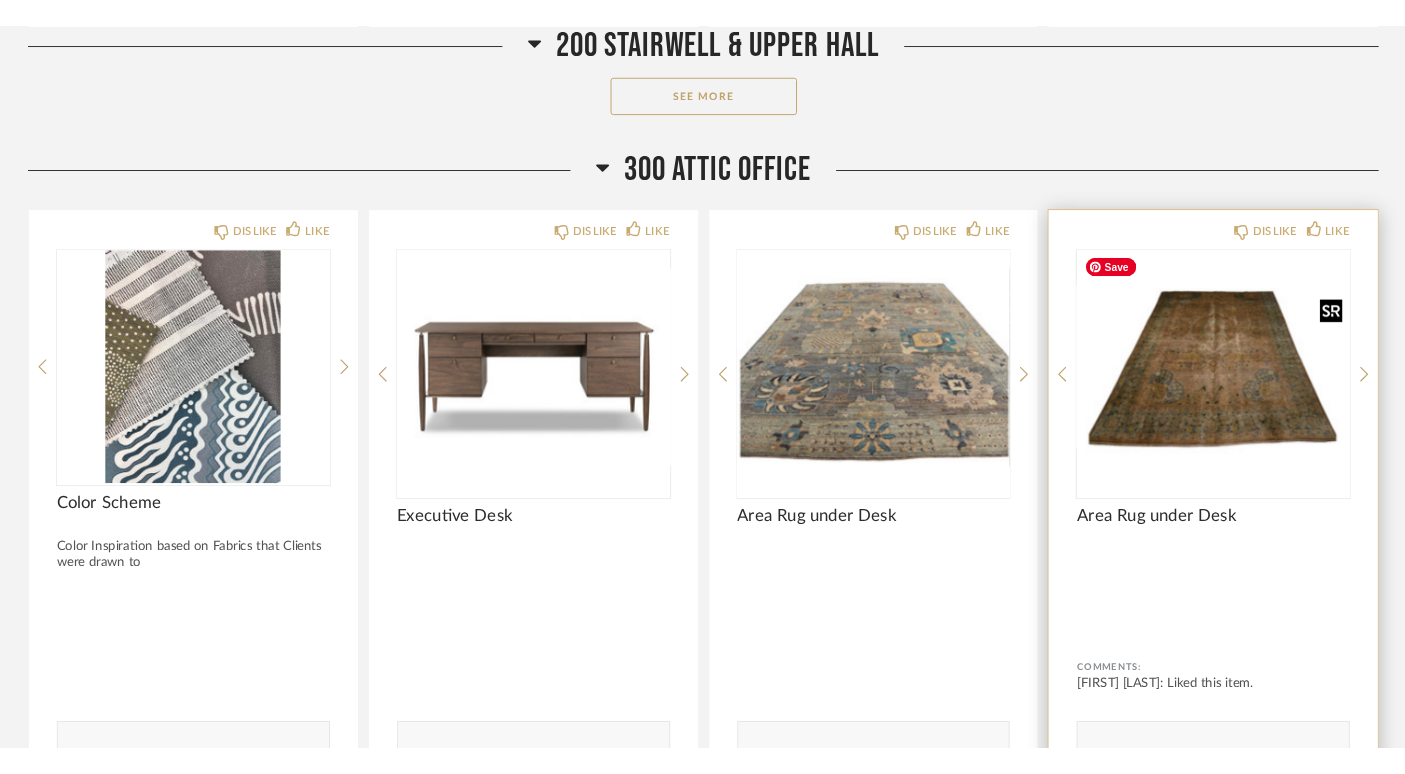 scroll, scrollTop: 0, scrollLeft: 0, axis: both 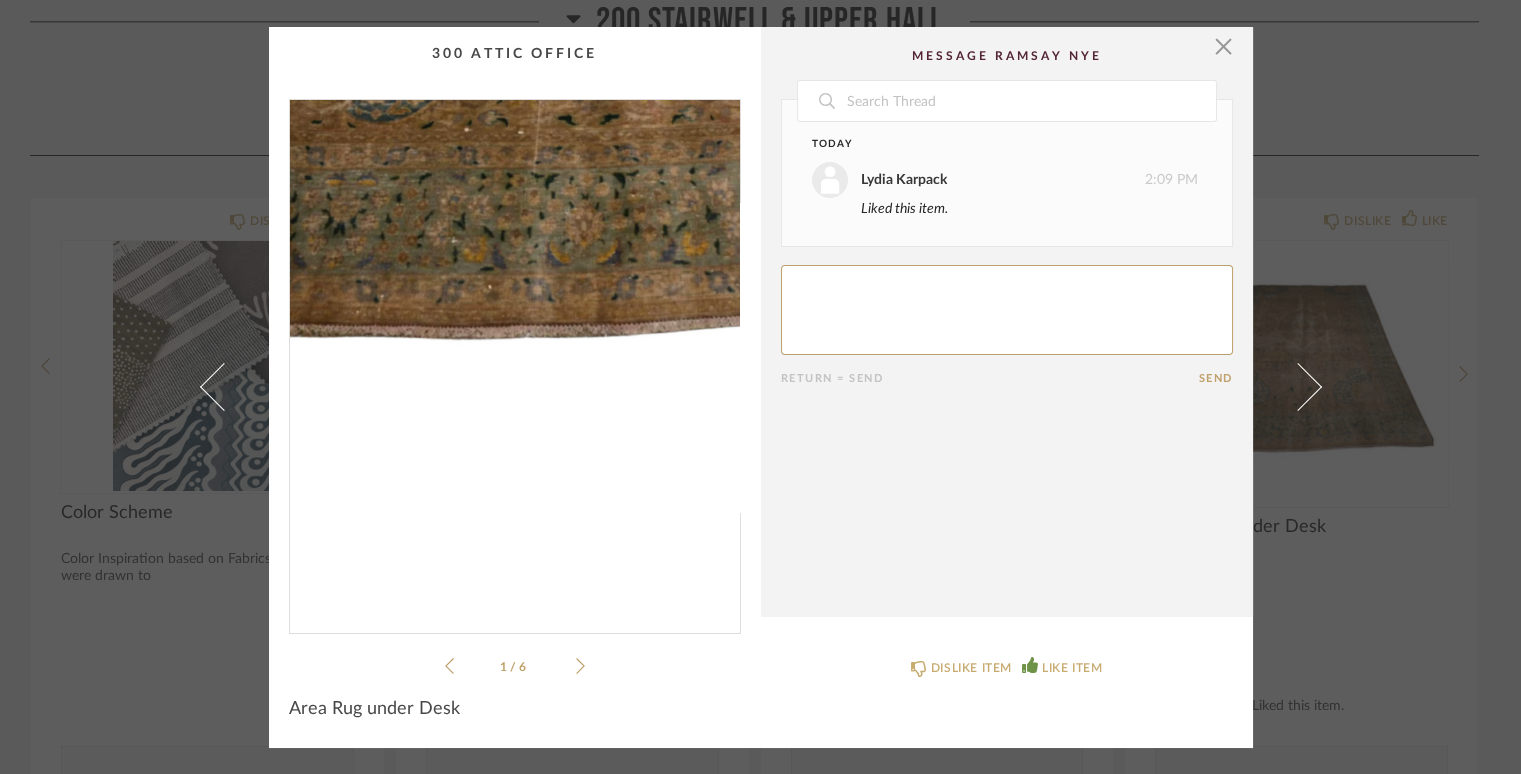 click at bounding box center [515, 358] 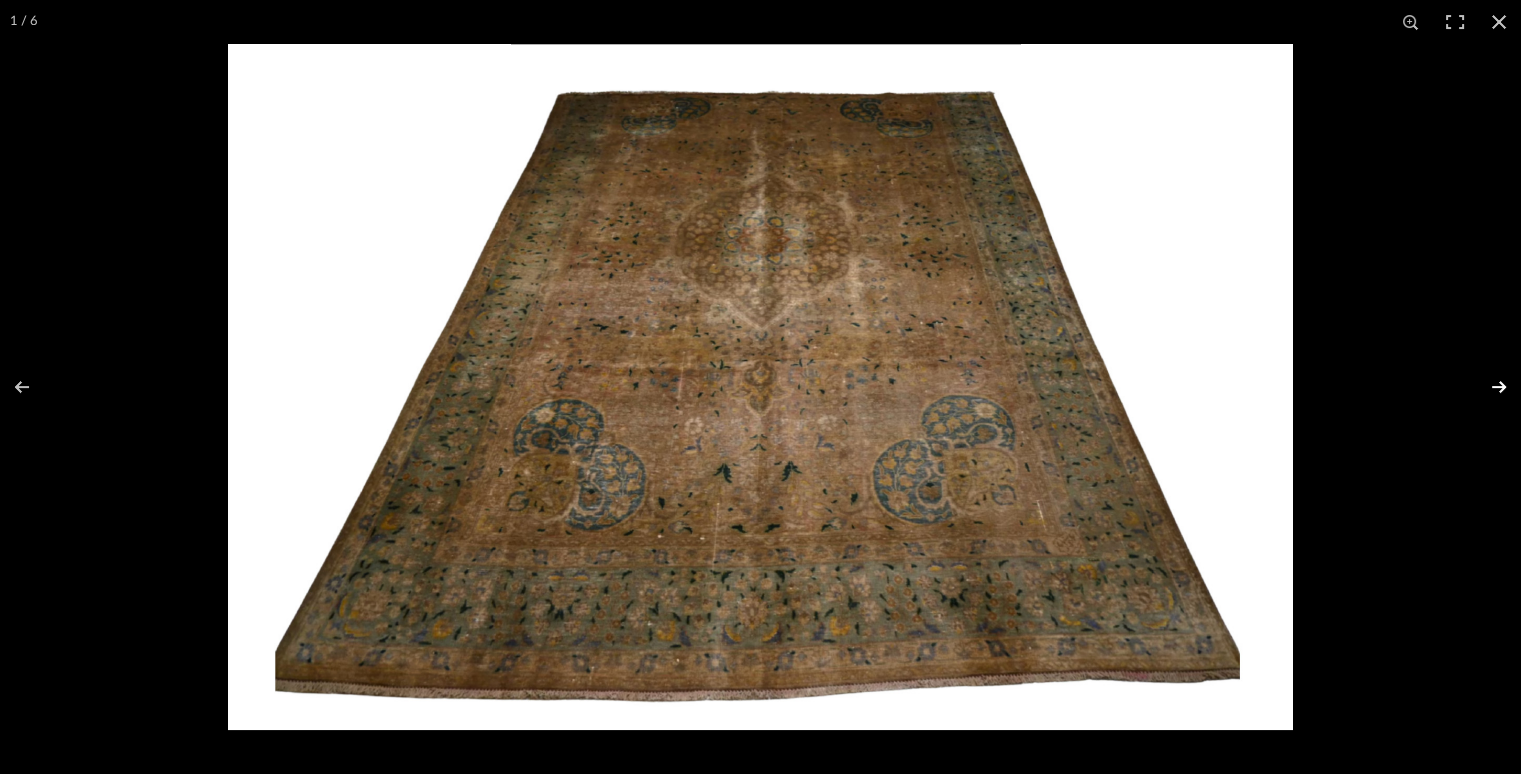 click at bounding box center (1486, 387) 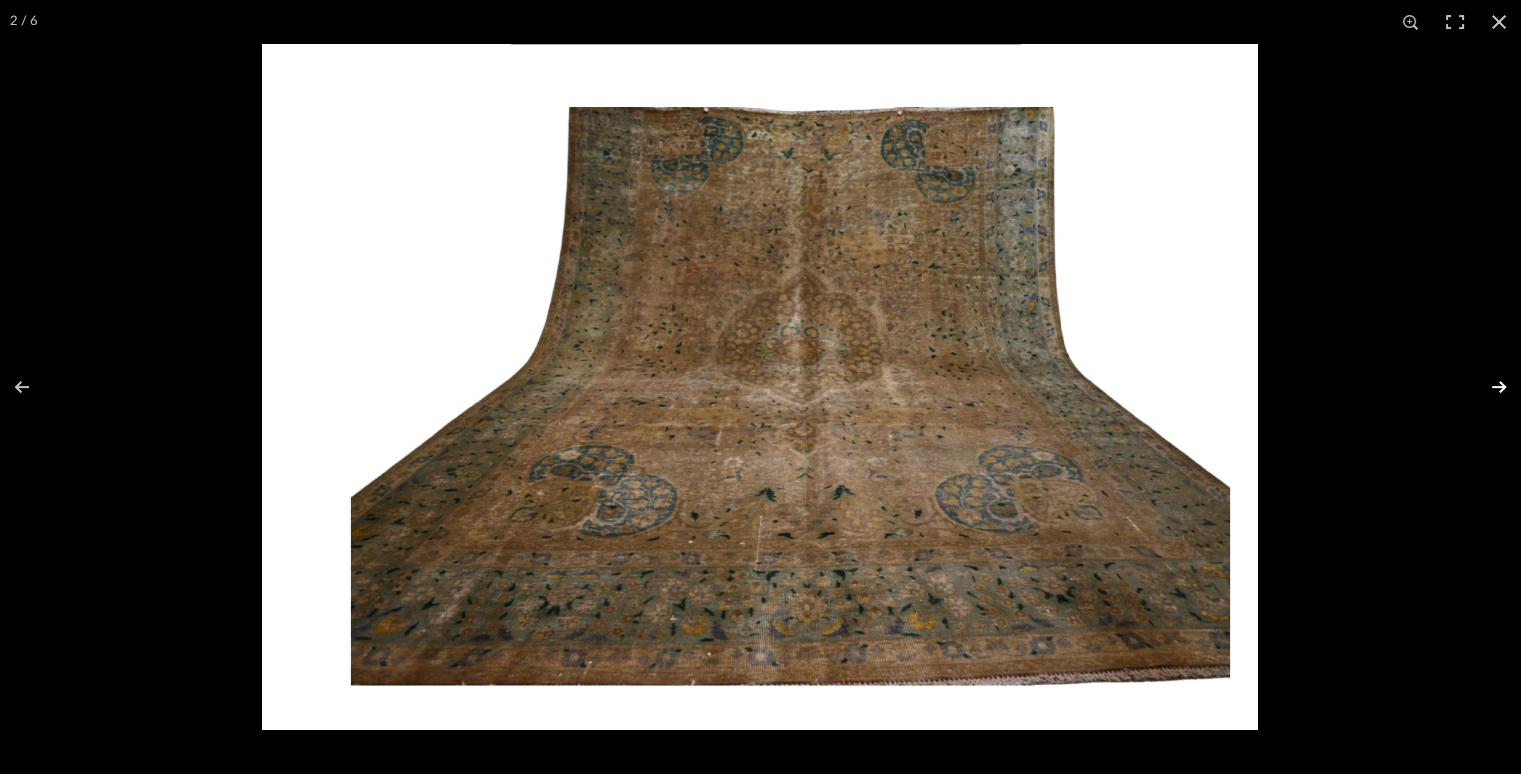 click at bounding box center [1486, 387] 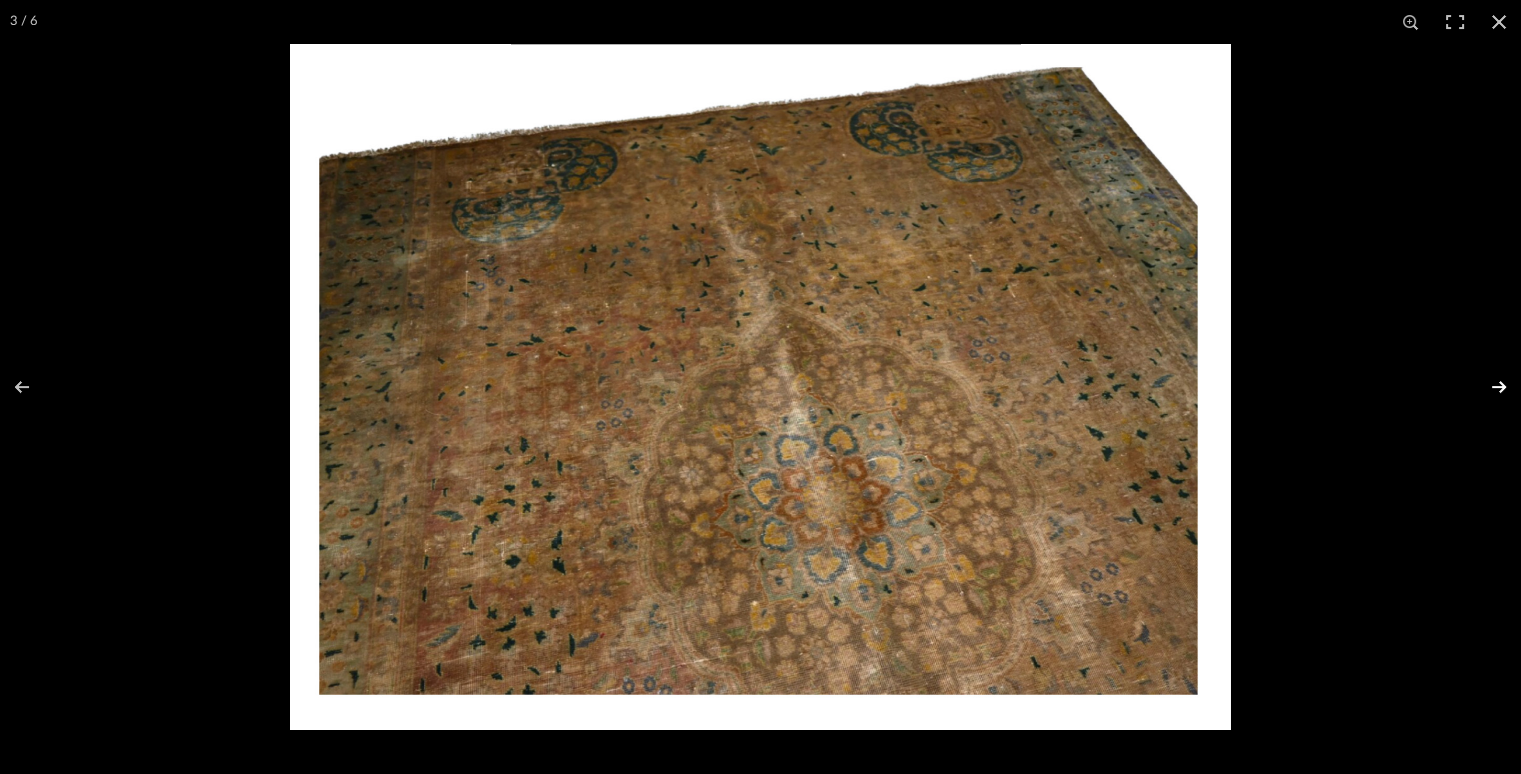 click at bounding box center [1486, 387] 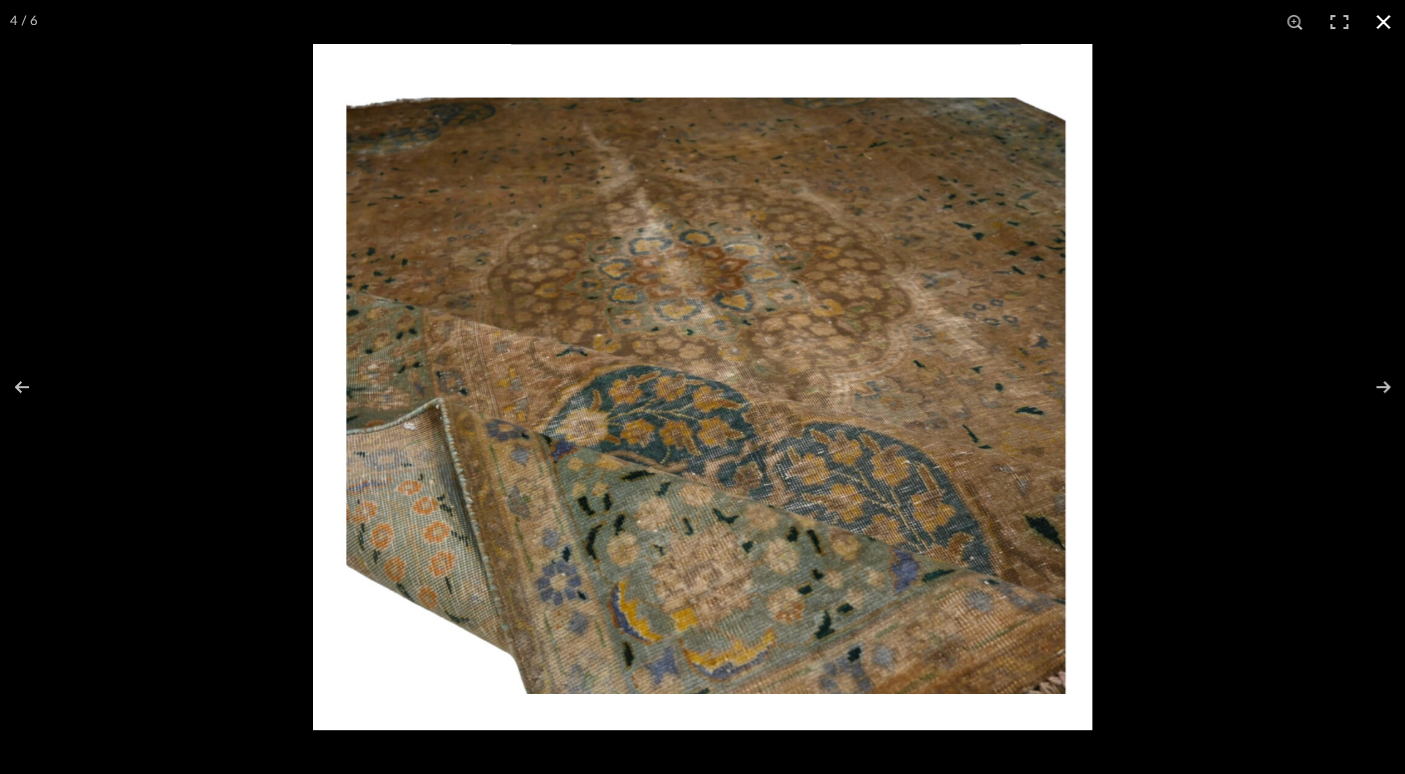 click at bounding box center (1383, 22) 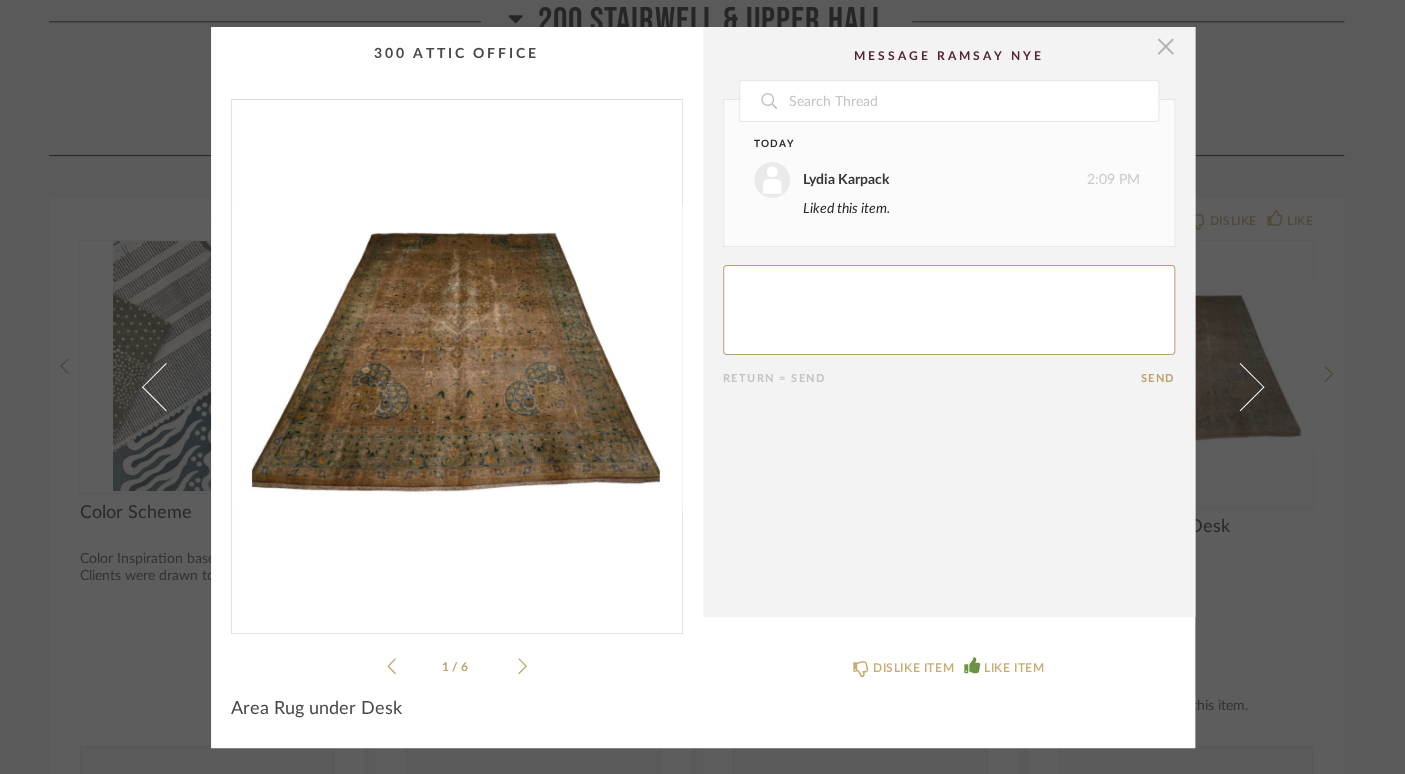 click at bounding box center [1166, 47] 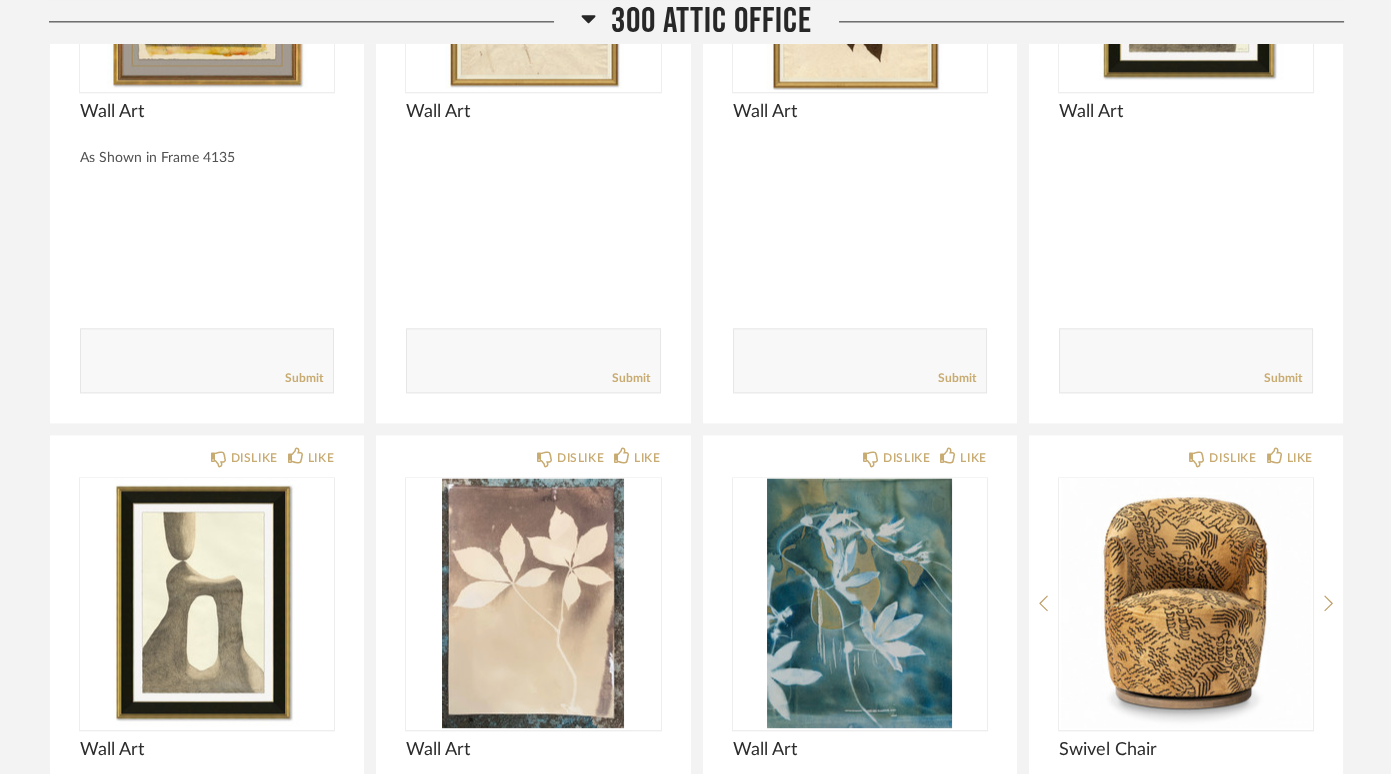 scroll, scrollTop: 5471, scrollLeft: 0, axis: vertical 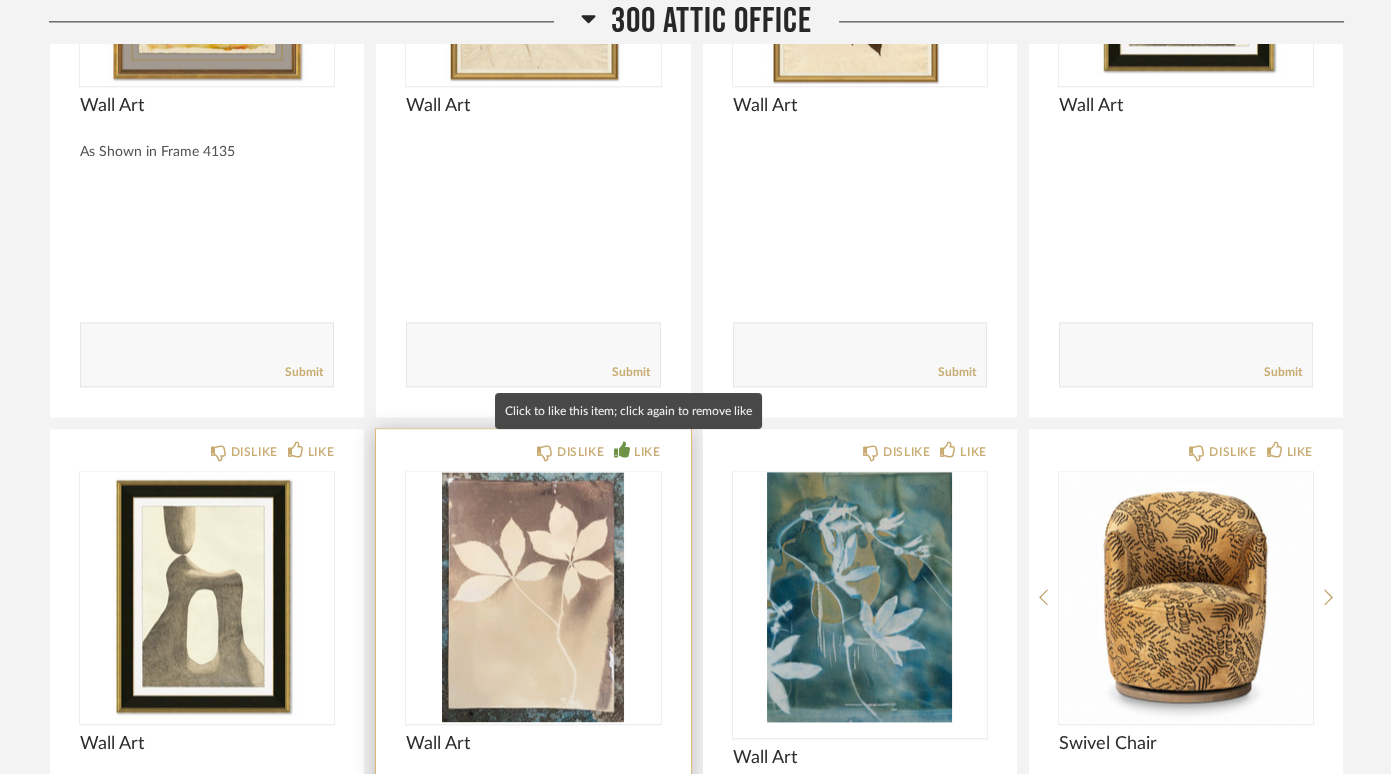click 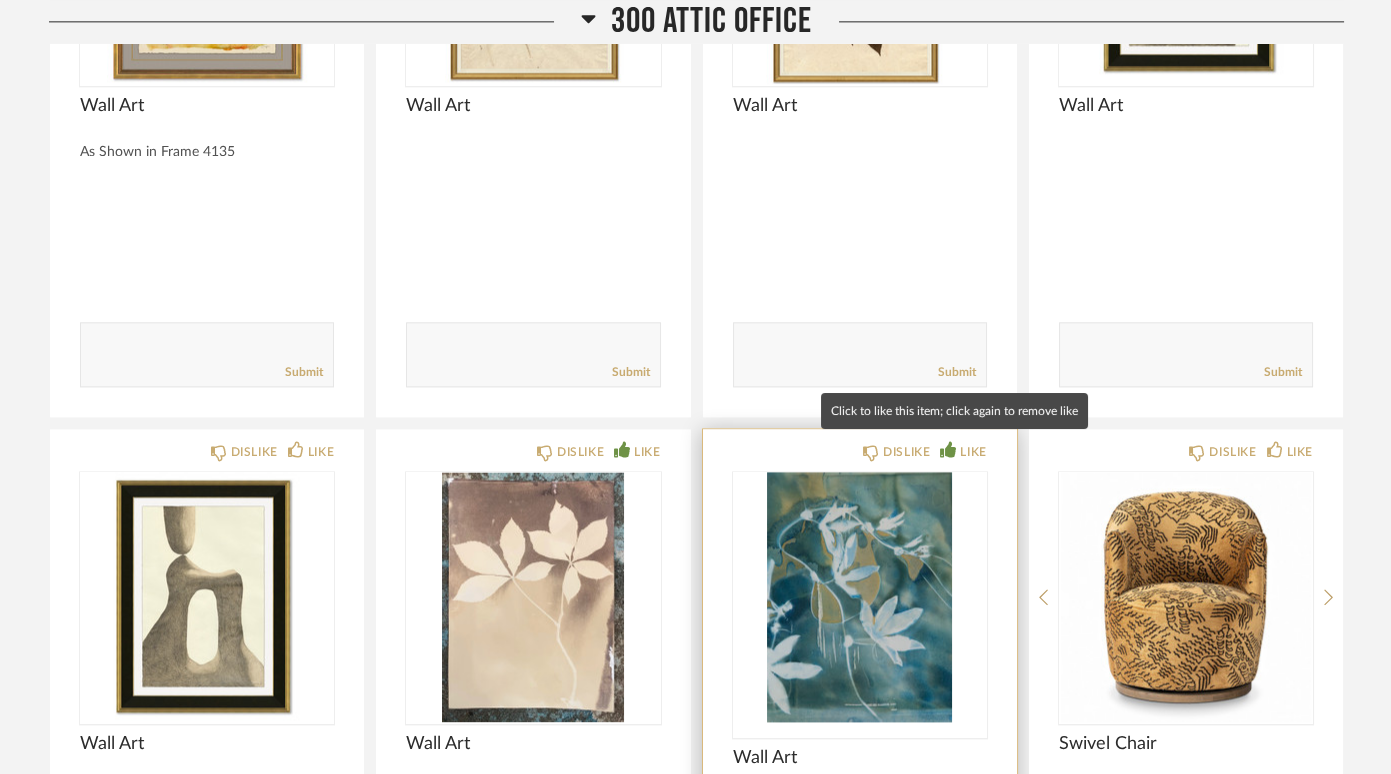click 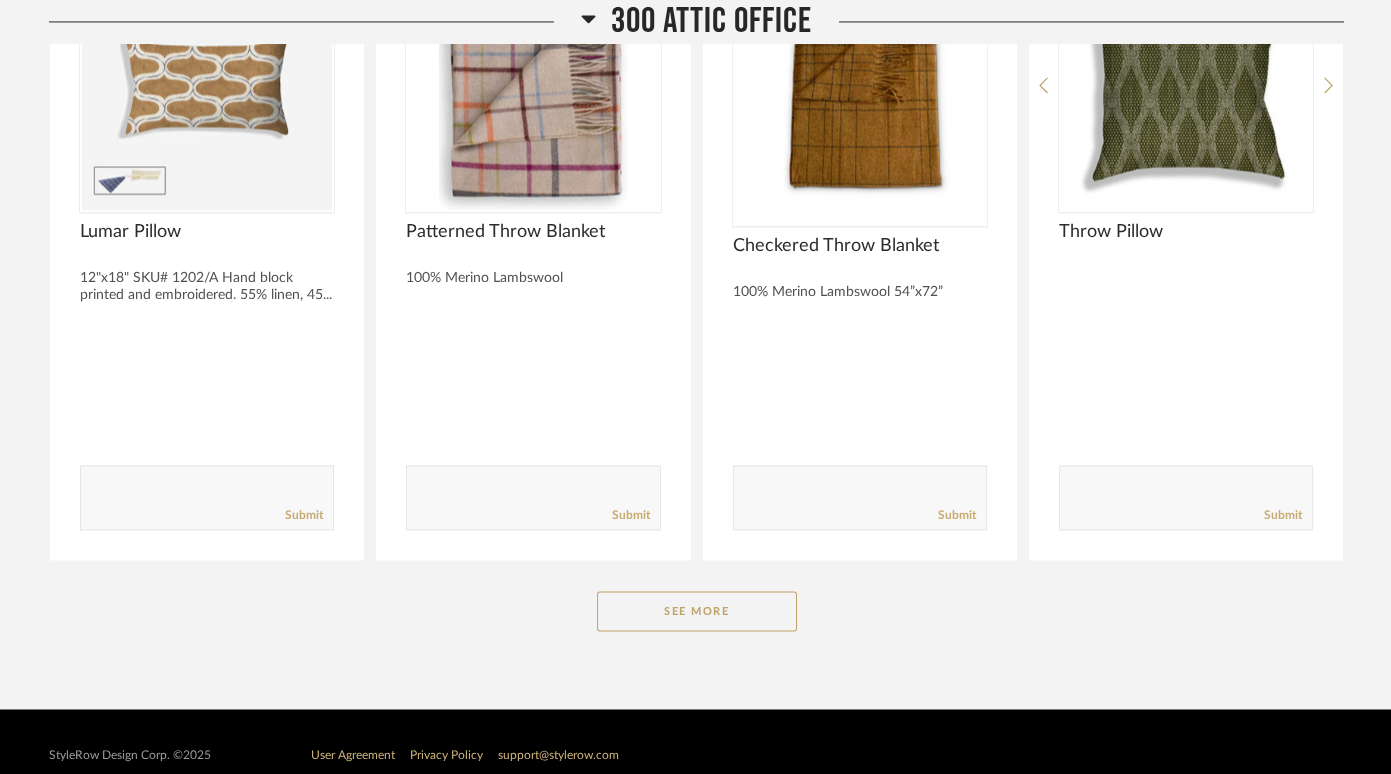 scroll, scrollTop: 6634, scrollLeft: 0, axis: vertical 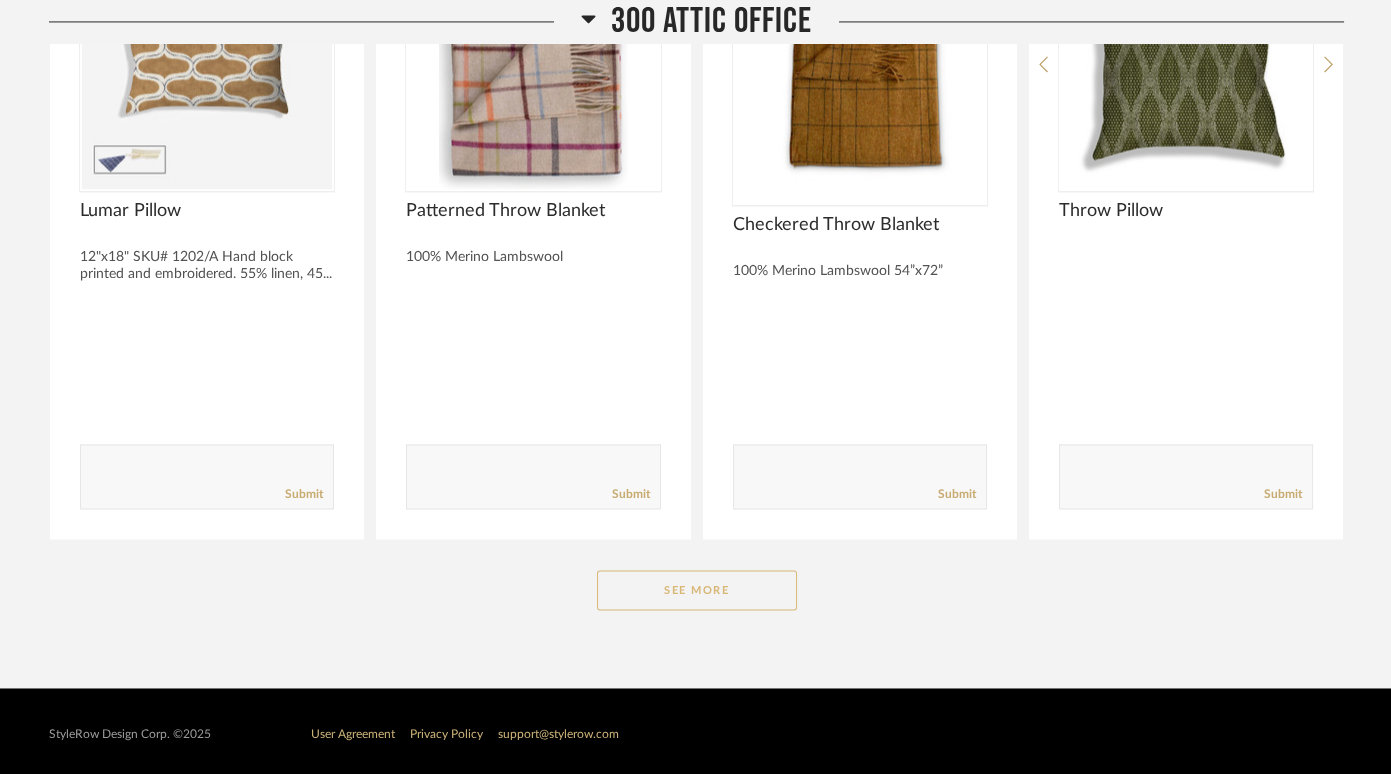 click on "See More" 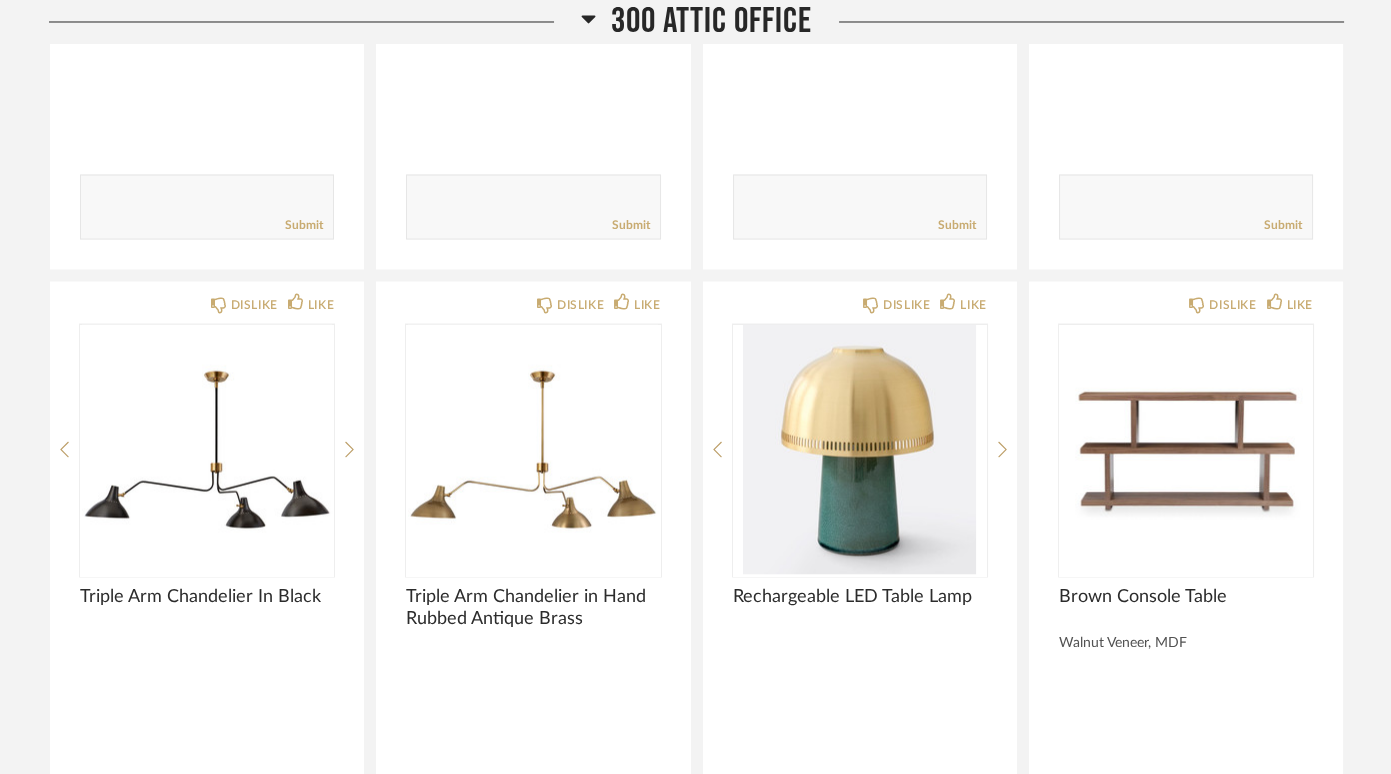 scroll, scrollTop: 7531, scrollLeft: 0, axis: vertical 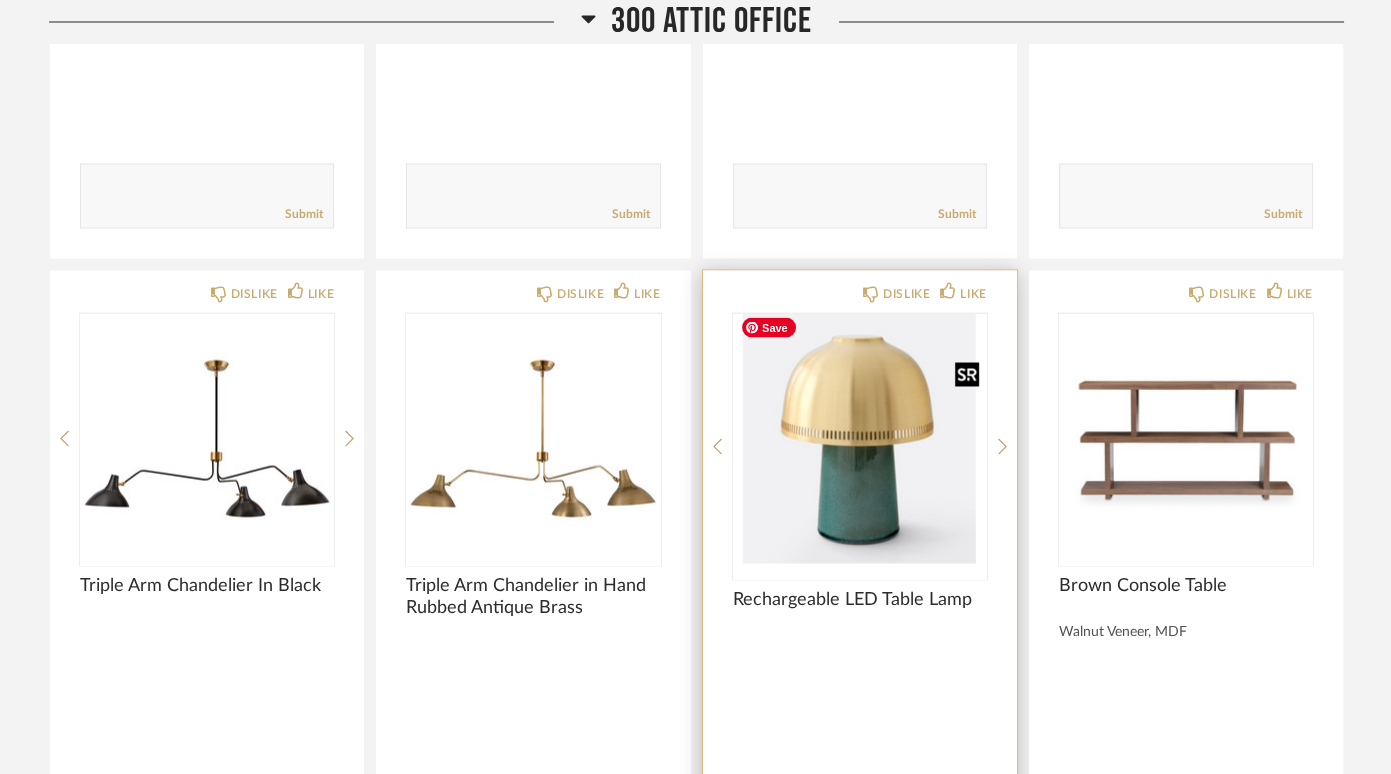 click at bounding box center [860, 438] 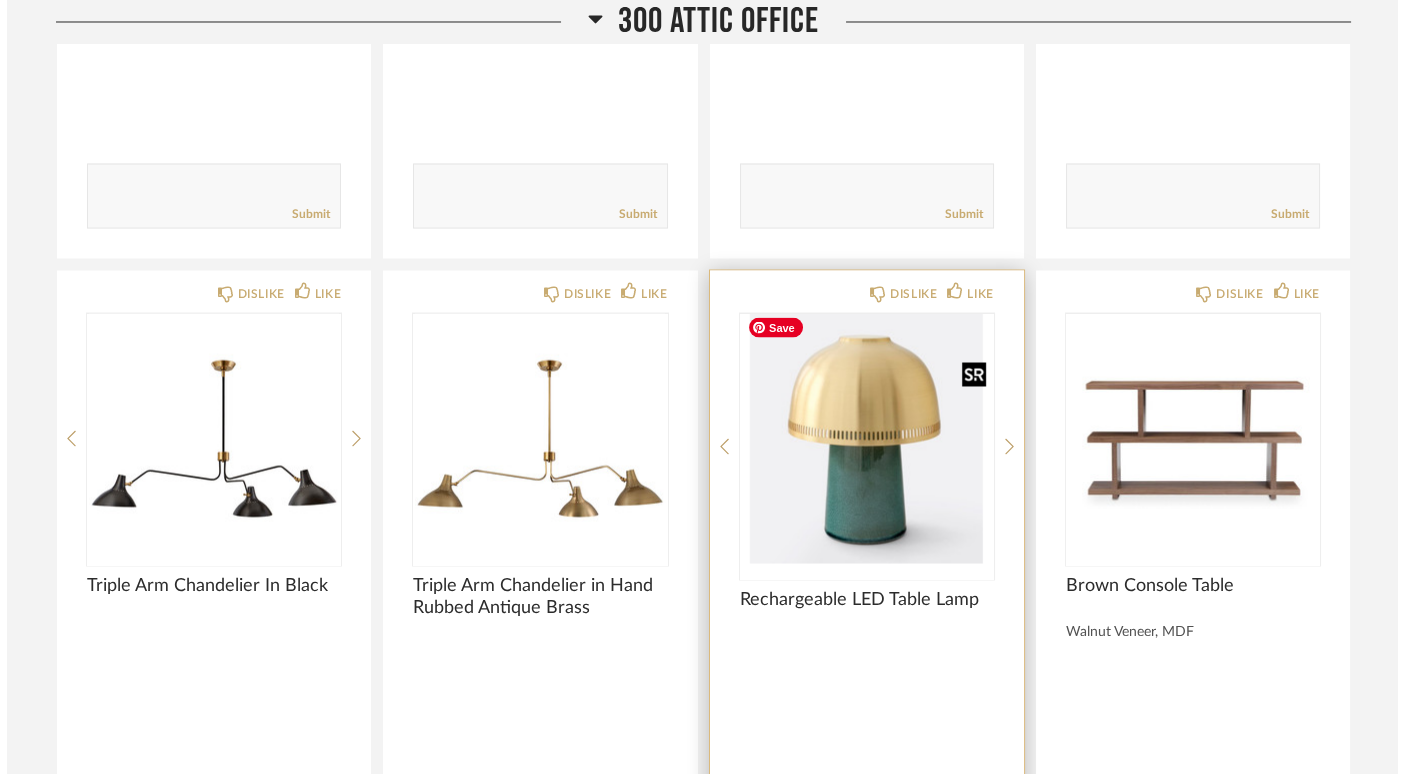 scroll, scrollTop: 0, scrollLeft: 0, axis: both 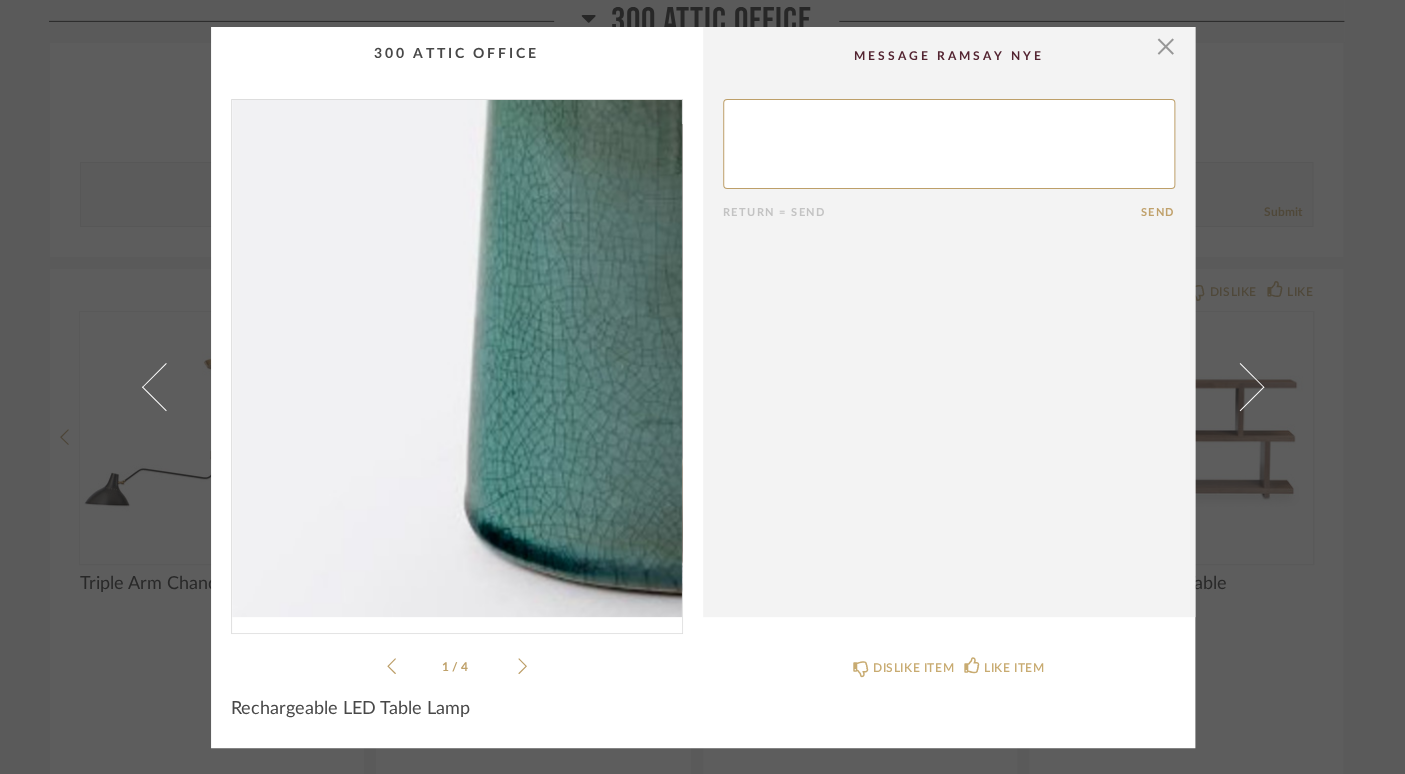 click at bounding box center (457, 358) 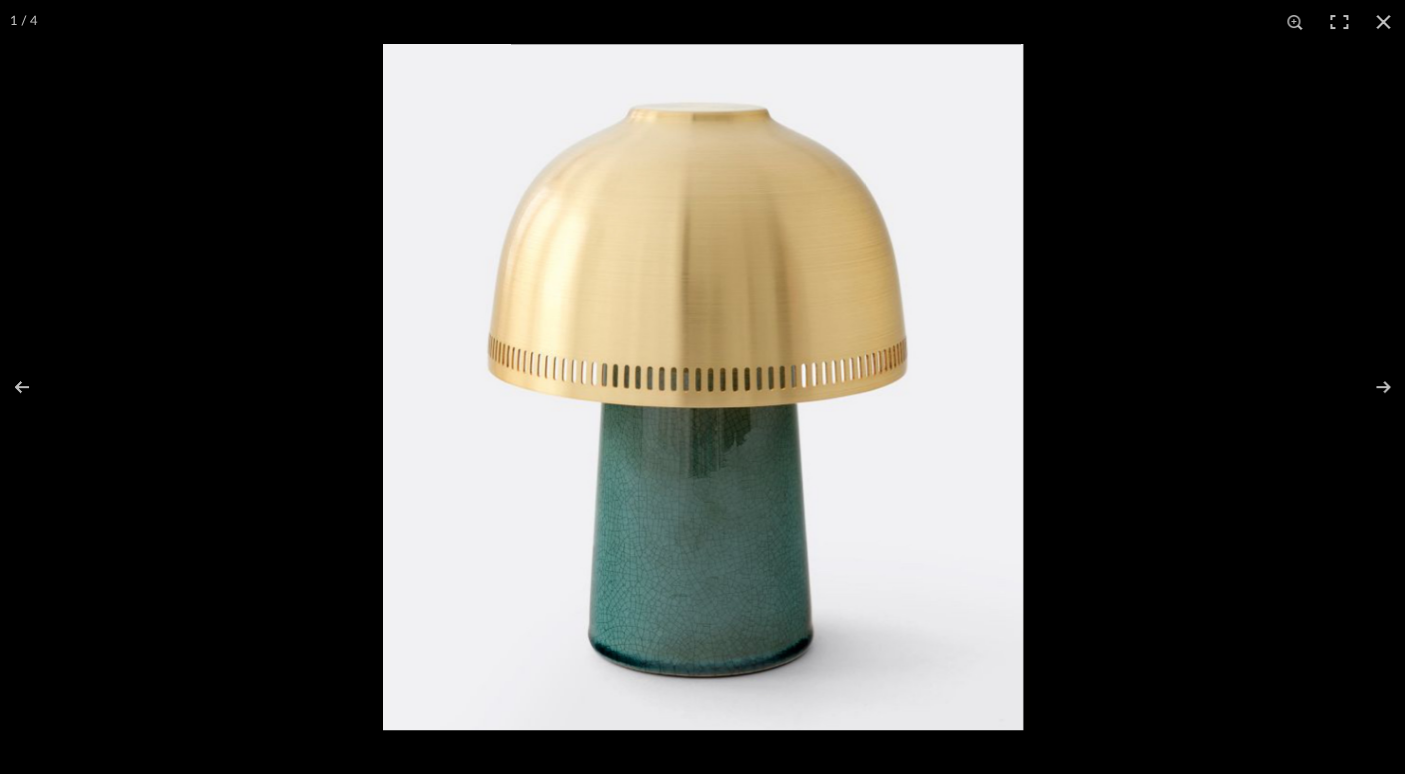 click at bounding box center (703, 387) 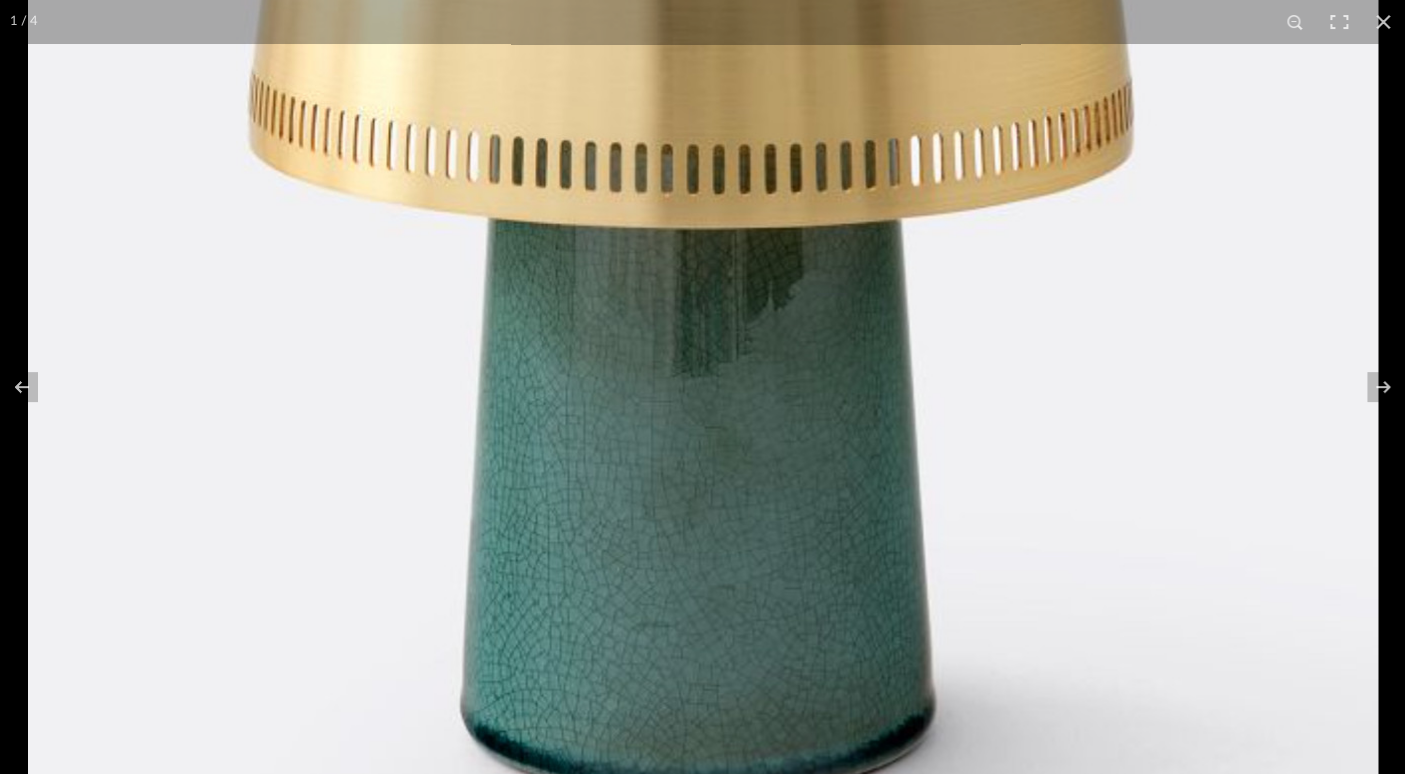 click at bounding box center (703, 185) 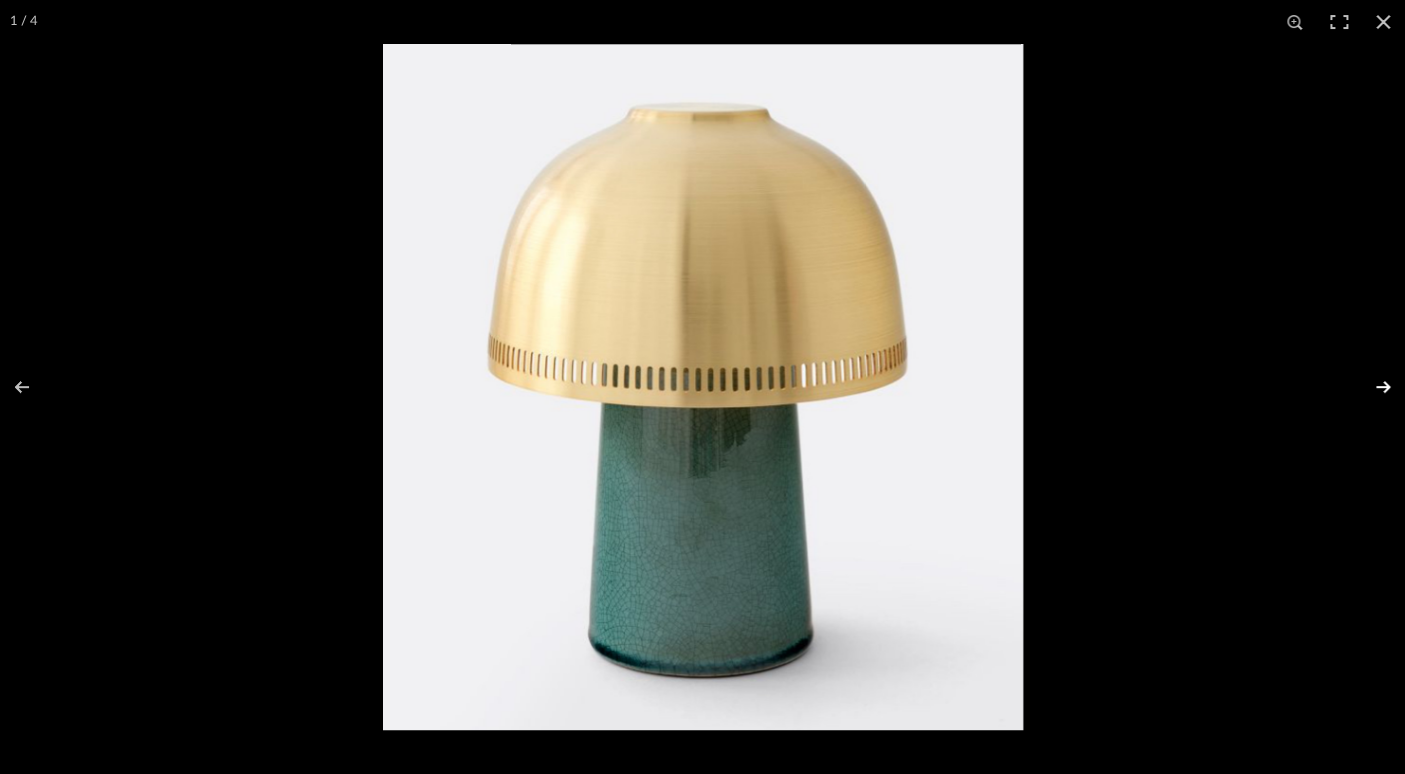 click at bounding box center (1370, 387) 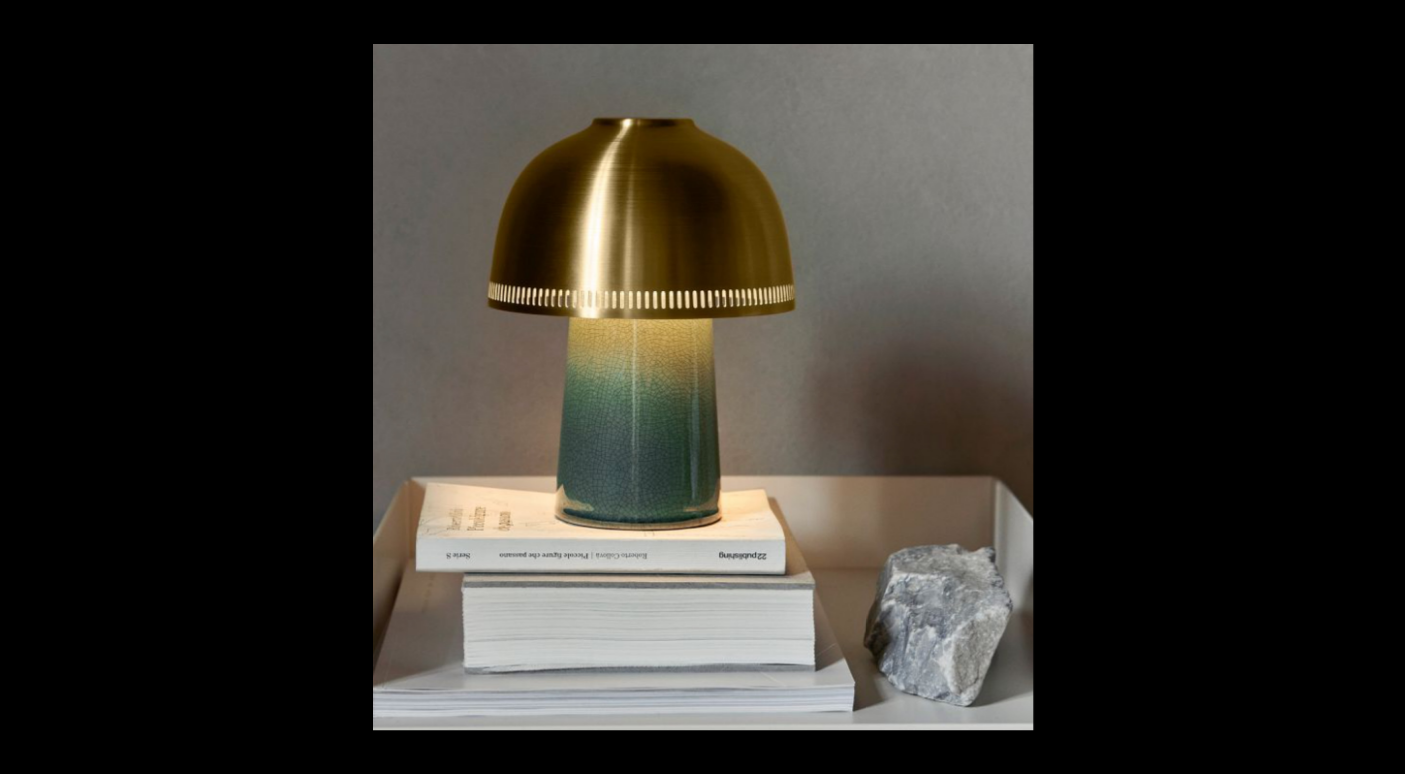click at bounding box center (1370, 387) 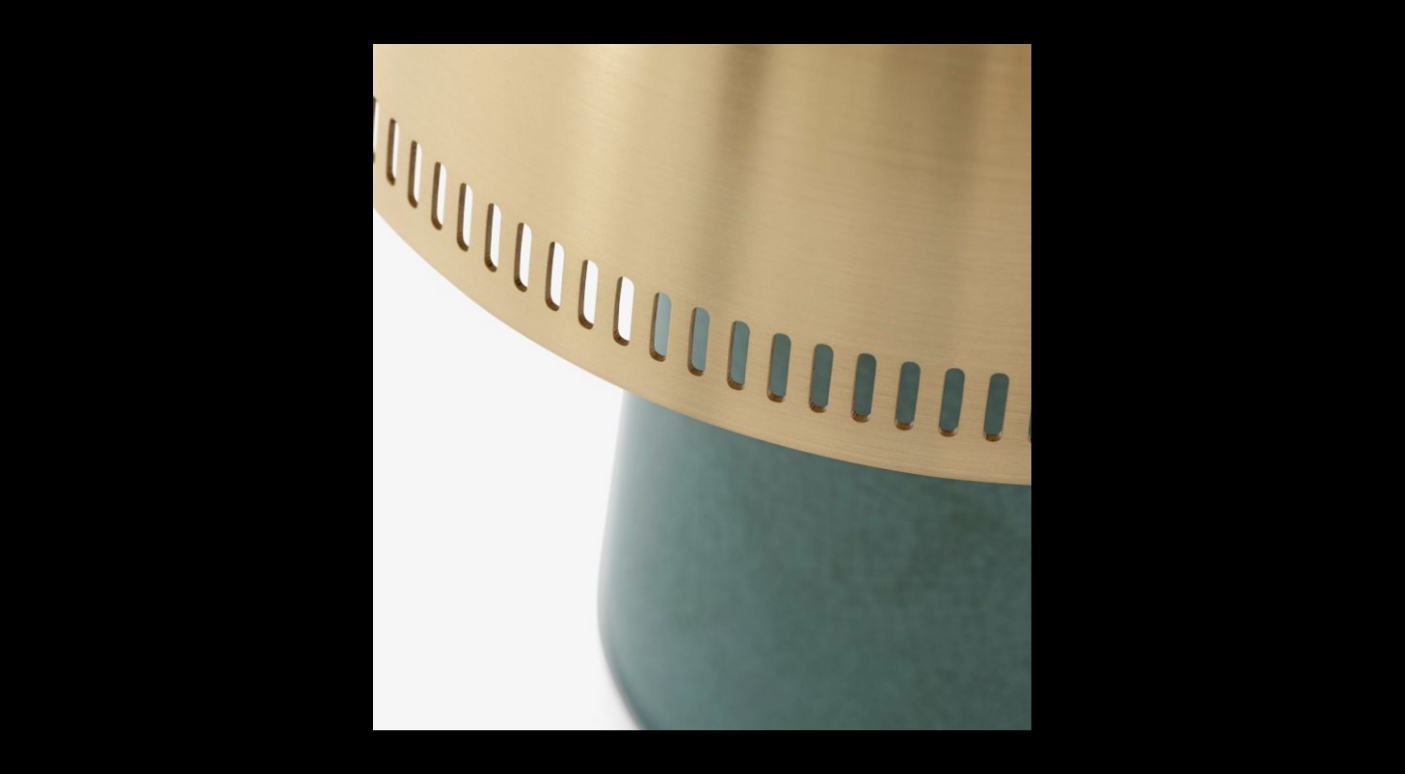 click at bounding box center (1370, 387) 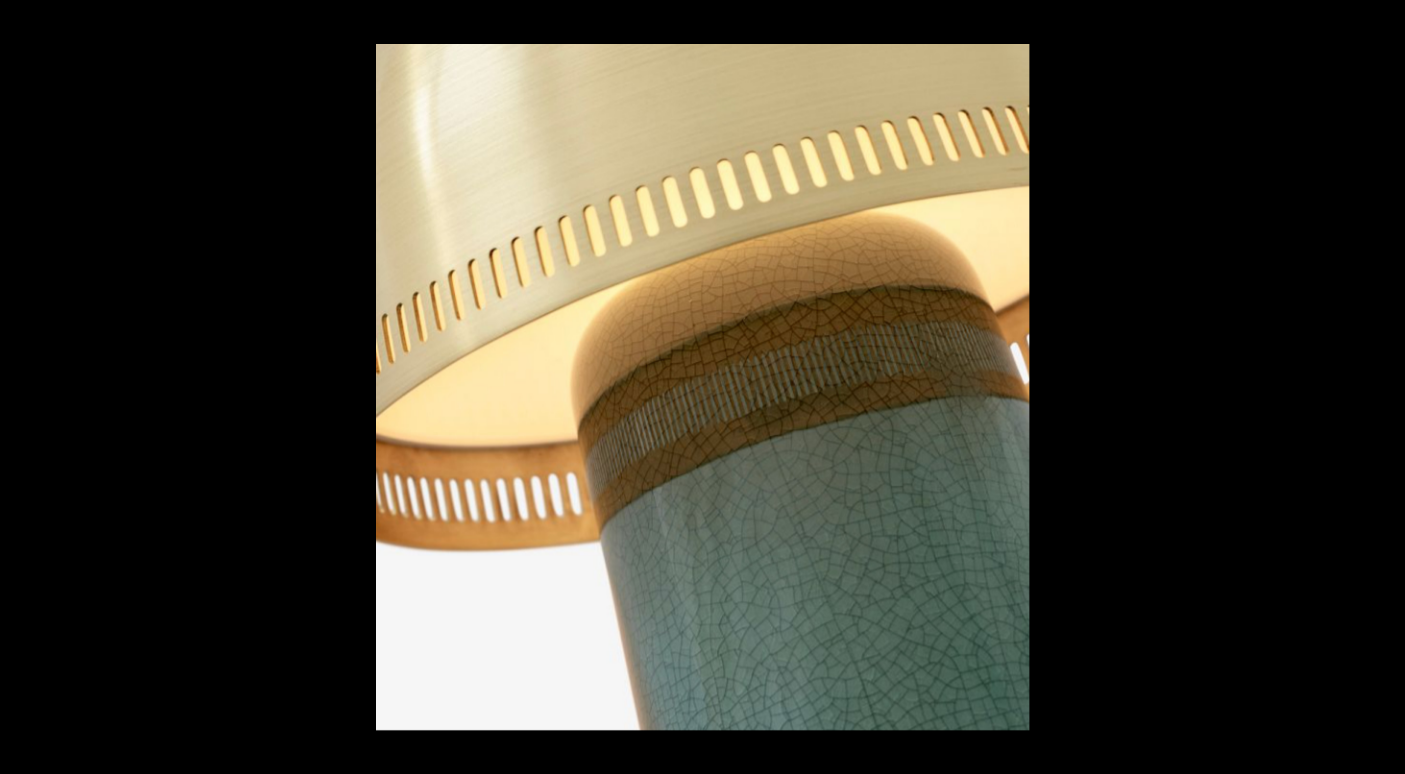 click at bounding box center [1370, 387] 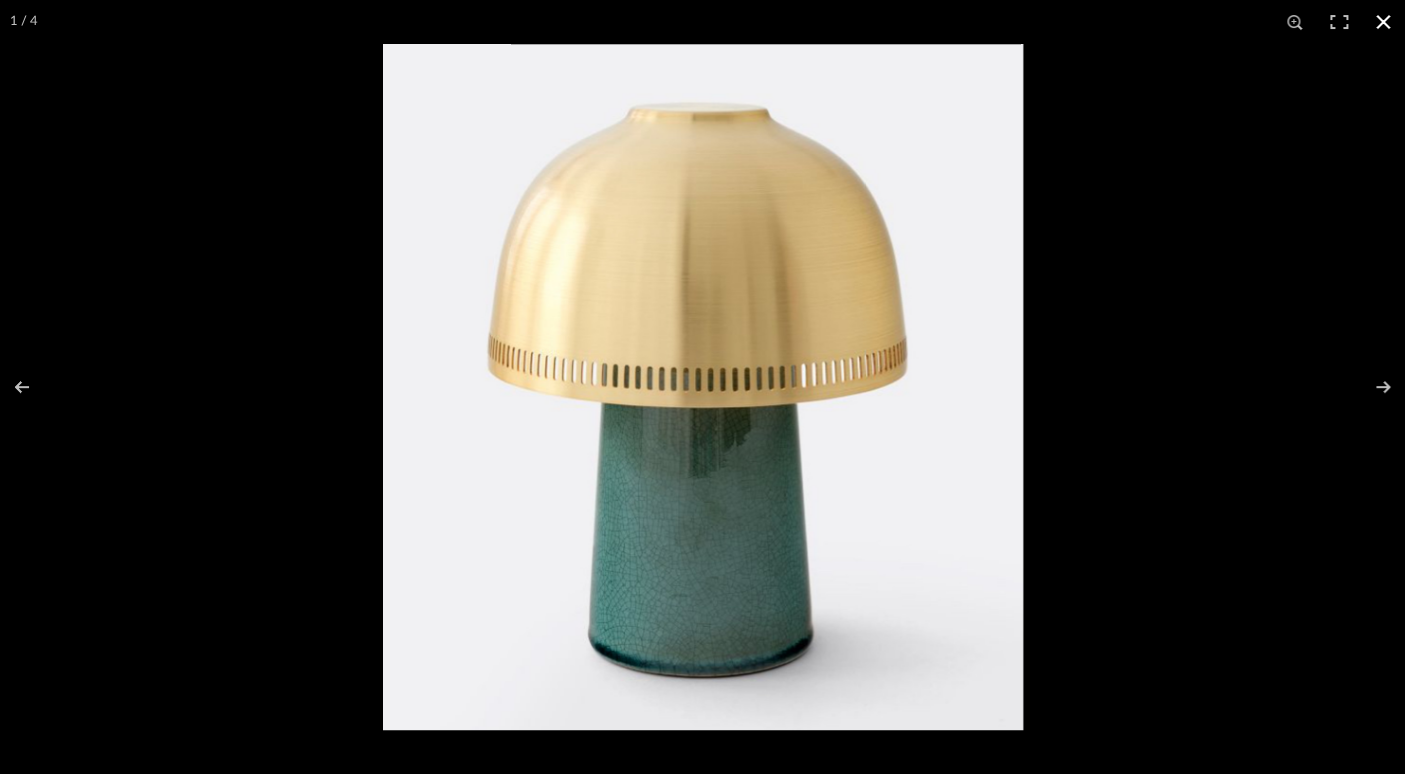 click at bounding box center [1383, 22] 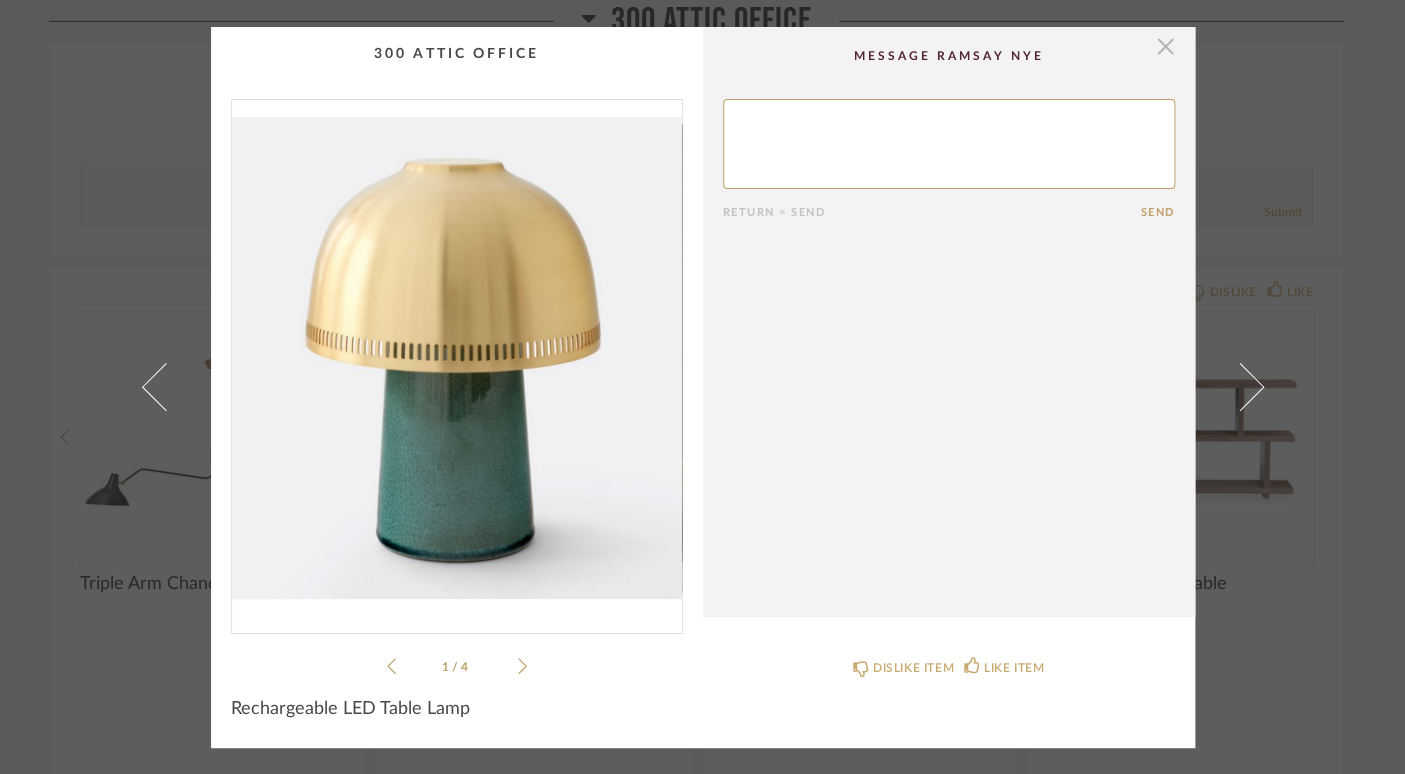 click at bounding box center [1166, 47] 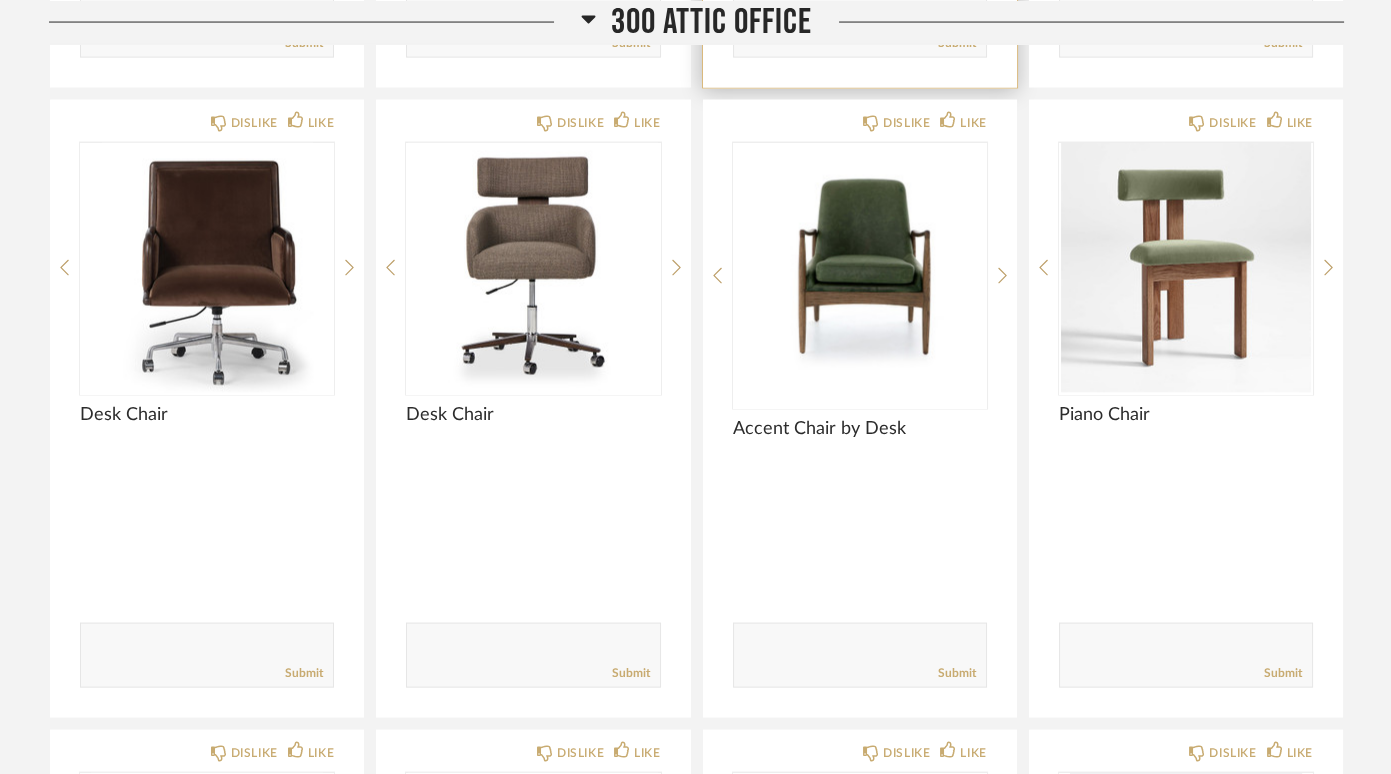 scroll, scrollTop: 8329, scrollLeft: 0, axis: vertical 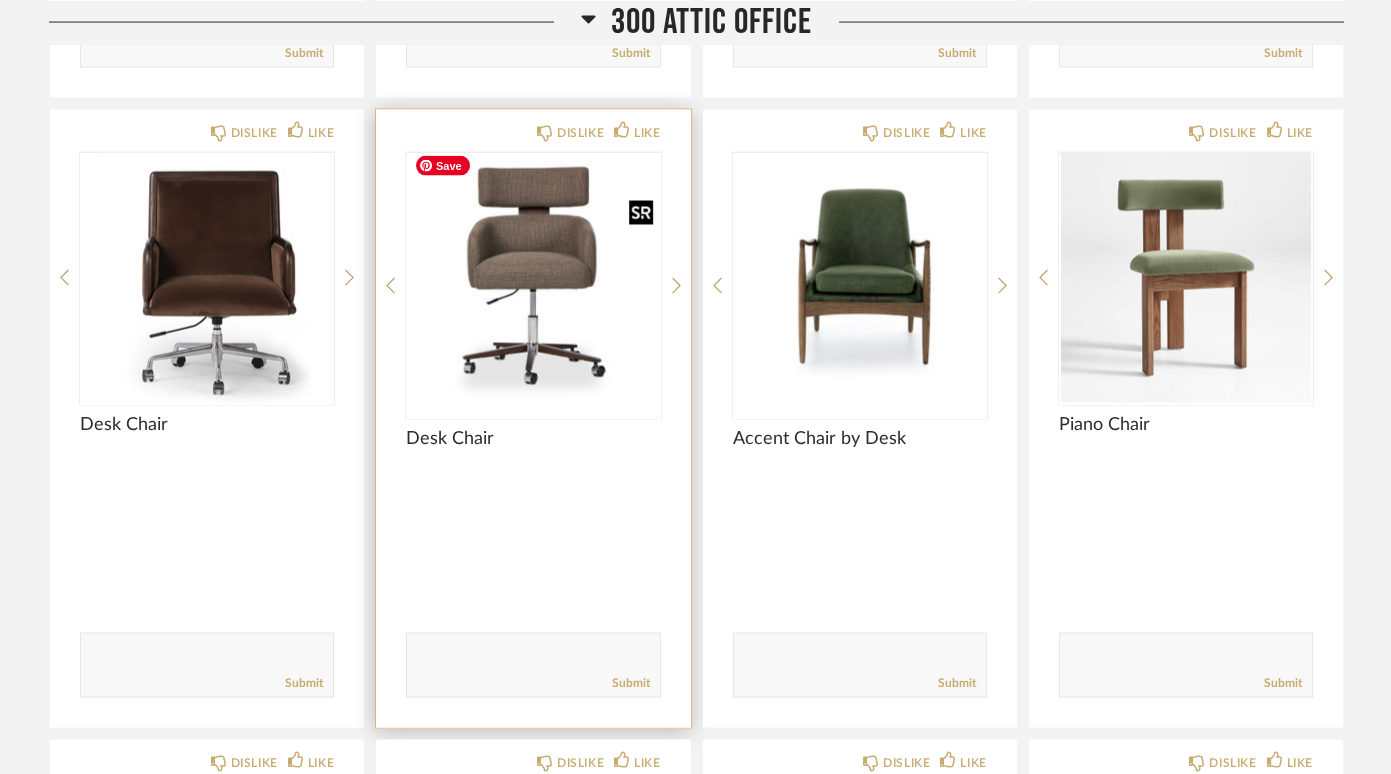 click at bounding box center [533, 278] 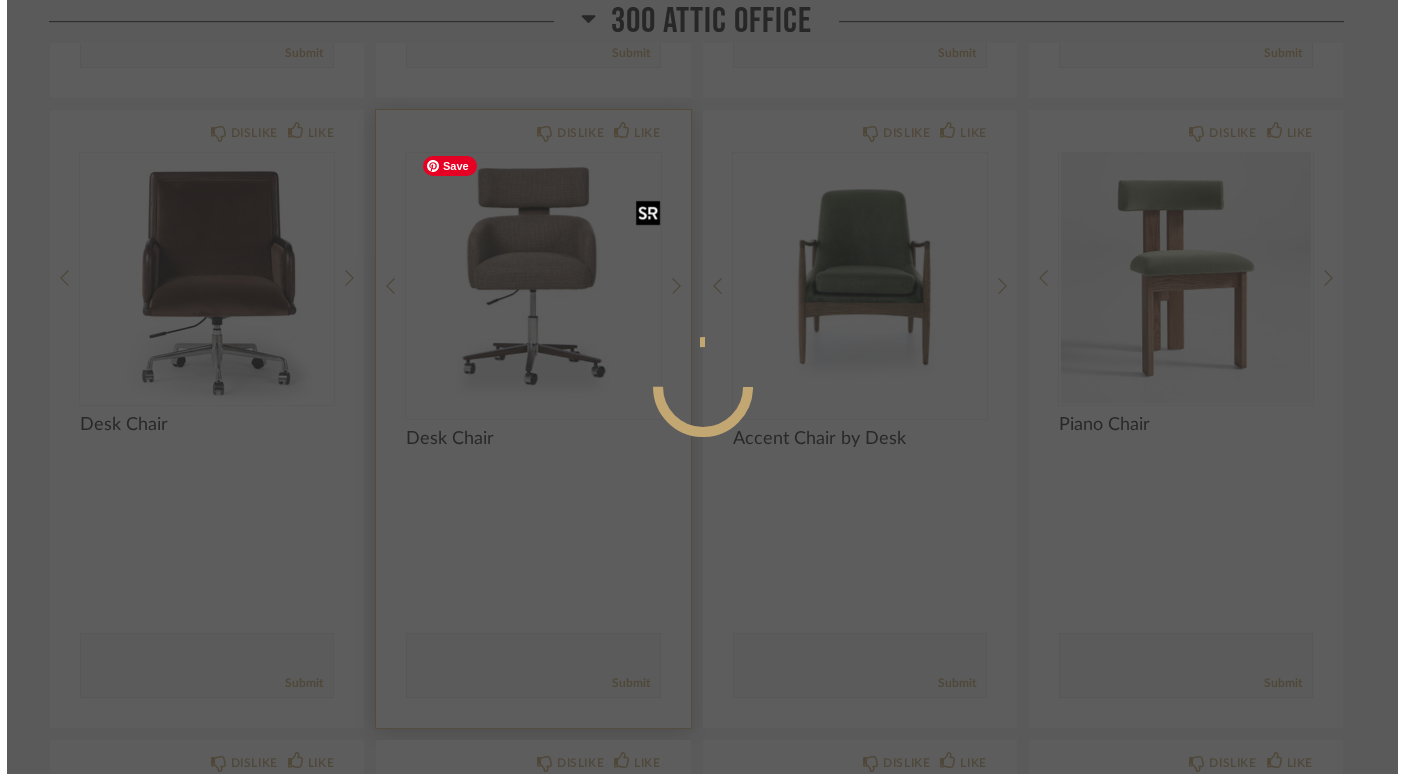scroll, scrollTop: 0, scrollLeft: 0, axis: both 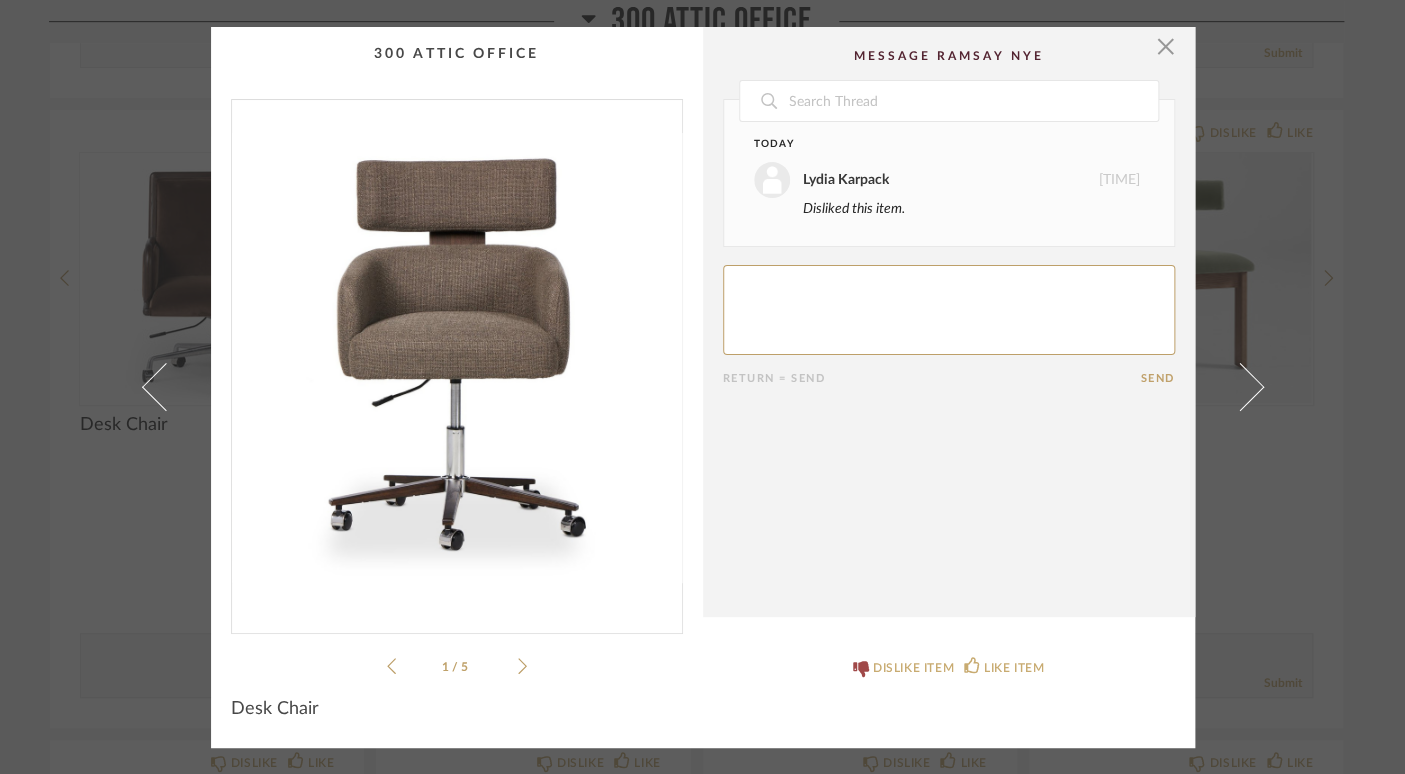 click at bounding box center [457, 358] 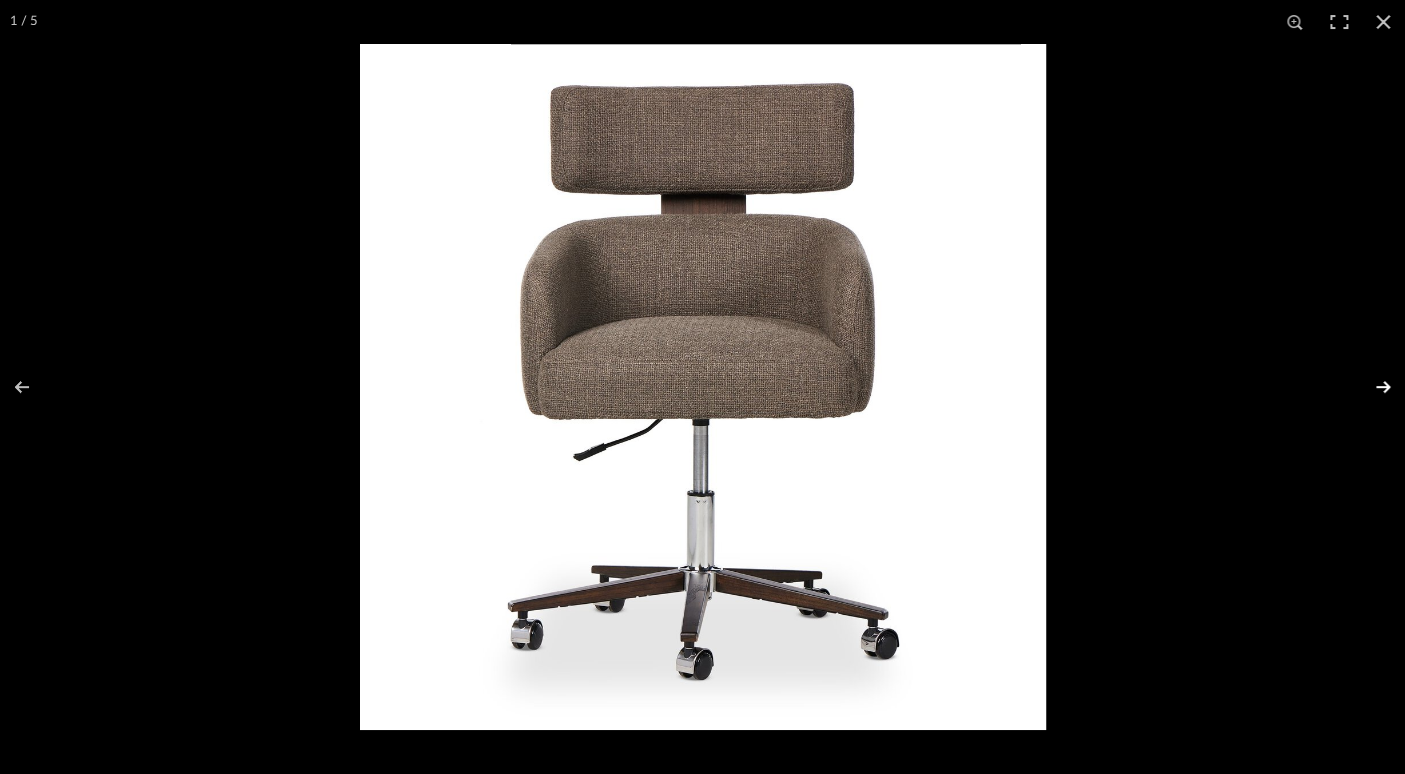 click at bounding box center (1370, 387) 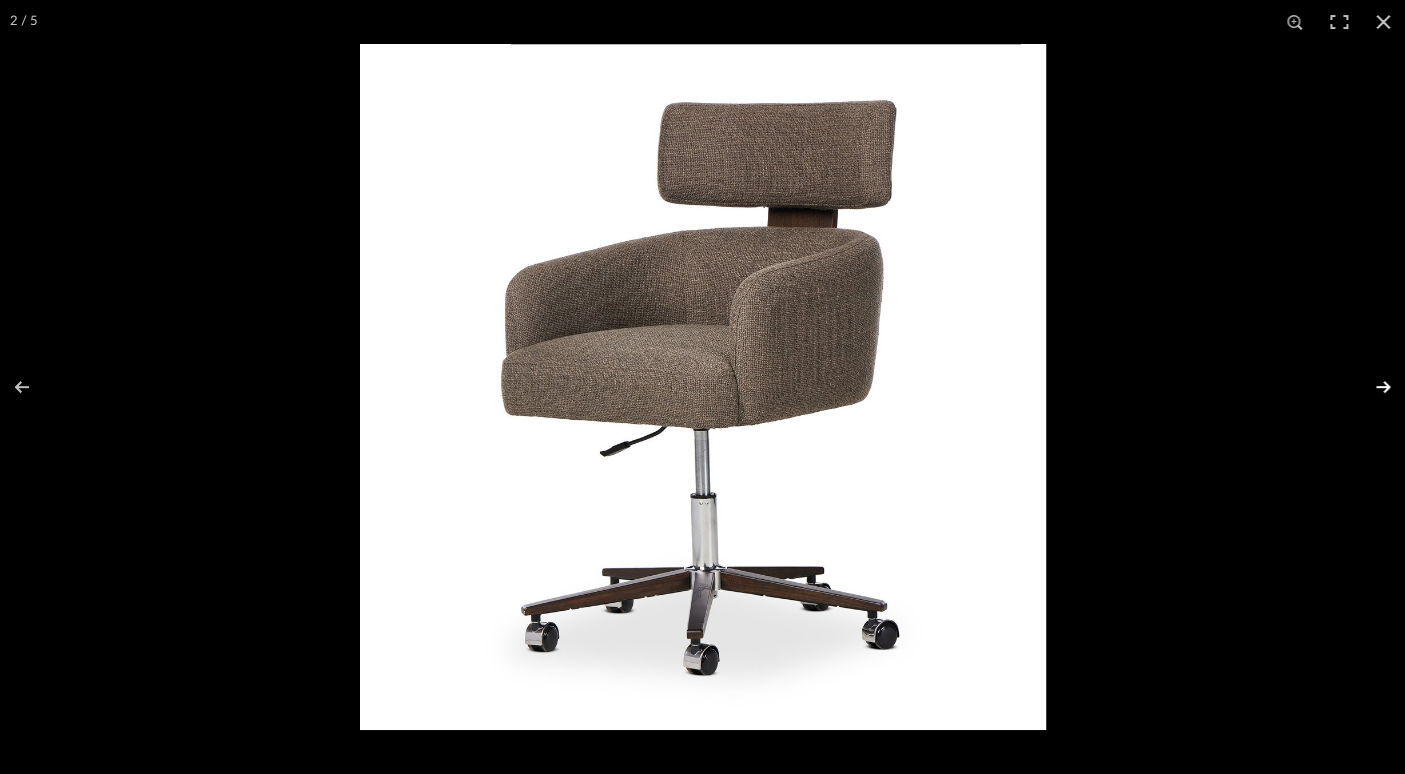 click at bounding box center (1370, 387) 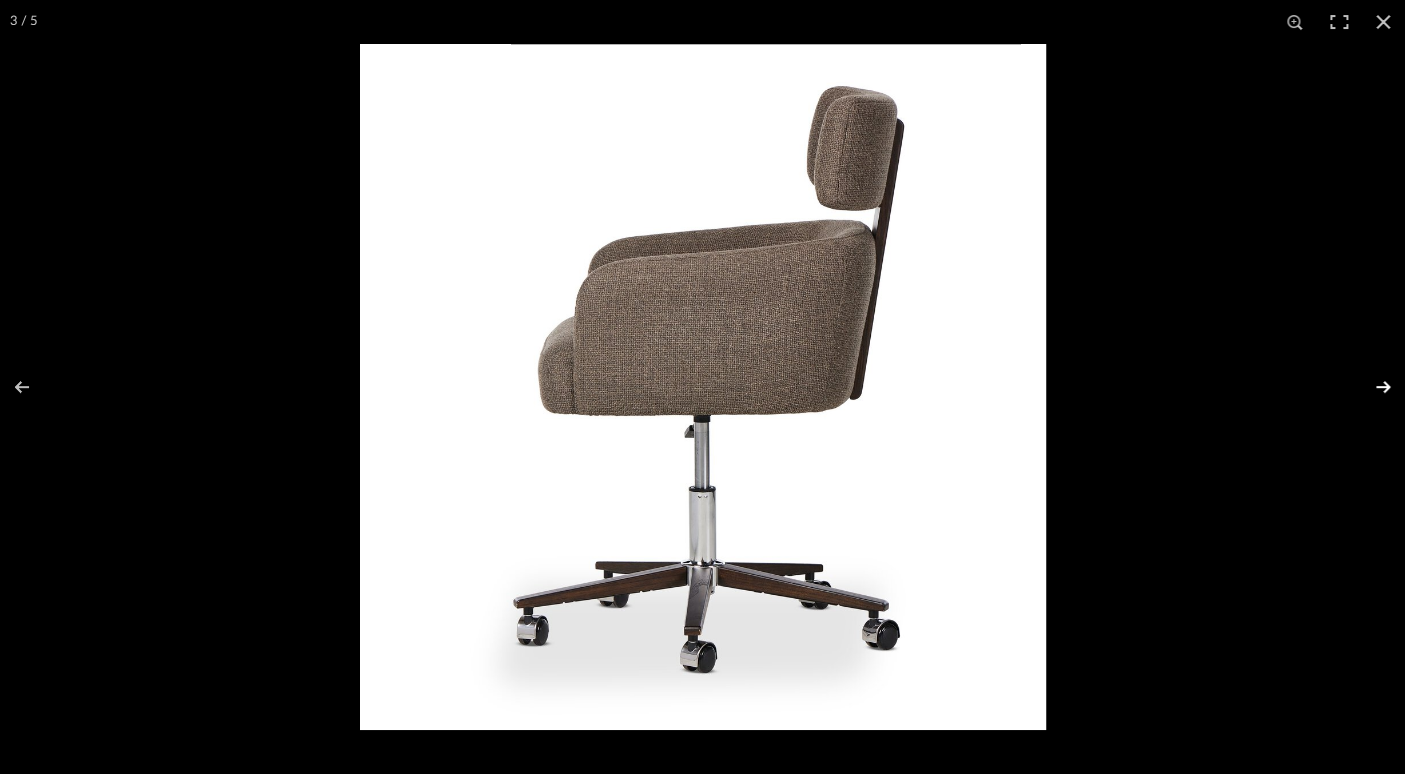 click at bounding box center (1370, 387) 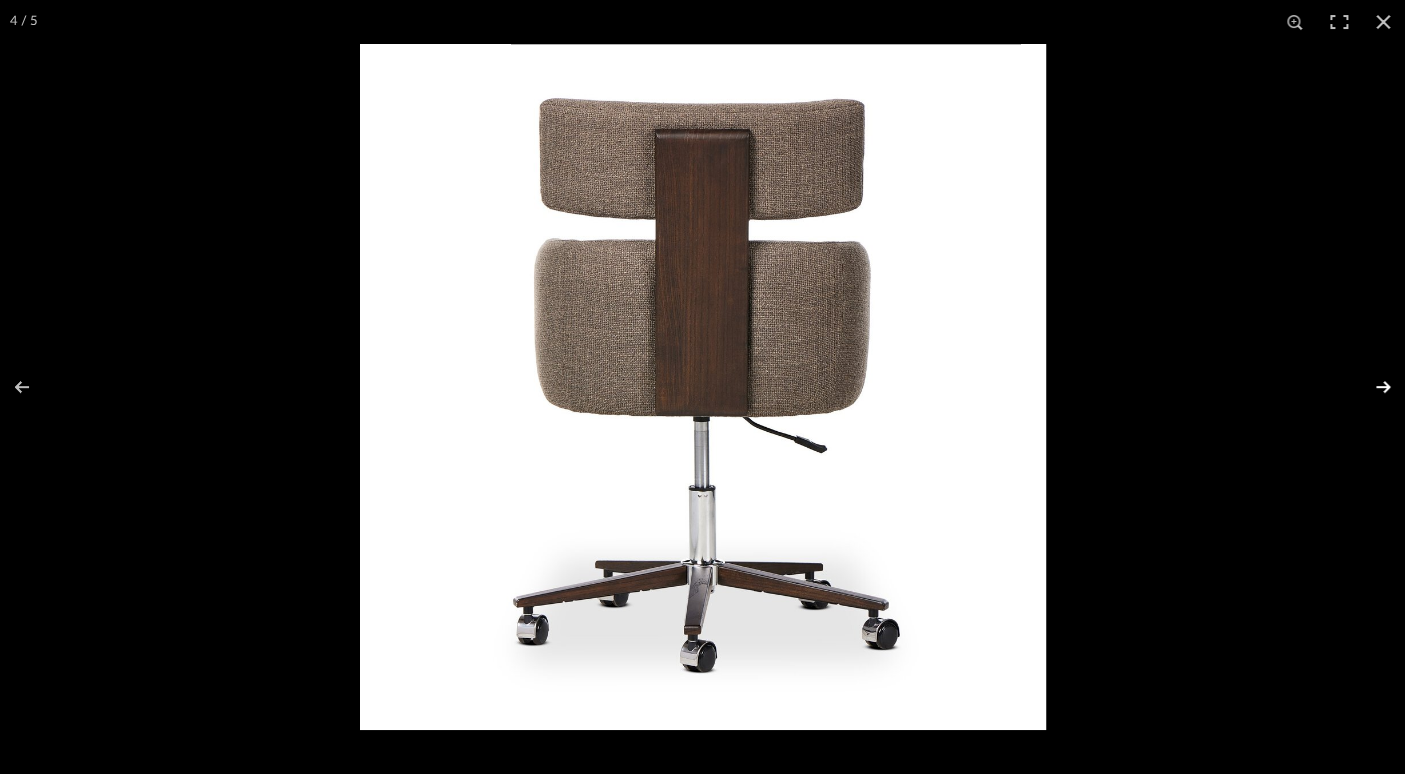 click at bounding box center [1370, 387] 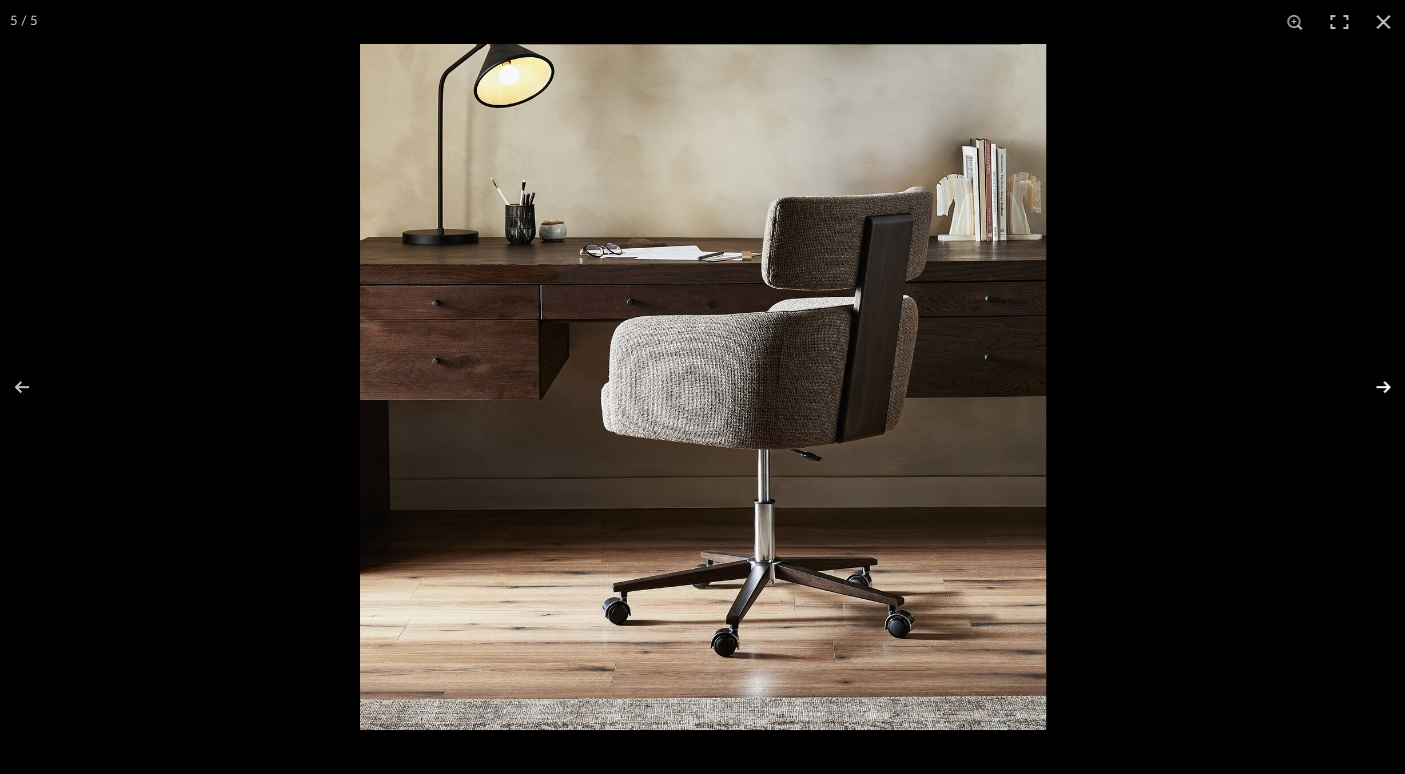 click at bounding box center (1370, 387) 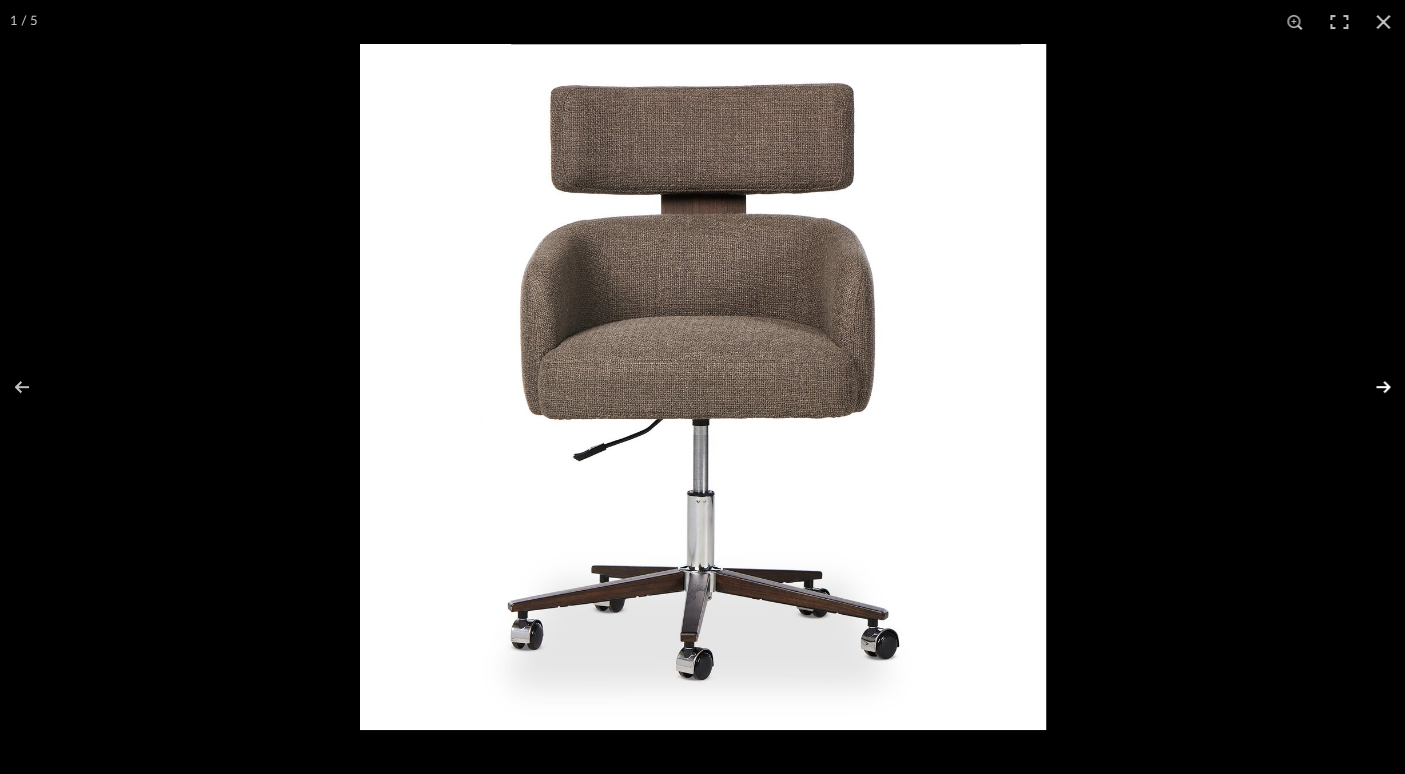 click at bounding box center [1370, 387] 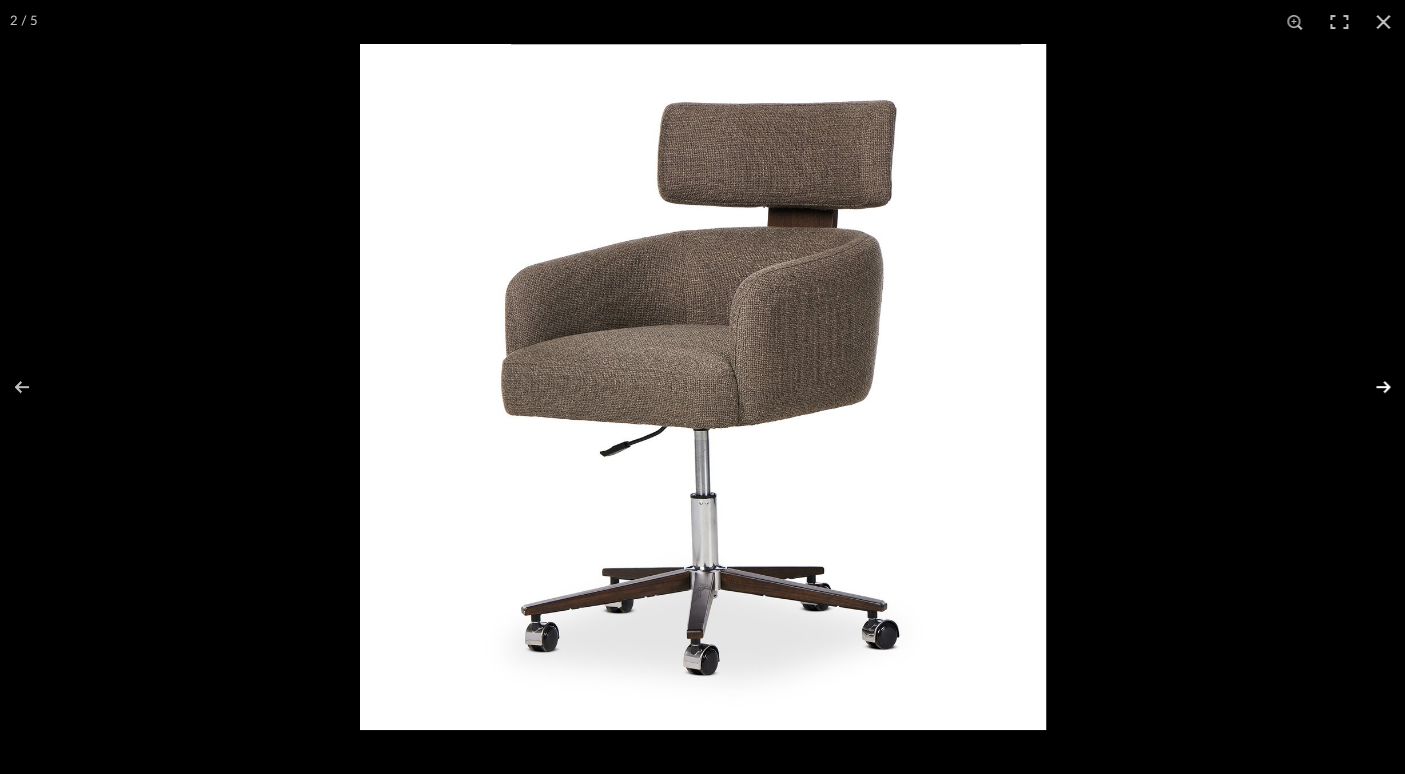 click at bounding box center (1370, 387) 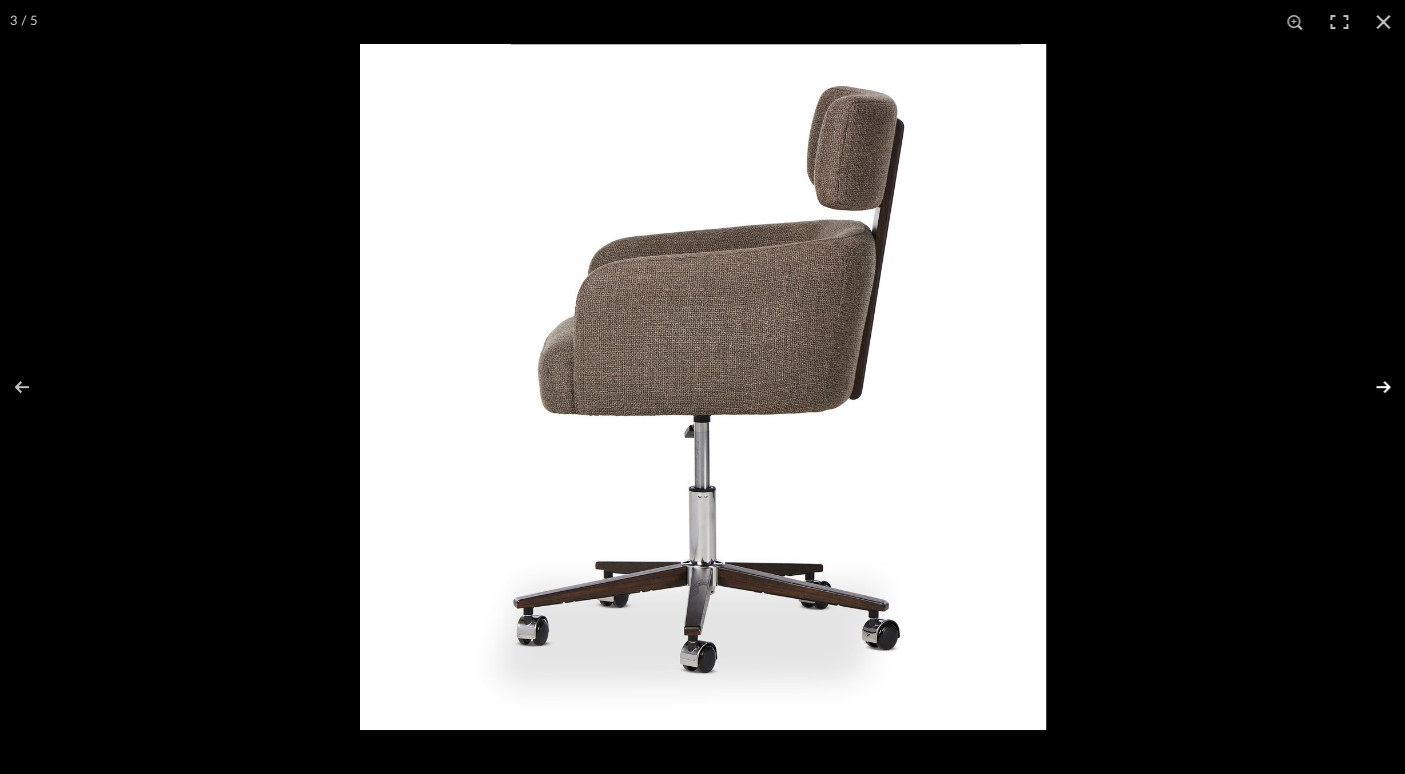 click at bounding box center [1370, 387] 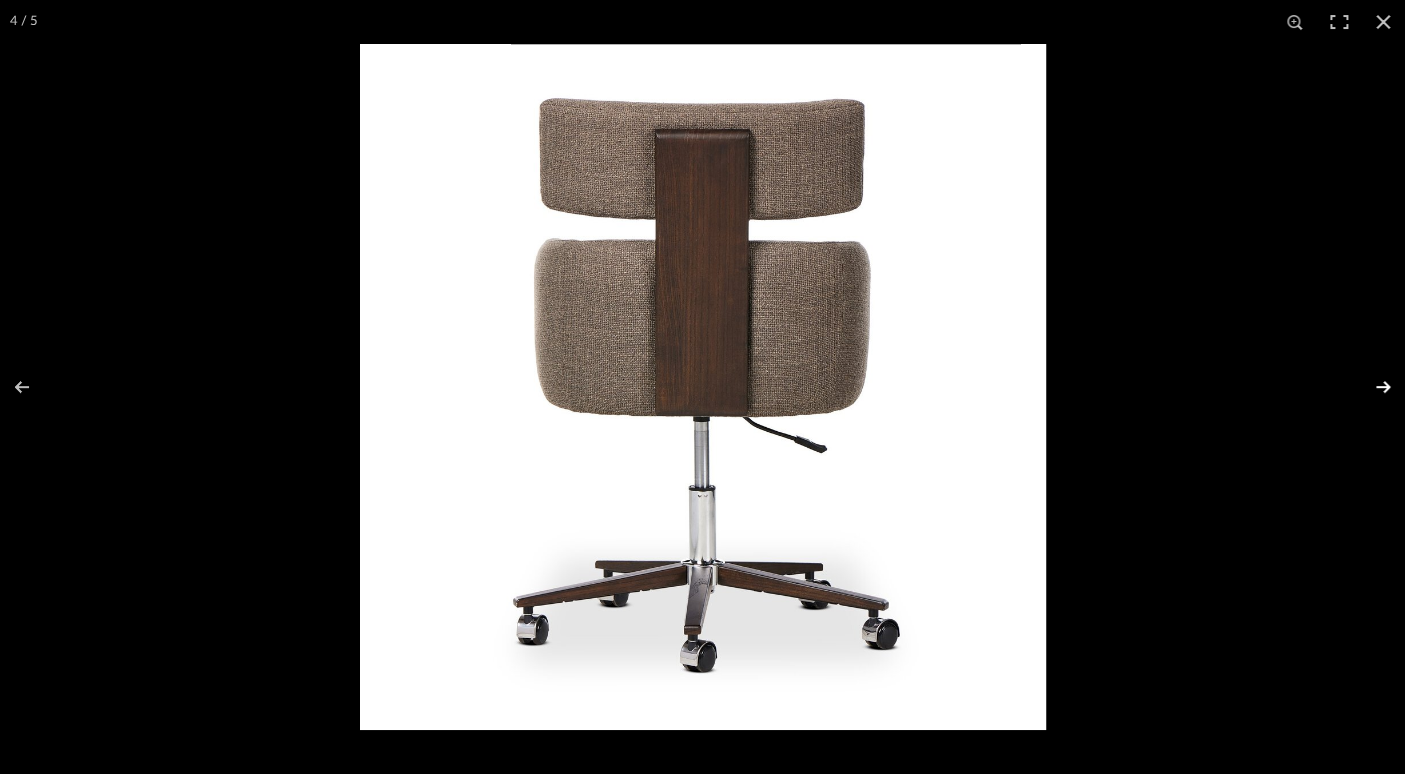 click at bounding box center [1370, 387] 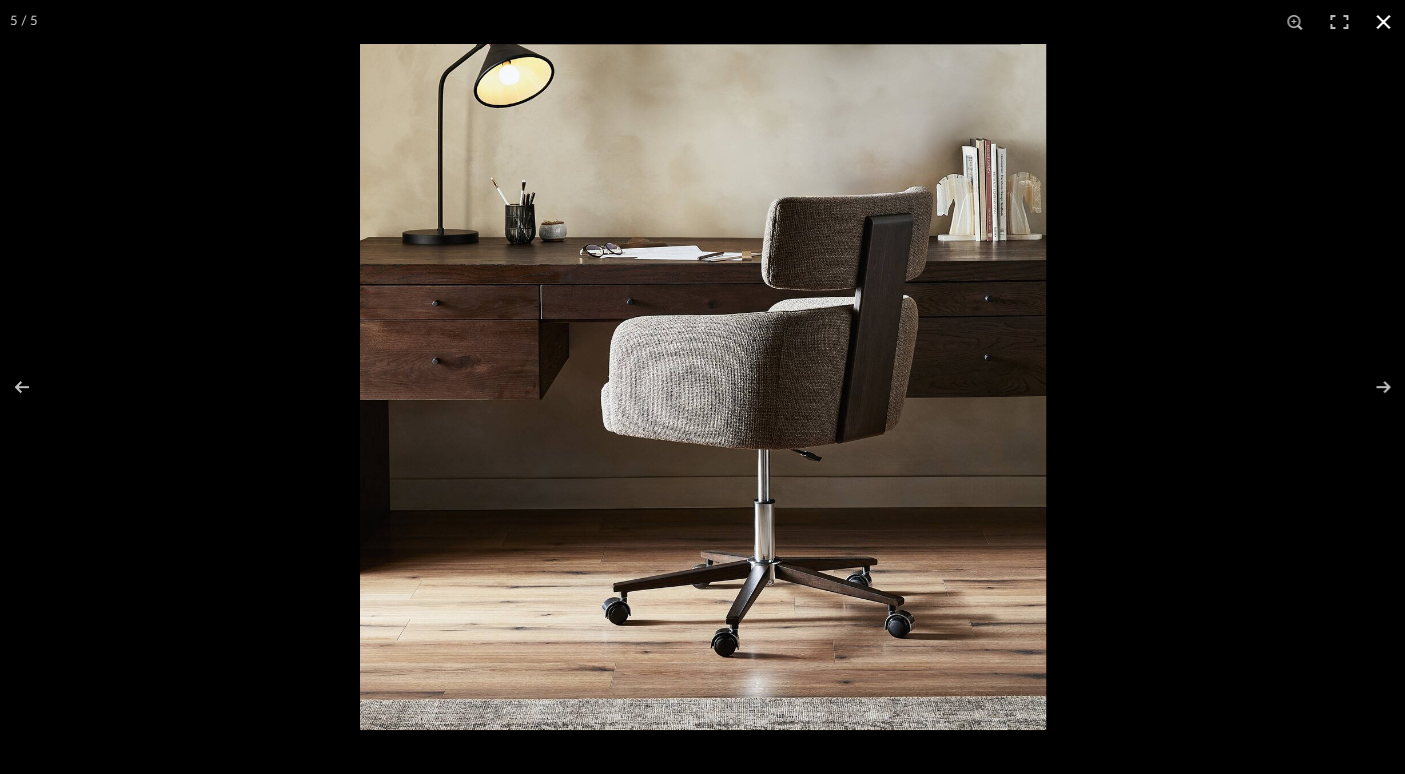 click at bounding box center [1383, 22] 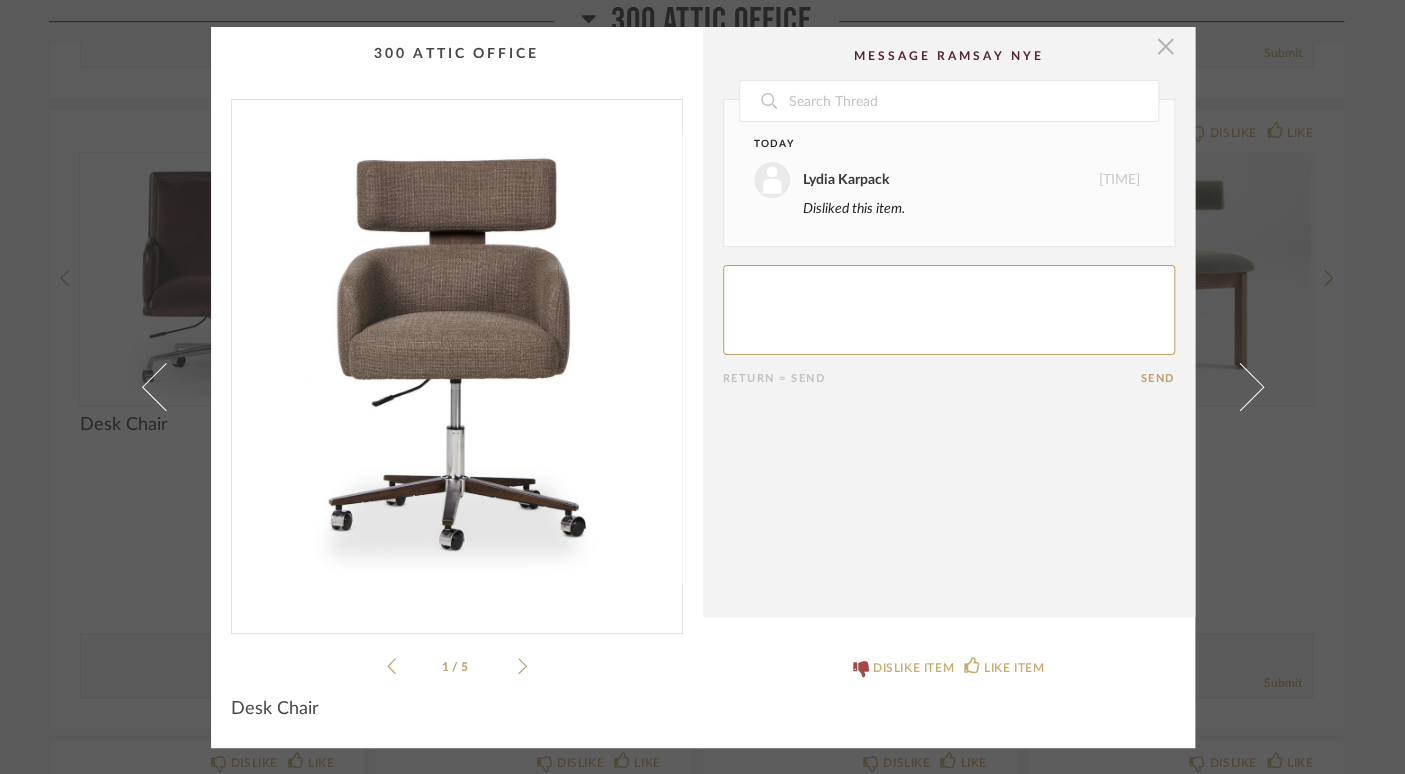 click at bounding box center (1166, 47) 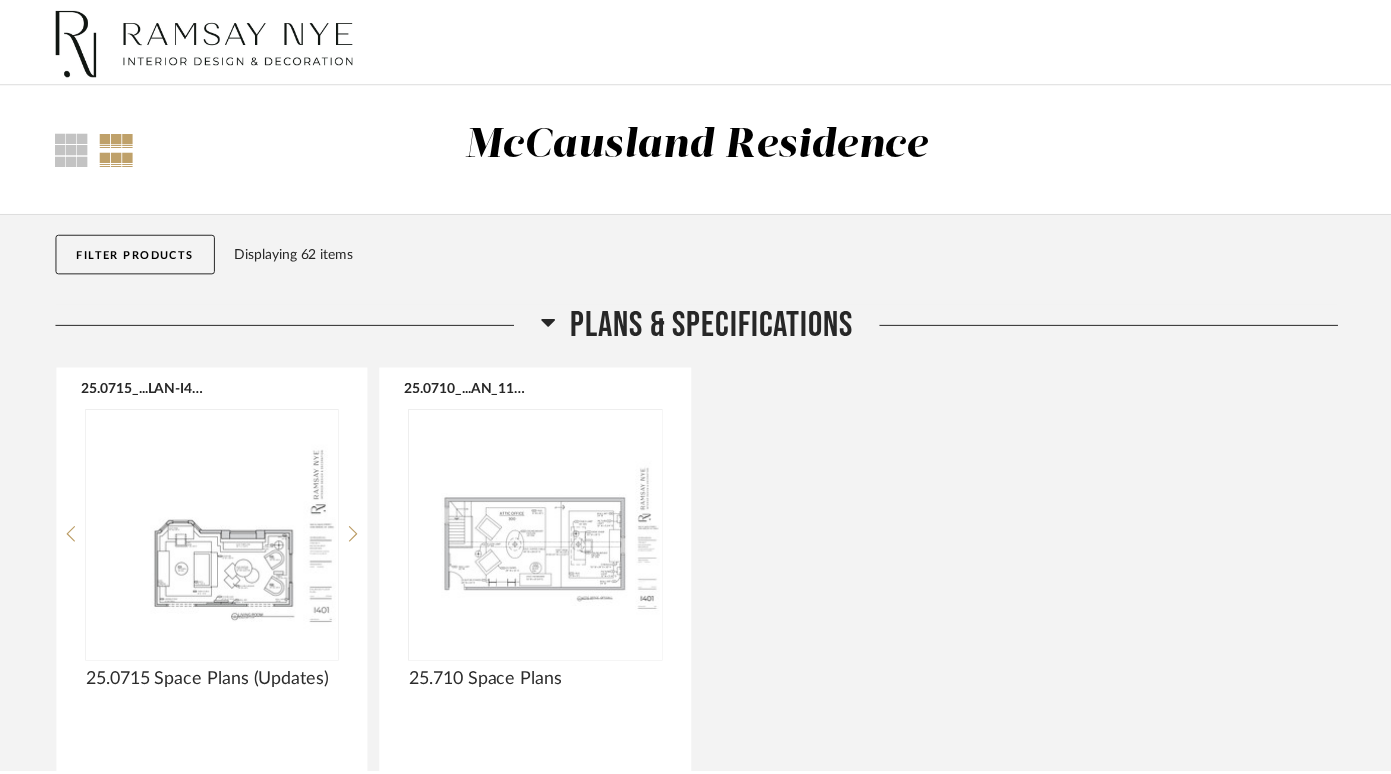 scroll, scrollTop: 8329, scrollLeft: 0, axis: vertical 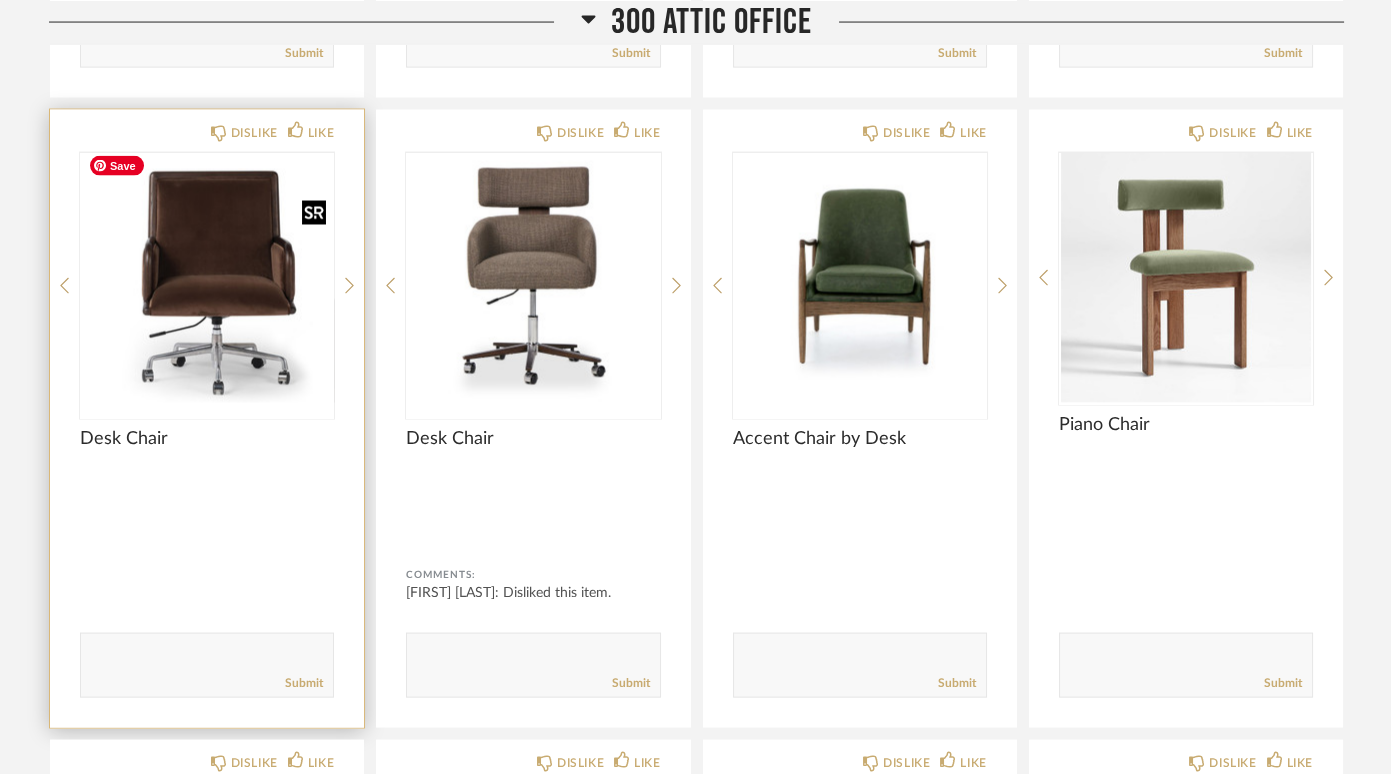 click 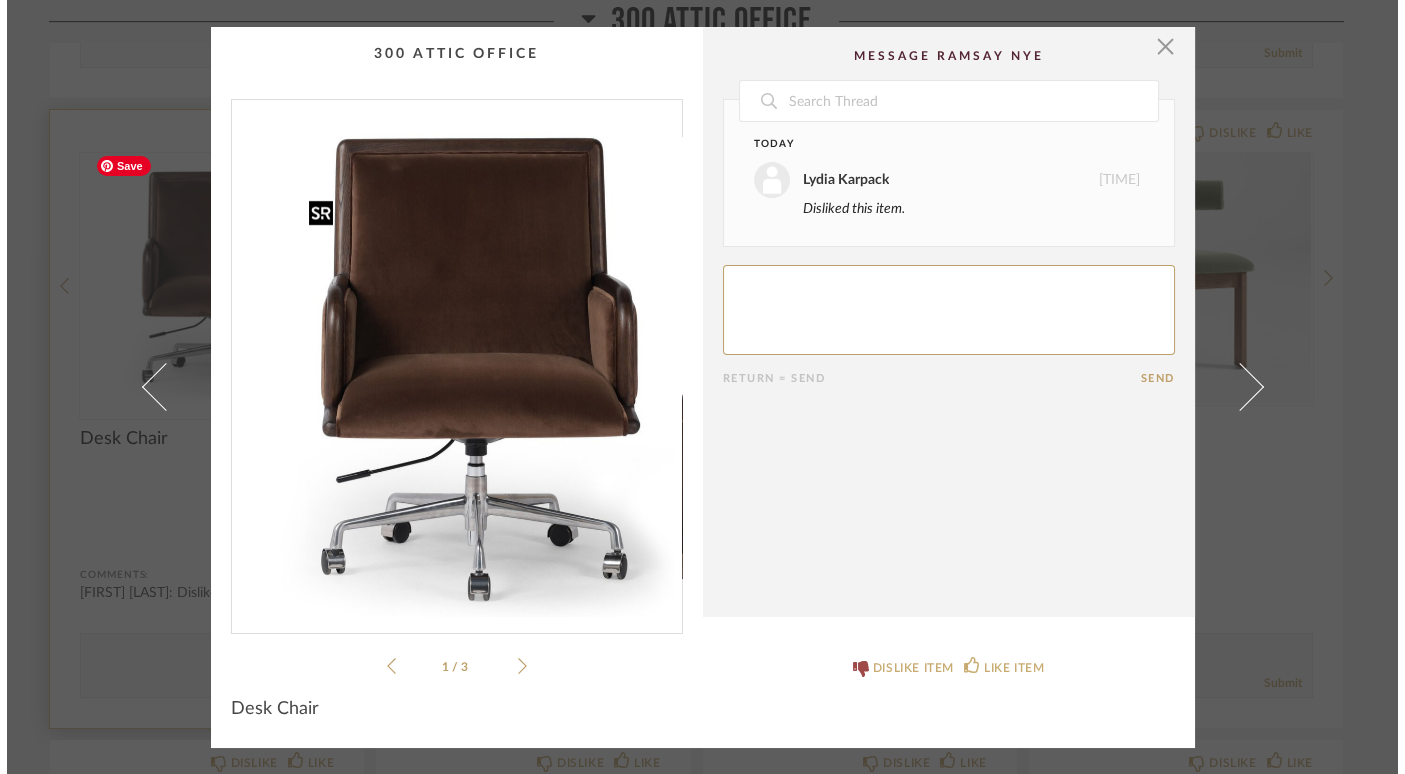 scroll, scrollTop: 0, scrollLeft: 0, axis: both 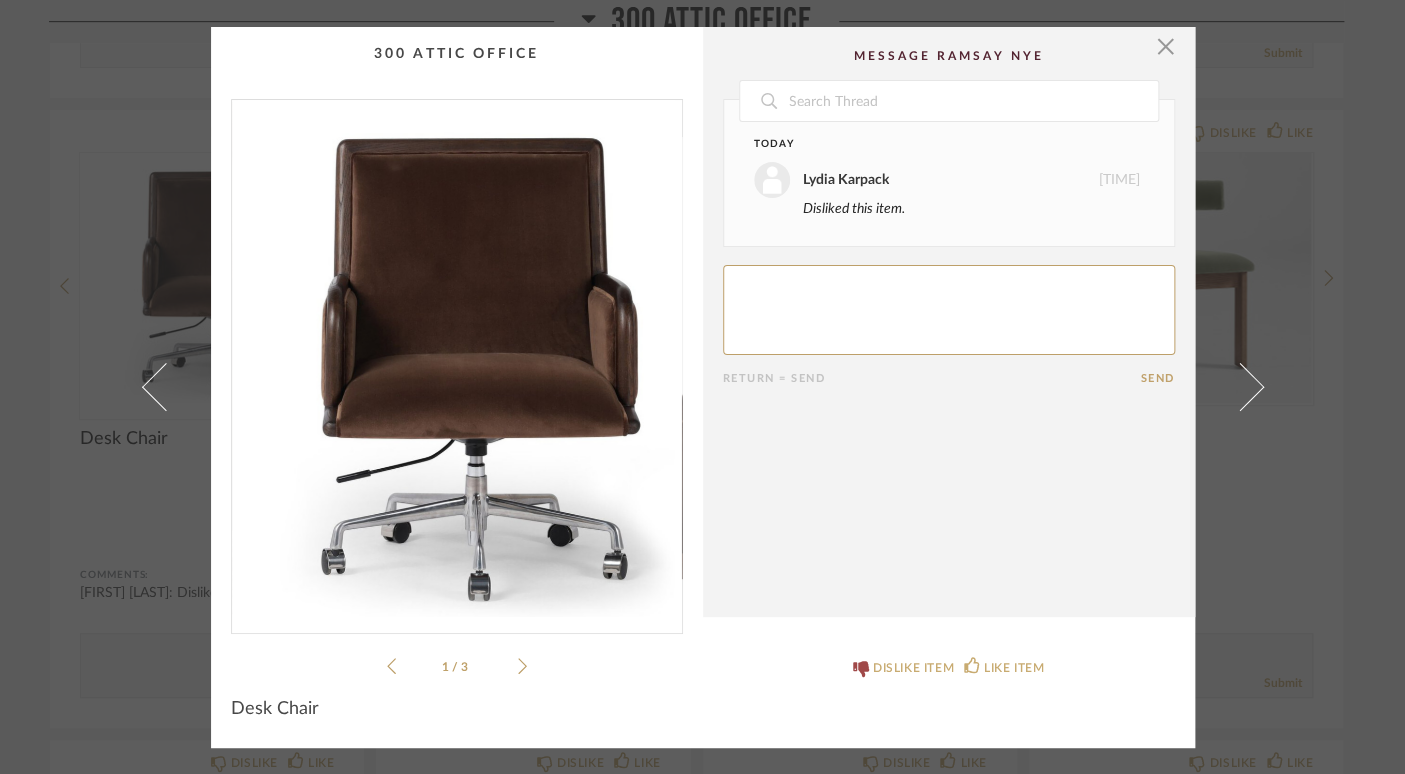 click at bounding box center [457, 358] 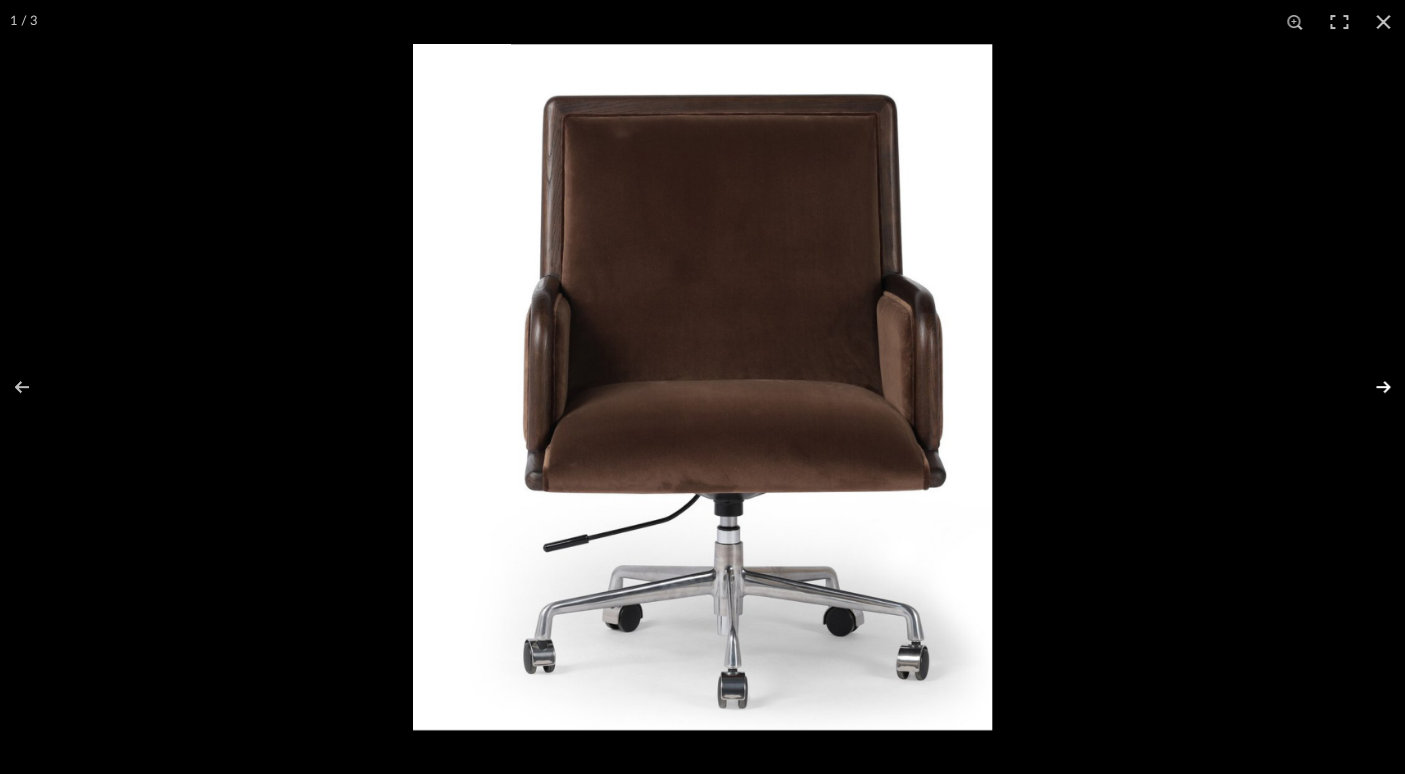 click at bounding box center (1370, 387) 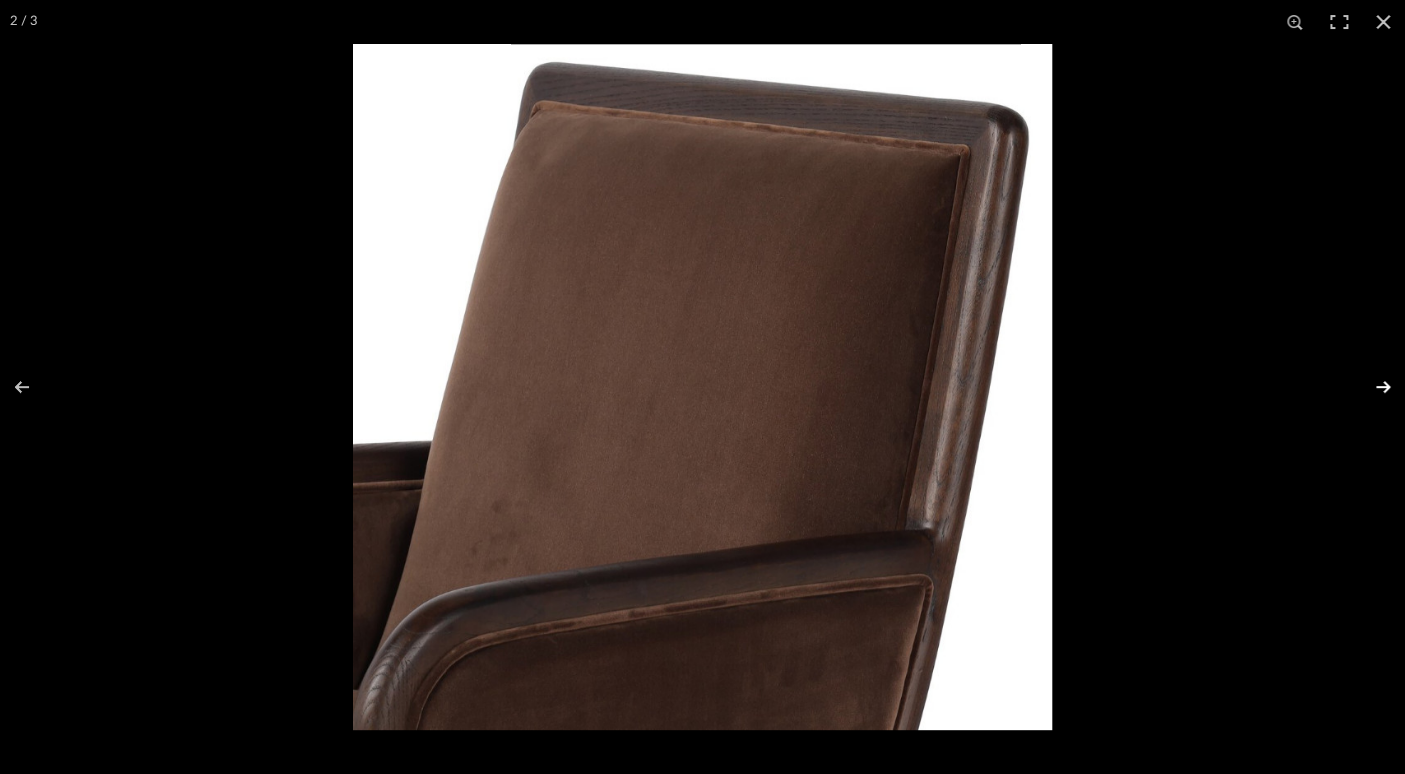 click at bounding box center (1370, 387) 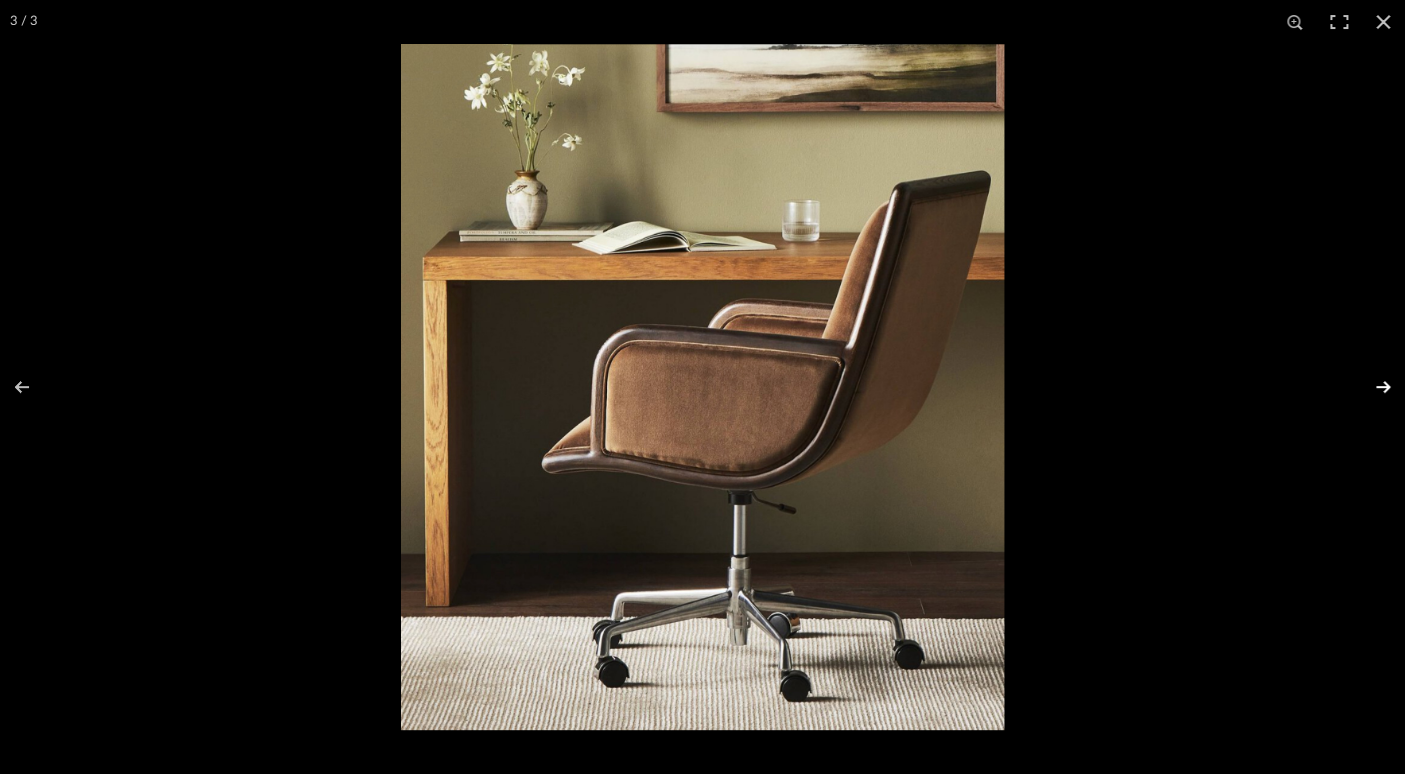 click at bounding box center [1370, 387] 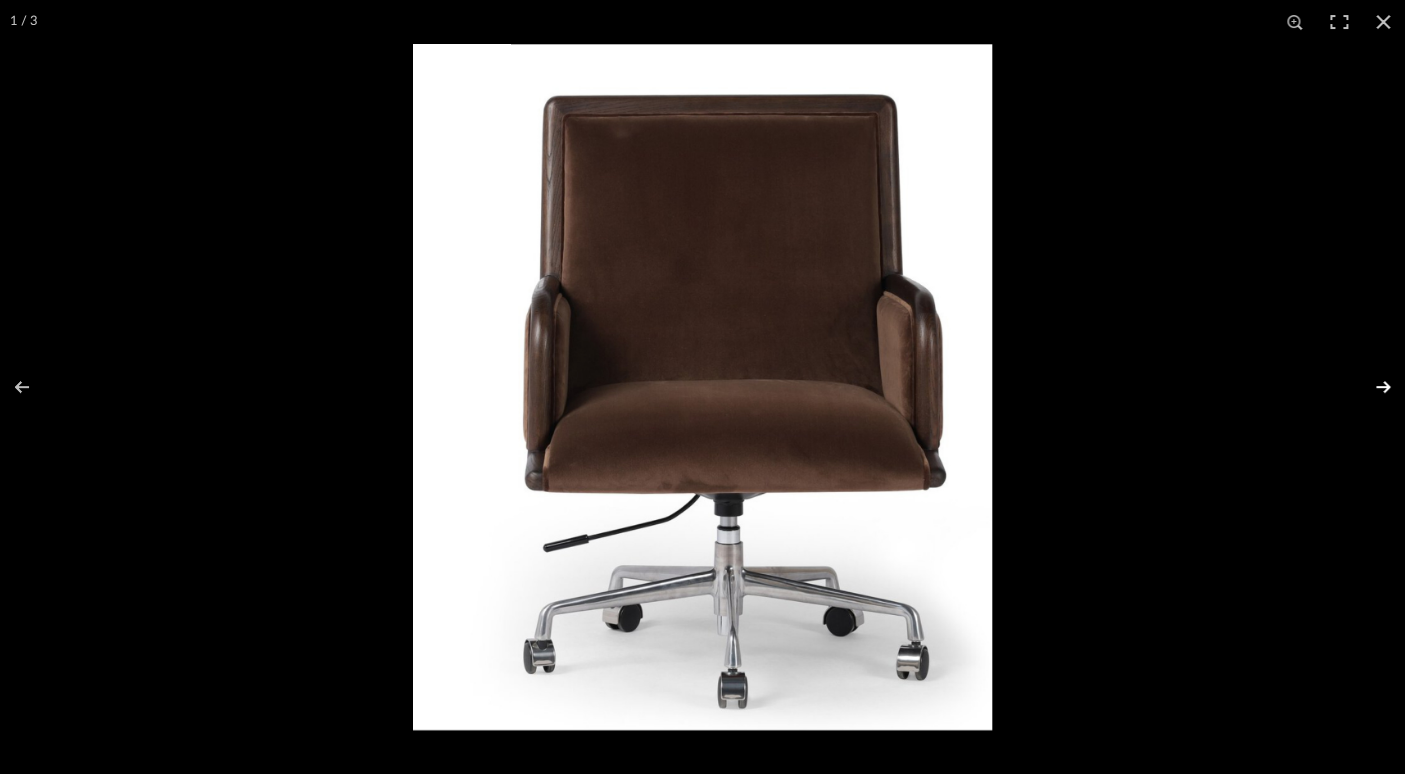 click at bounding box center [1370, 387] 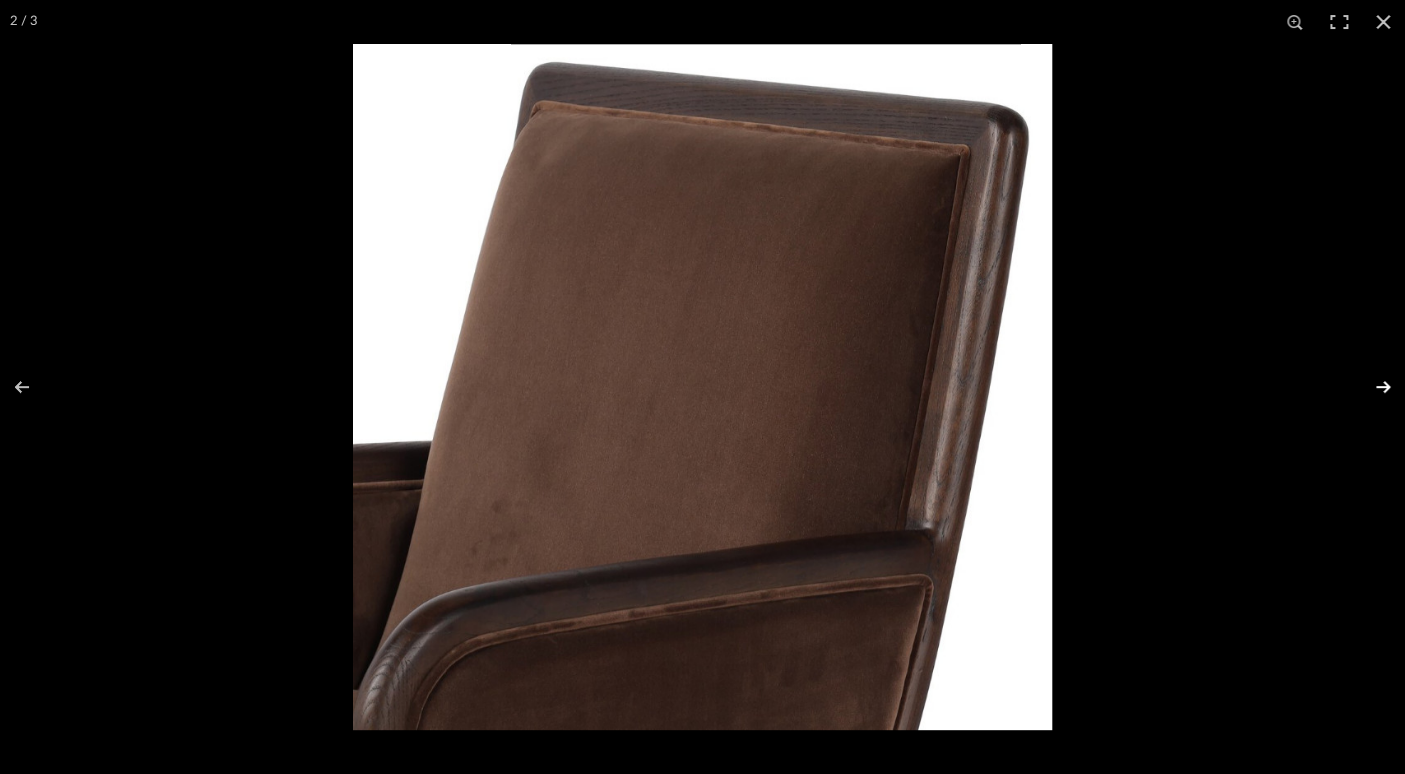 click at bounding box center (1370, 387) 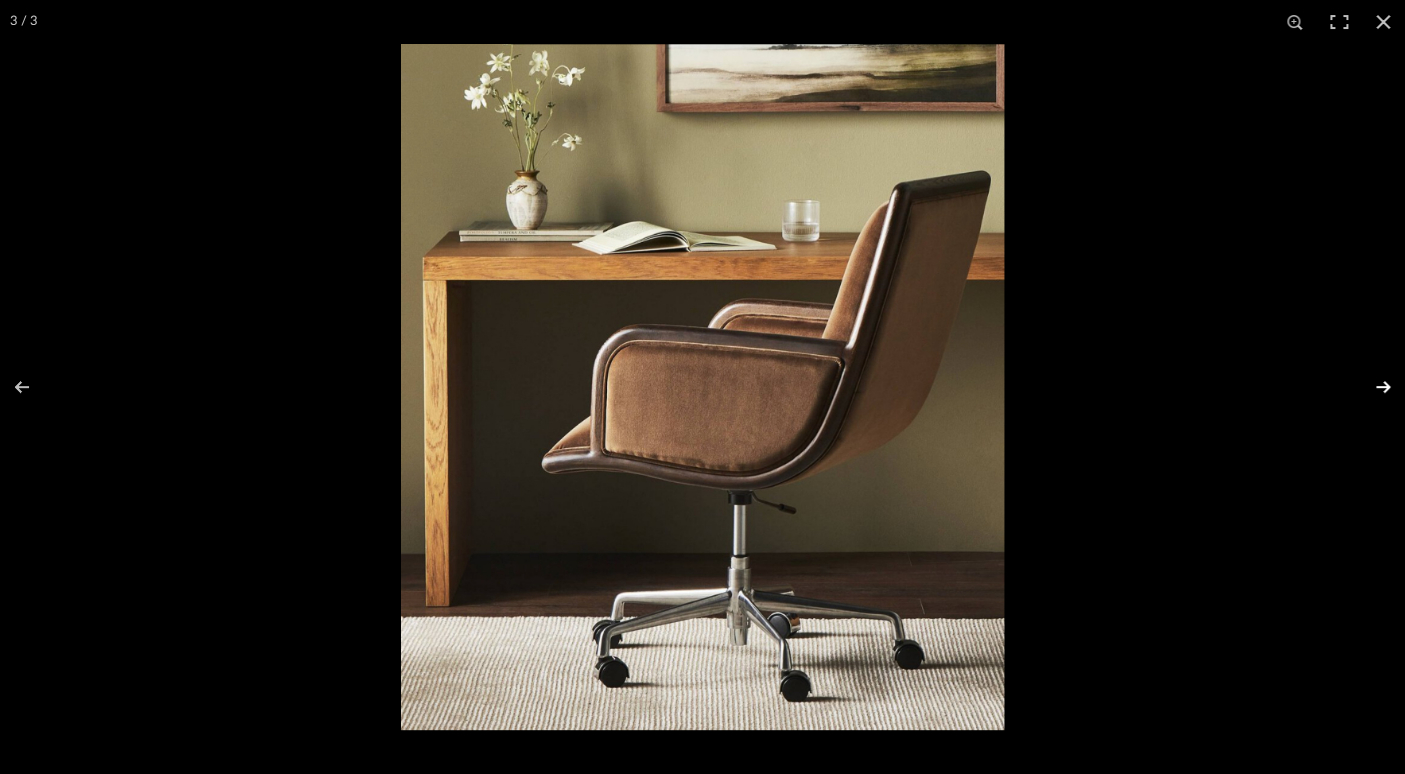 click at bounding box center (1370, 387) 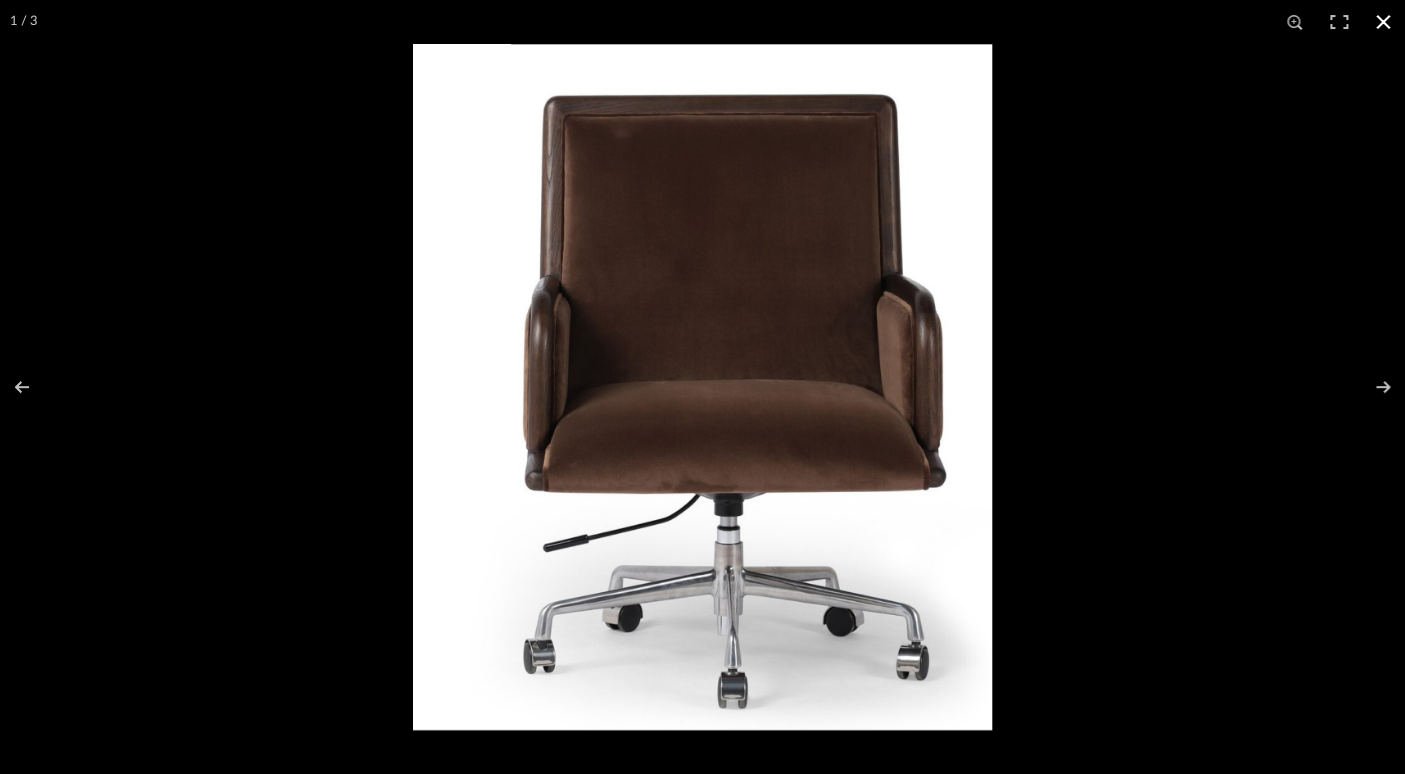 click at bounding box center [1383, 22] 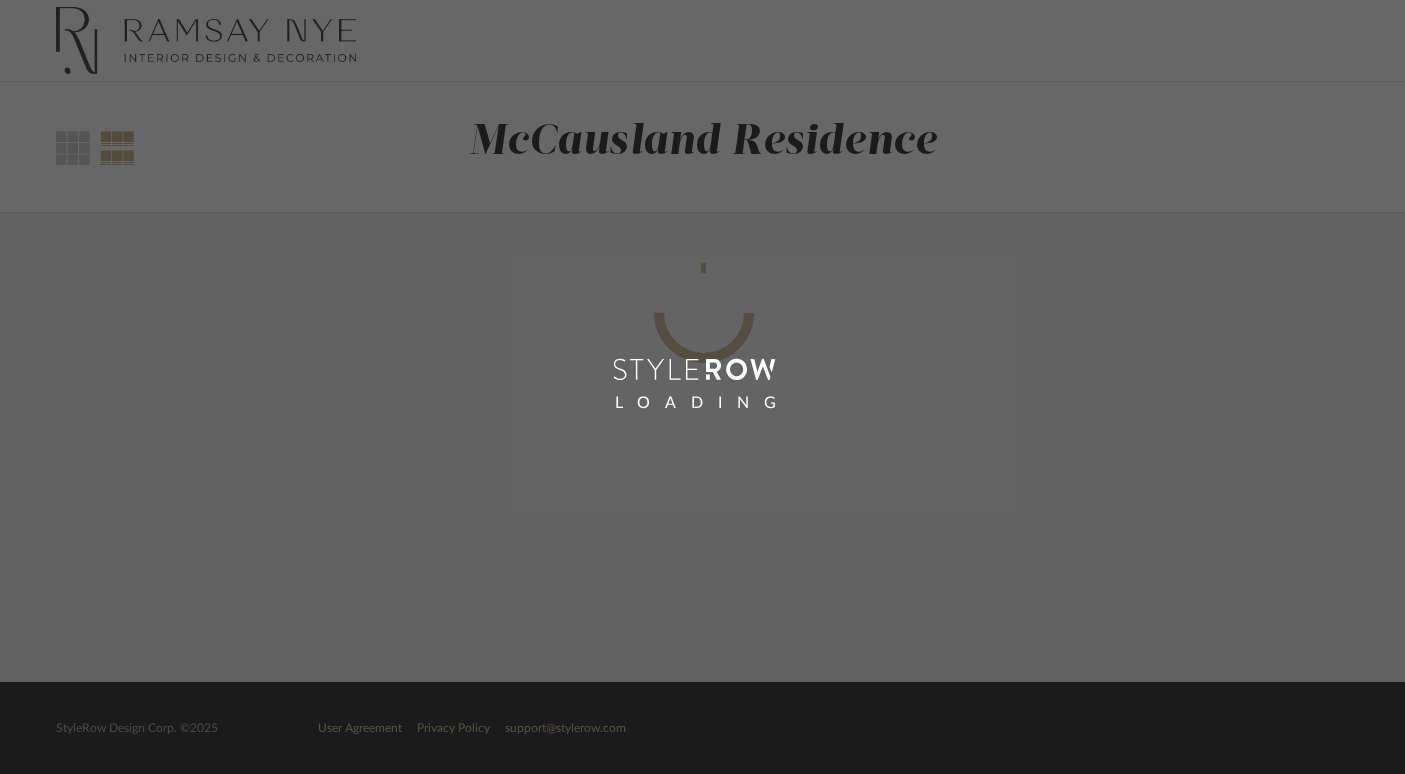 scroll, scrollTop: 0, scrollLeft: 0, axis: both 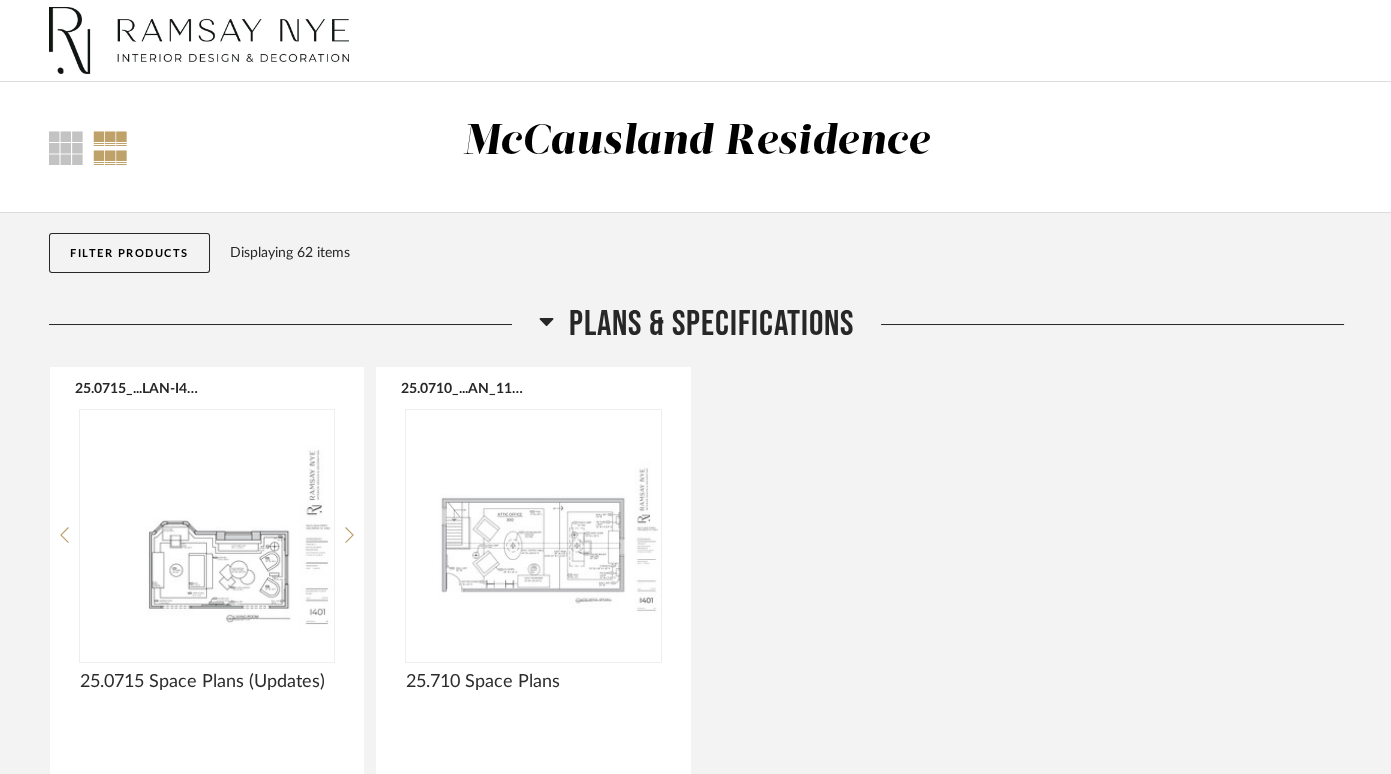 click on "Thumbnail View Full View  McCausland Residence" 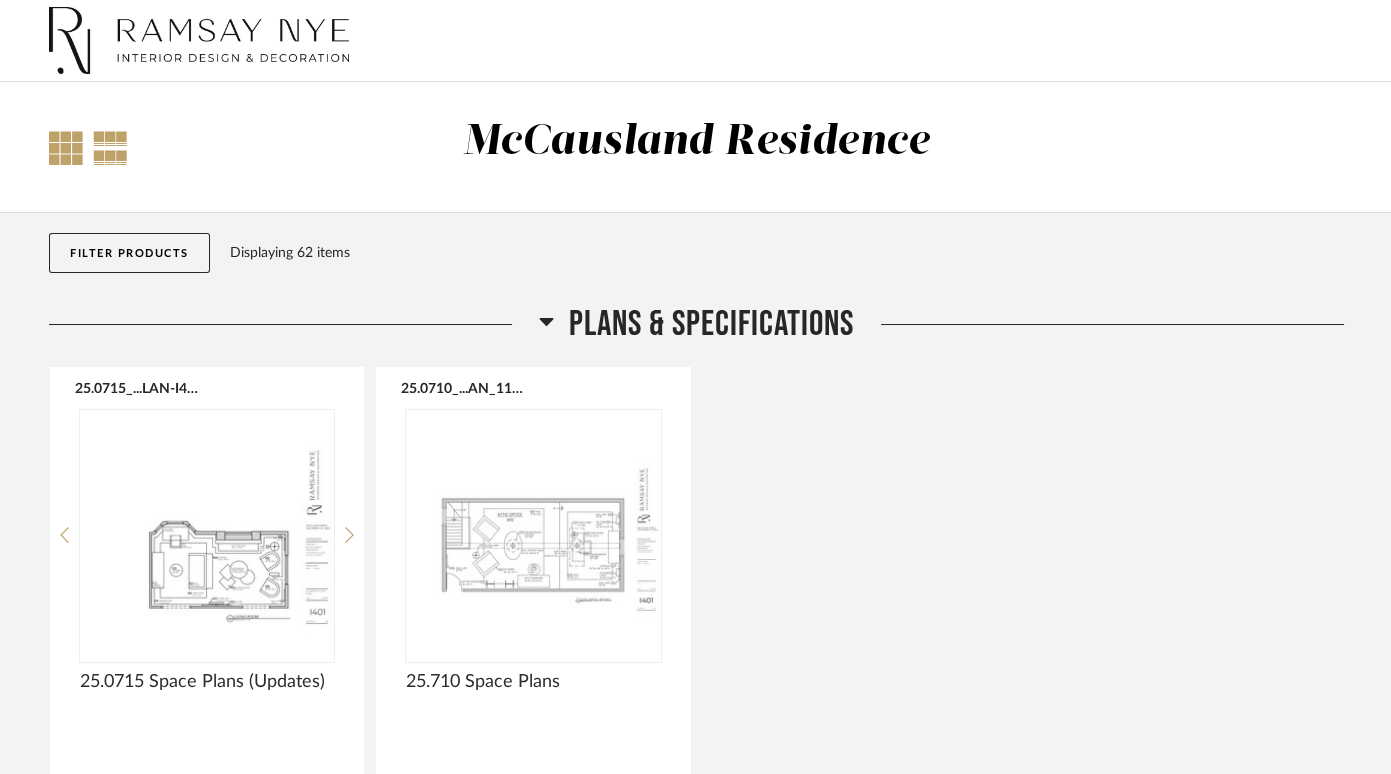 click 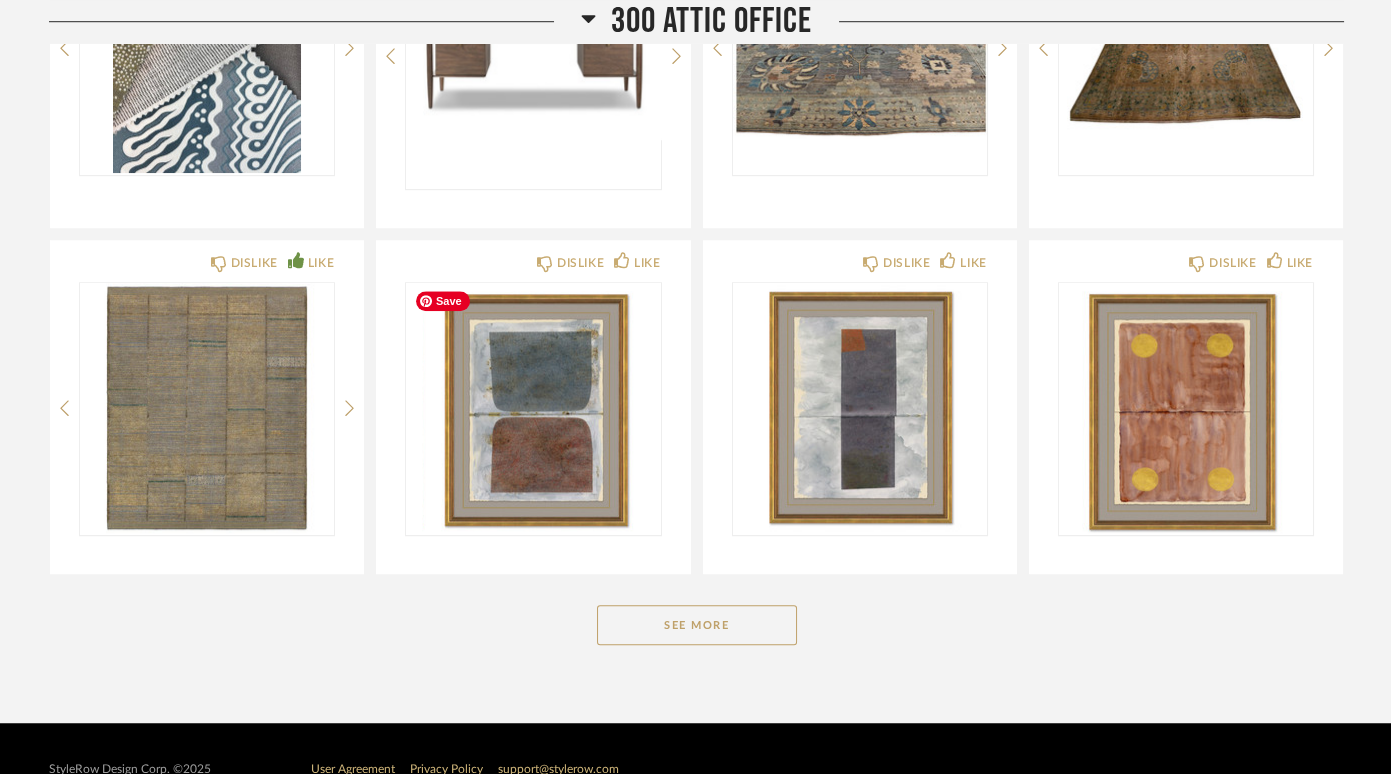 scroll, scrollTop: 3166, scrollLeft: 0, axis: vertical 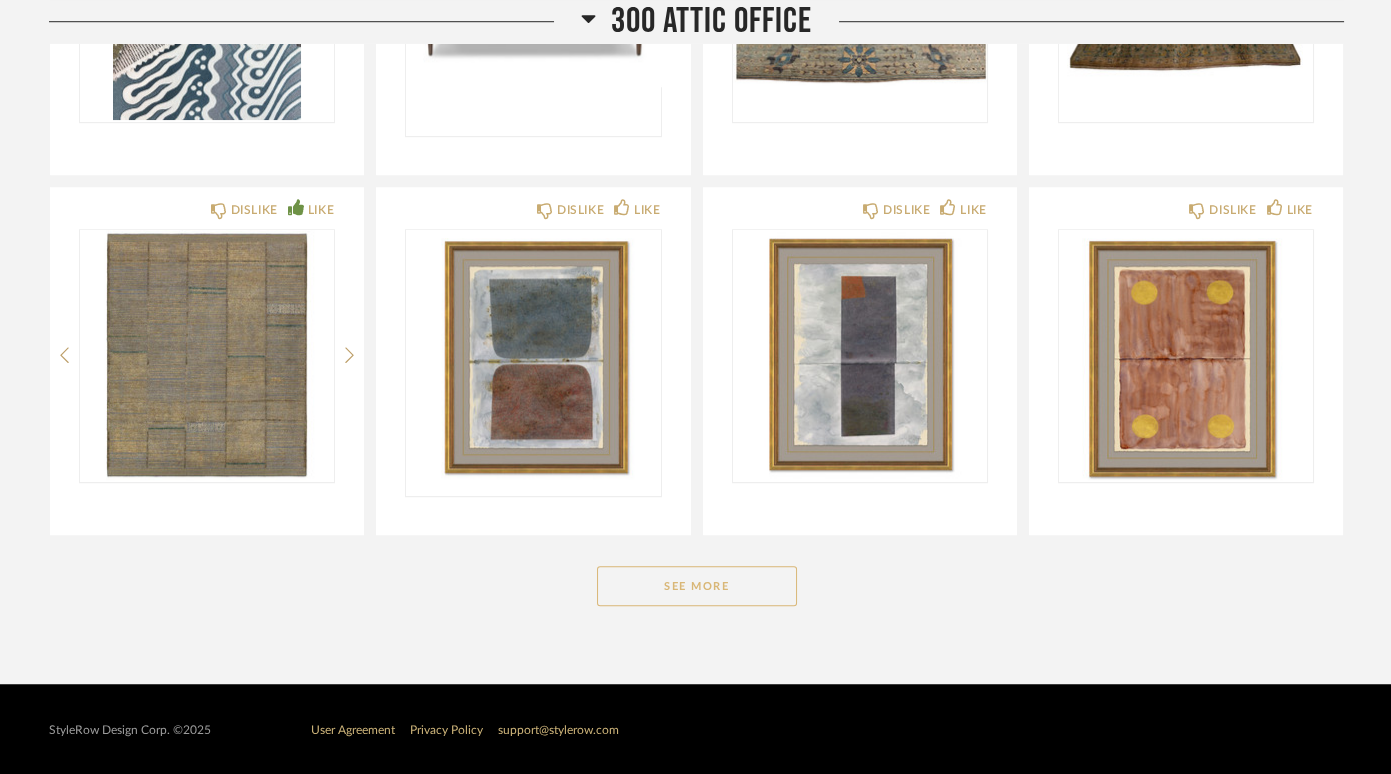 click on "See More" 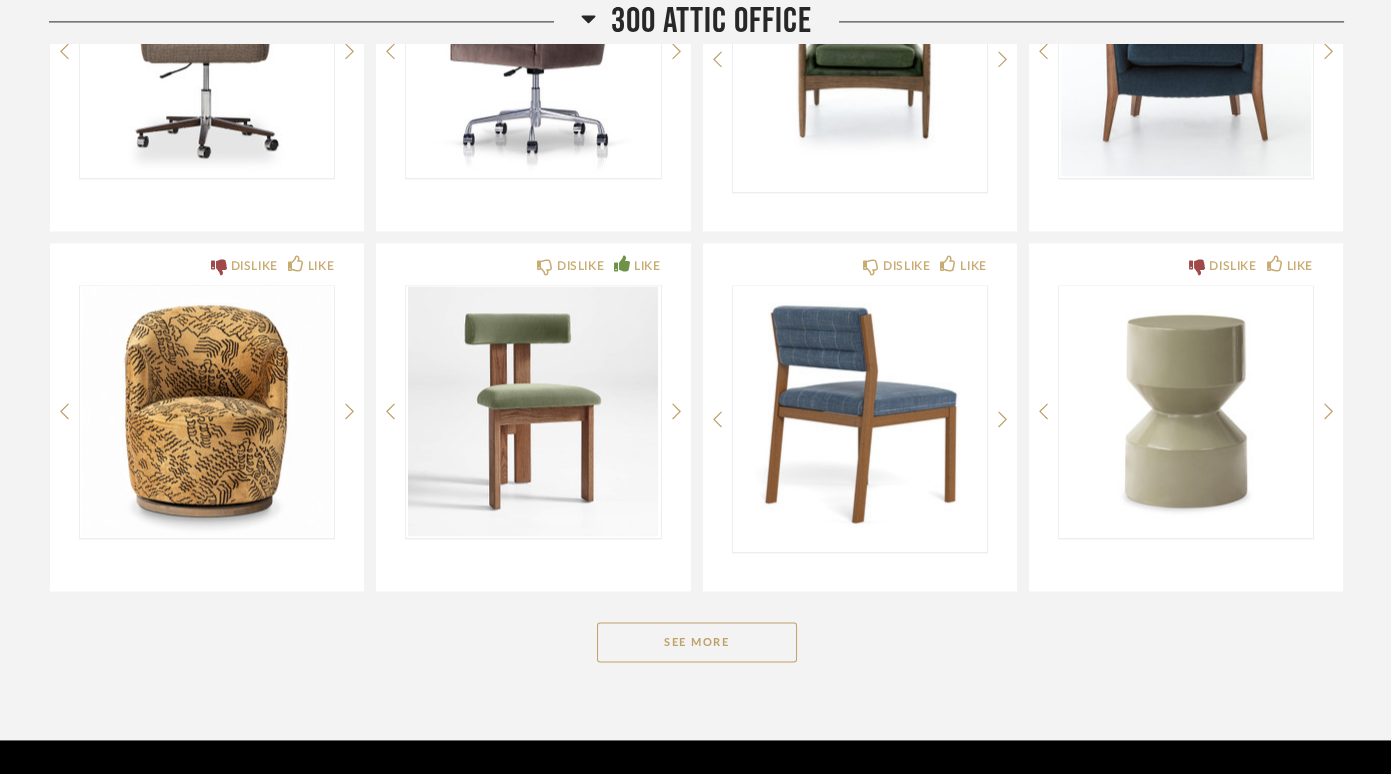 scroll, scrollTop: 6044, scrollLeft: 0, axis: vertical 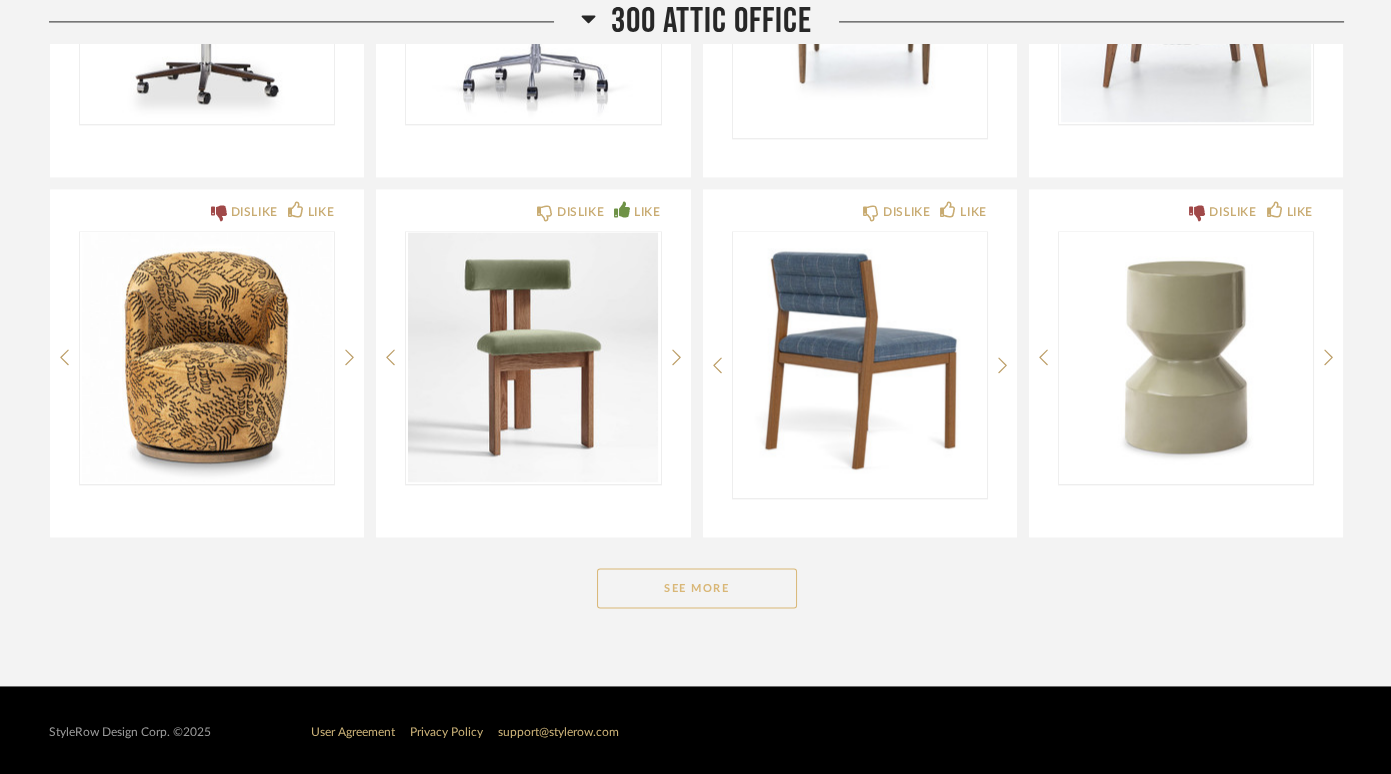click on "See More" 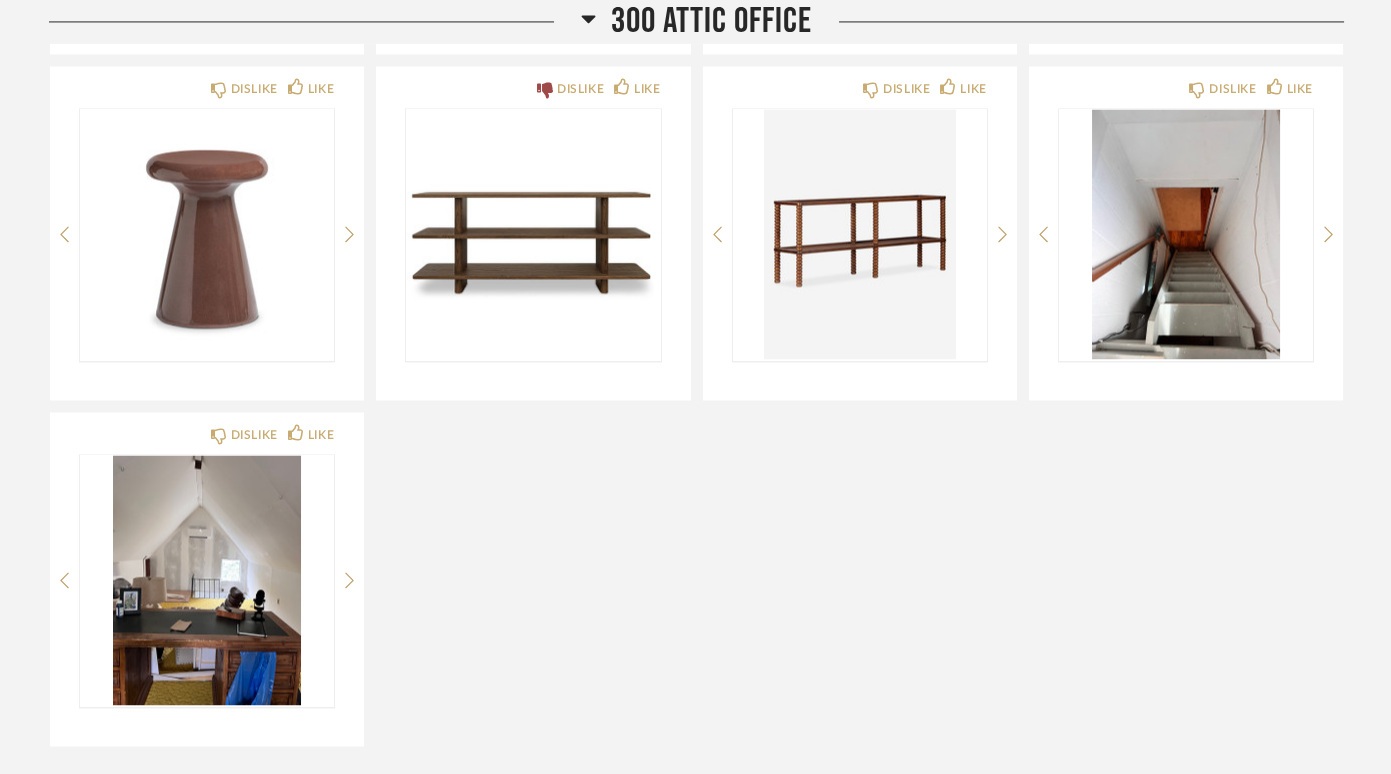 scroll, scrollTop: 6543, scrollLeft: 0, axis: vertical 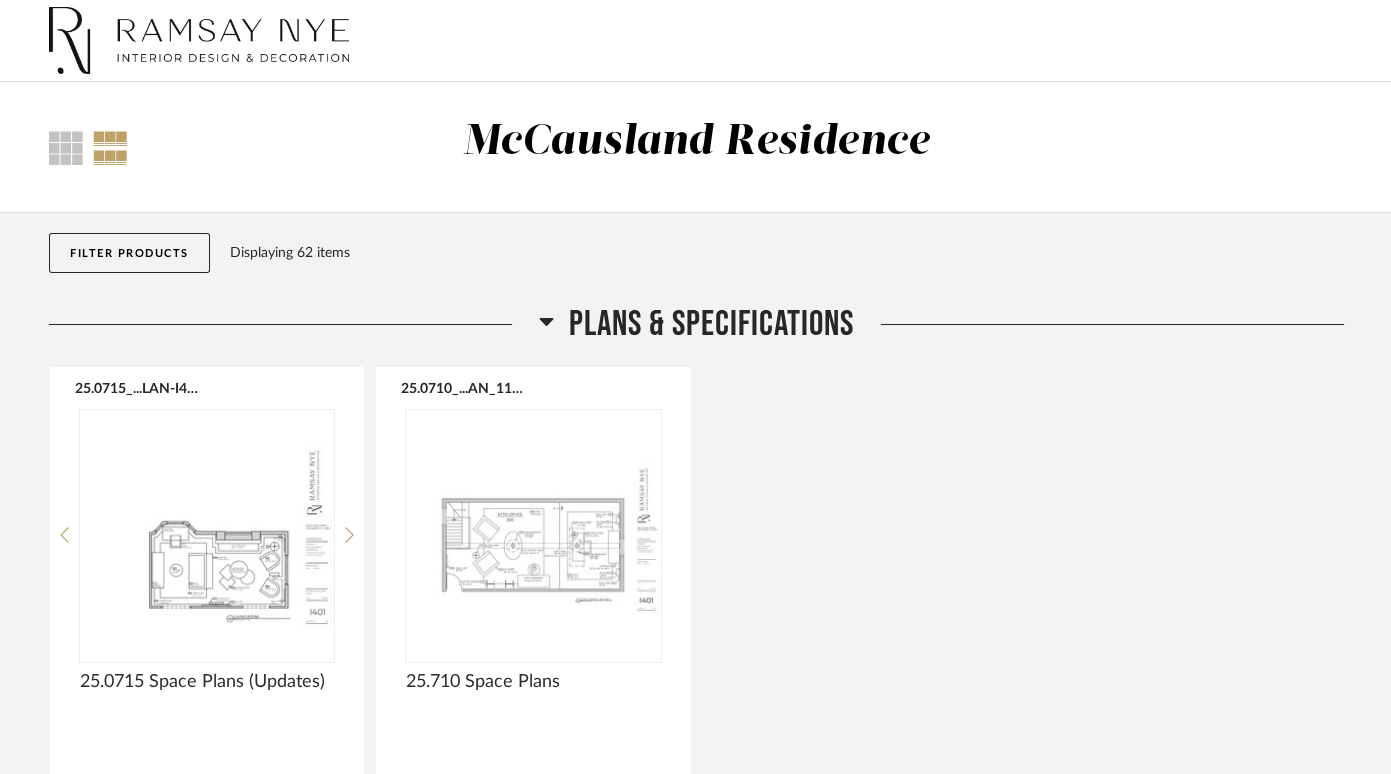 click 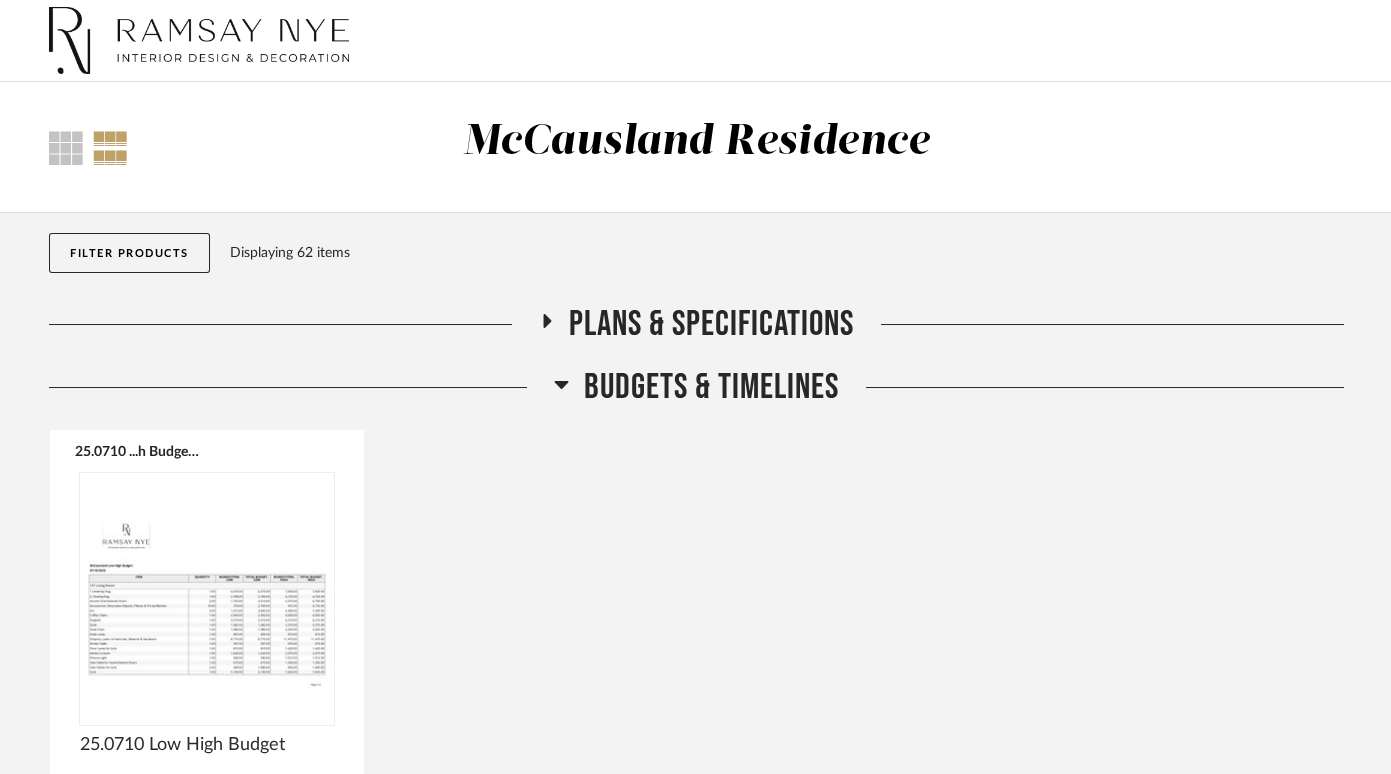 click 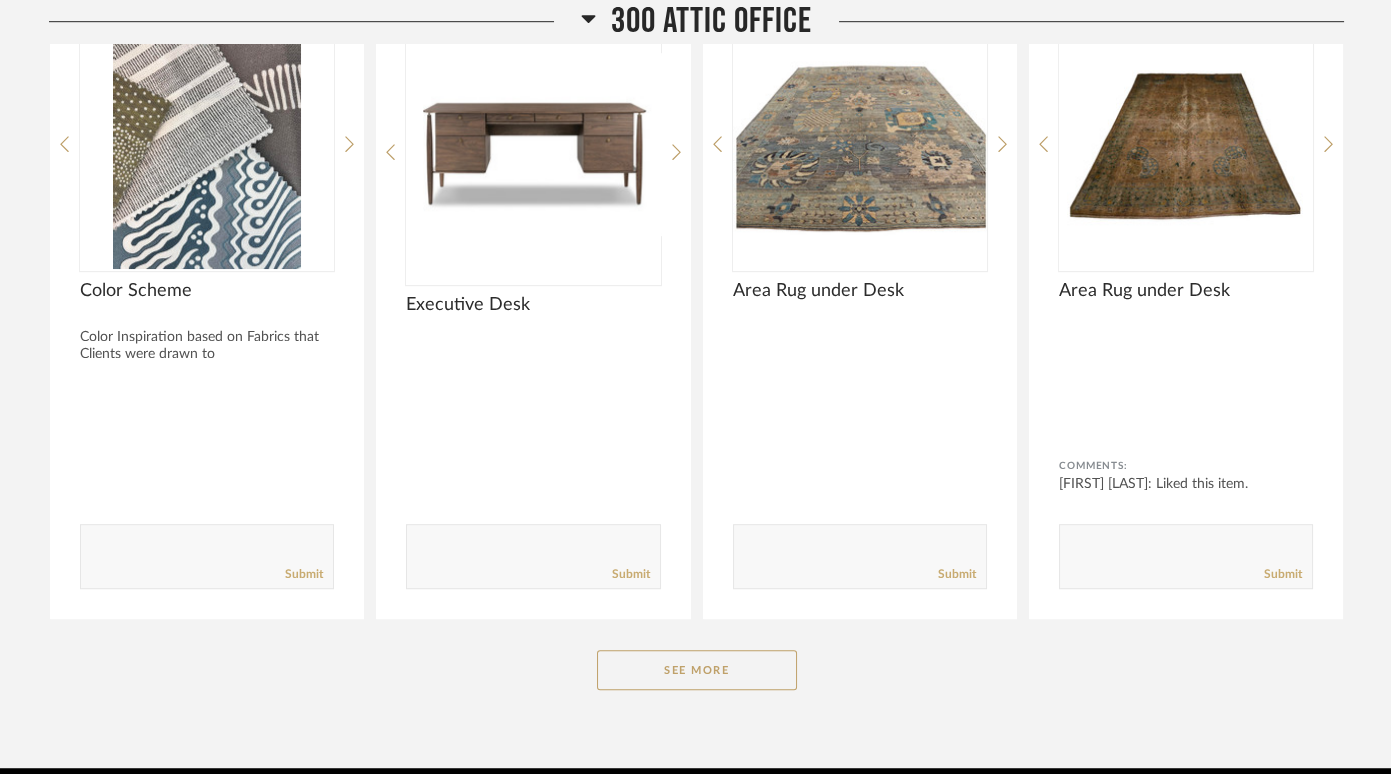 scroll, scrollTop: 2826, scrollLeft: 0, axis: vertical 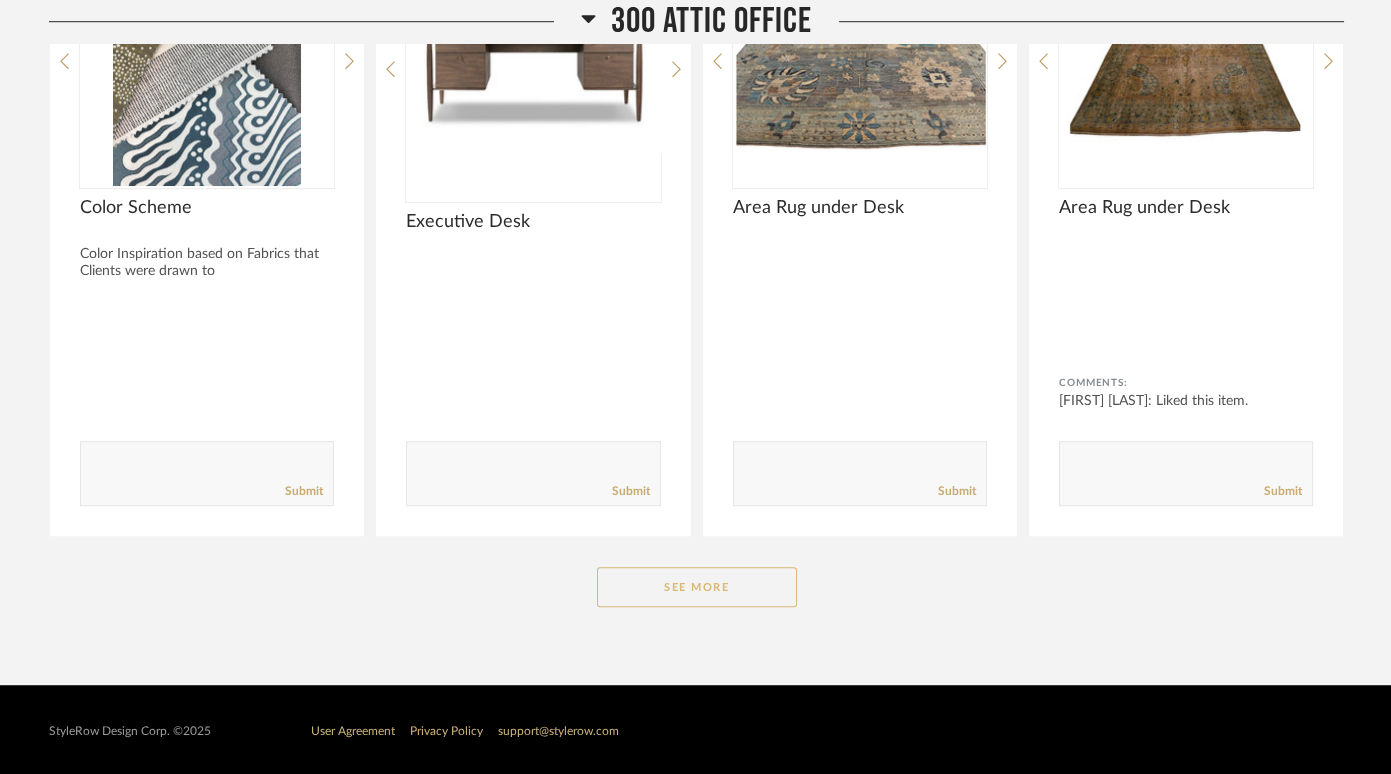 click on "See More" 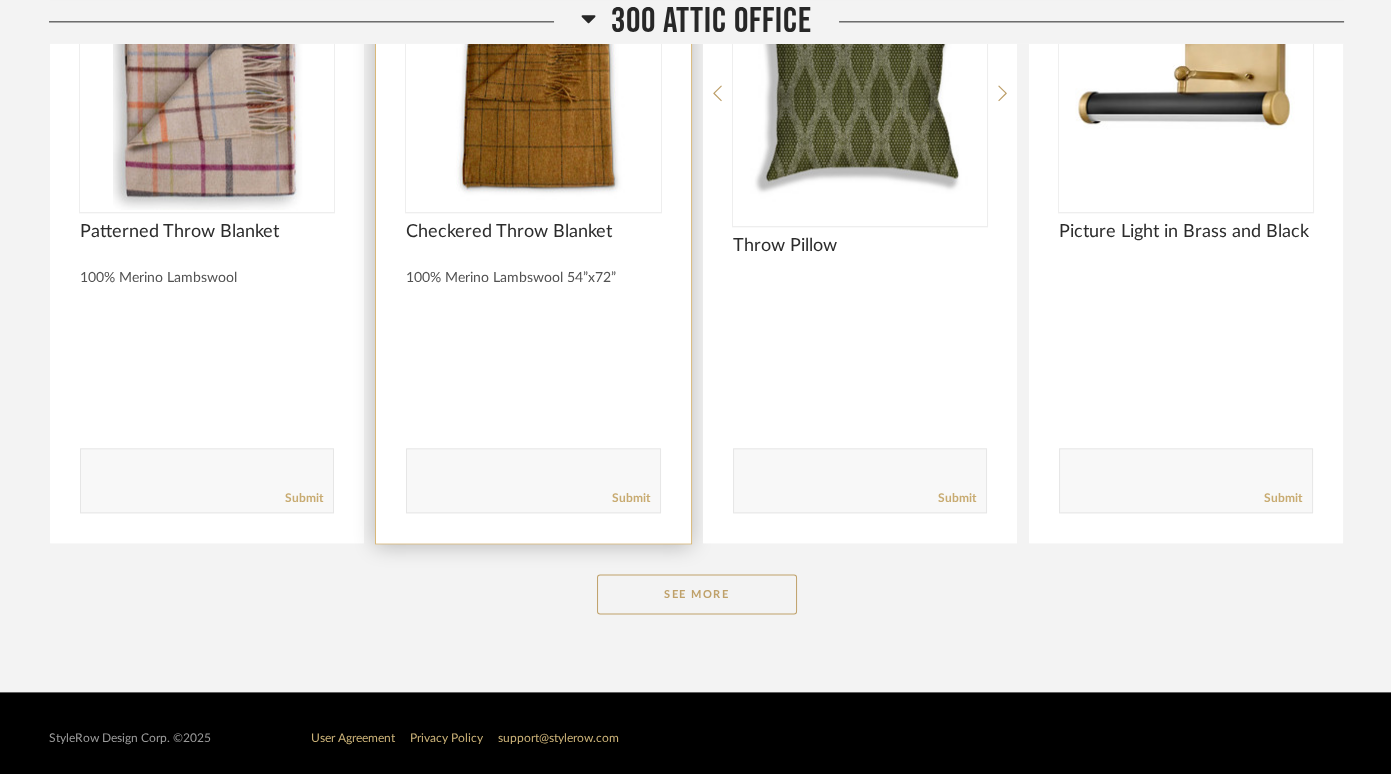 scroll, scrollTop: 5383, scrollLeft: 0, axis: vertical 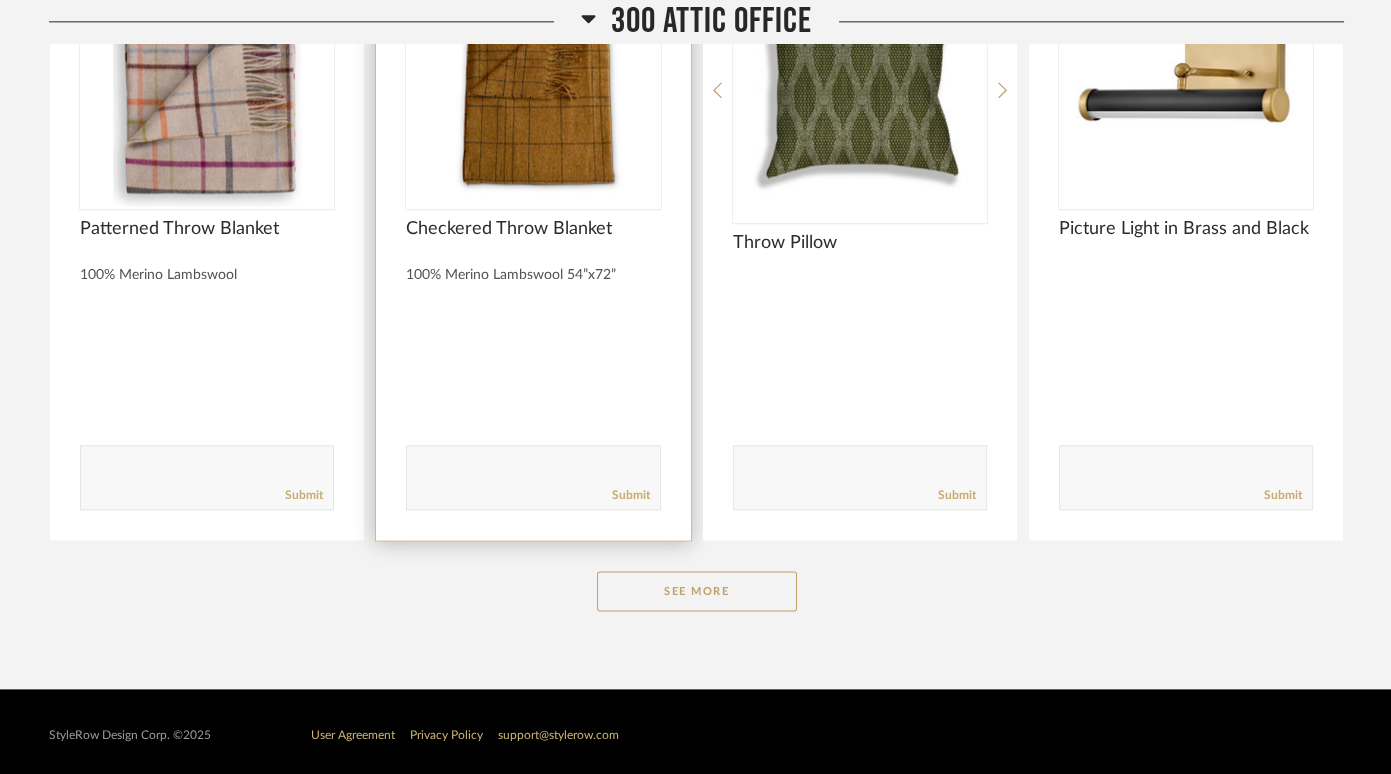 click on "See More" 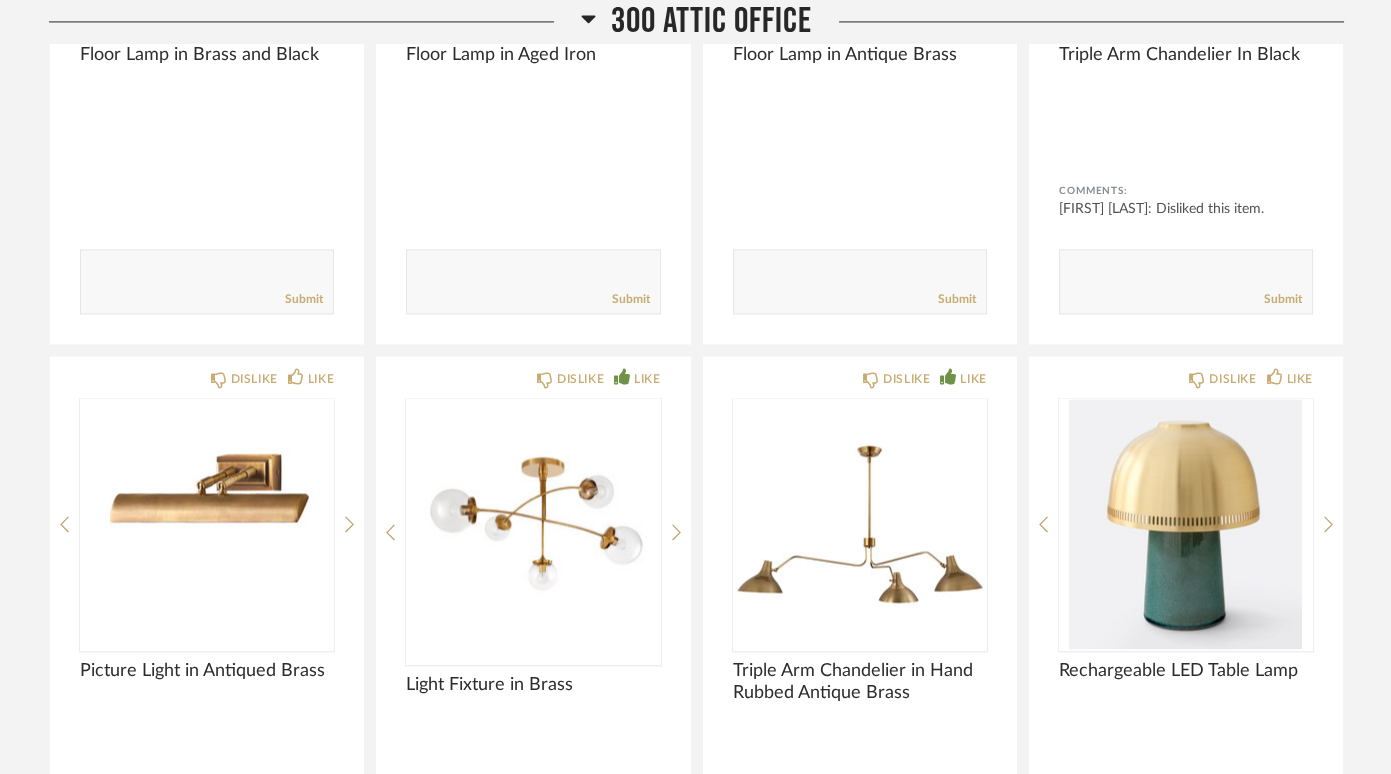 scroll, scrollTop: 6199, scrollLeft: 0, axis: vertical 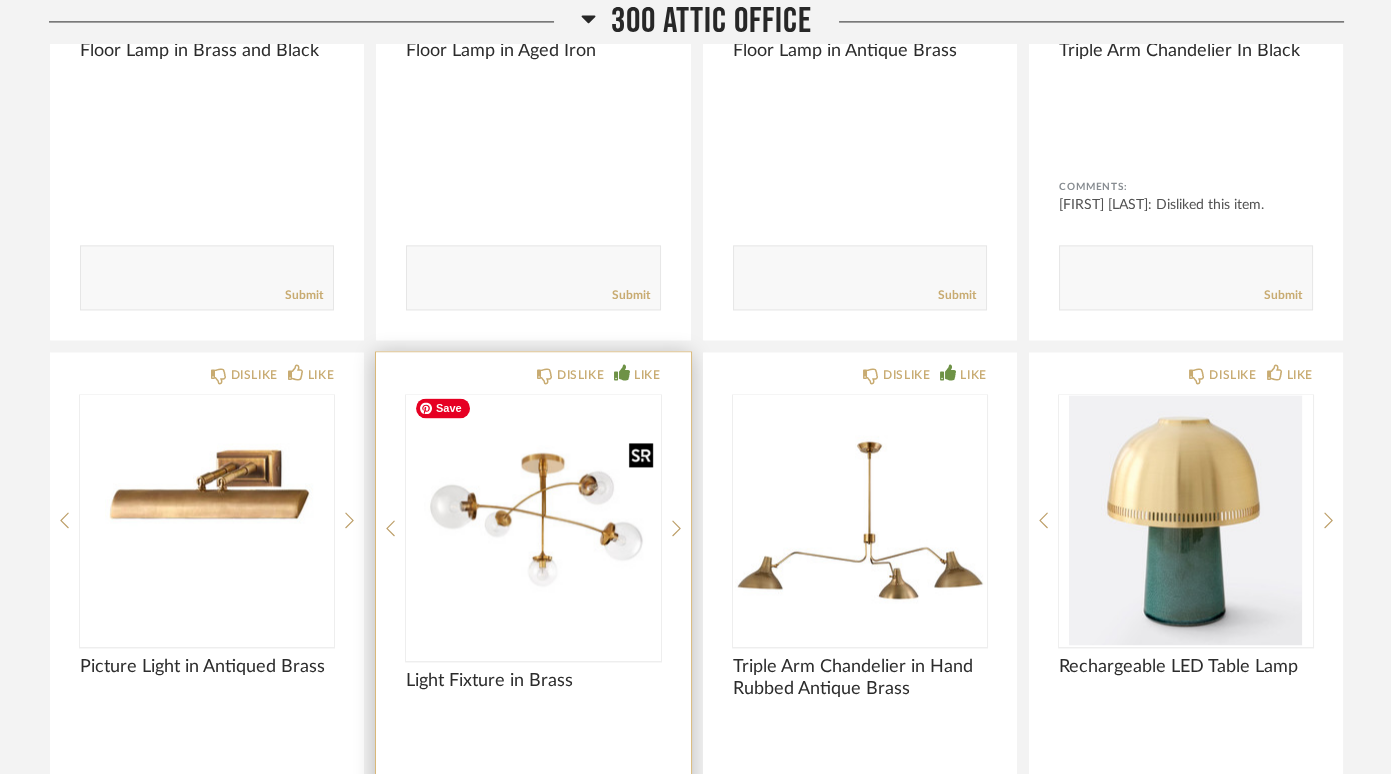click at bounding box center [533, 520] 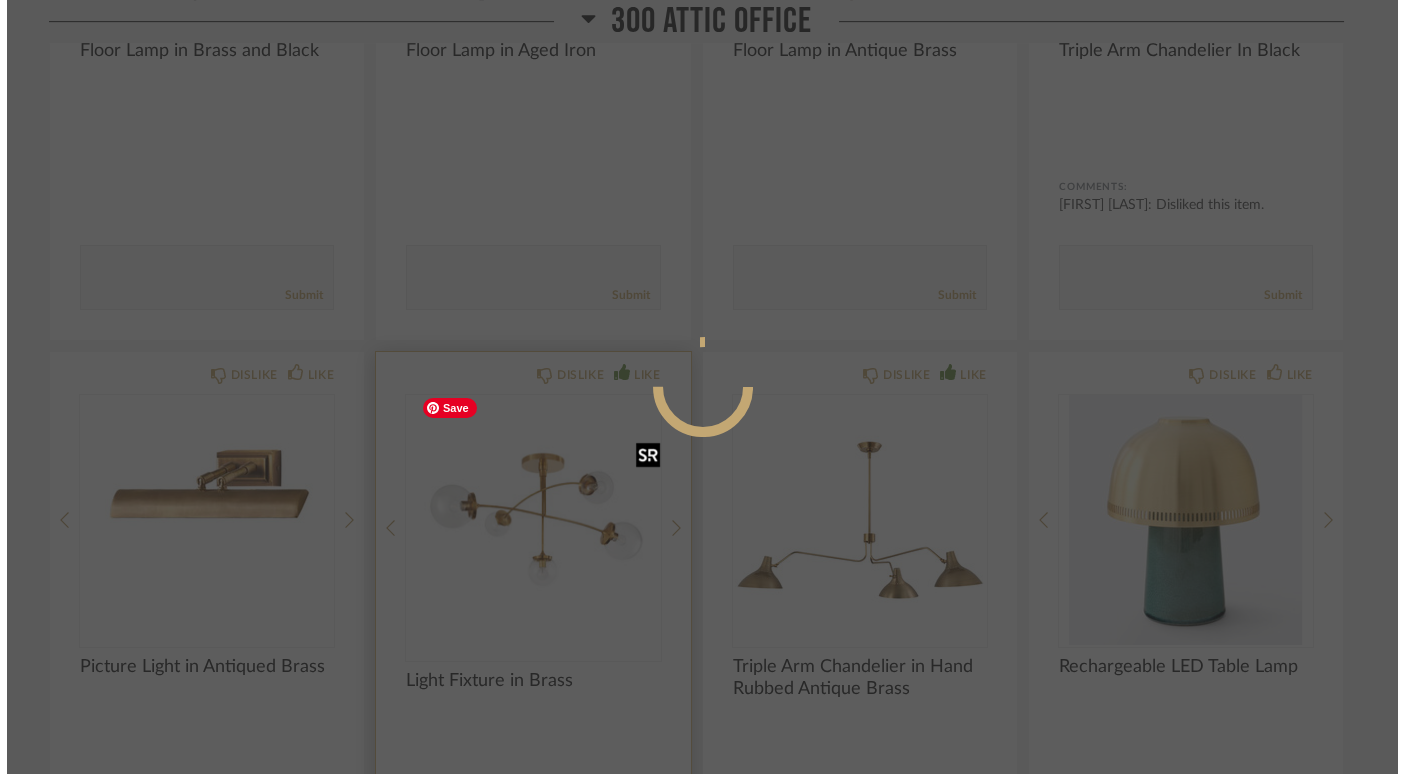 scroll, scrollTop: 0, scrollLeft: 0, axis: both 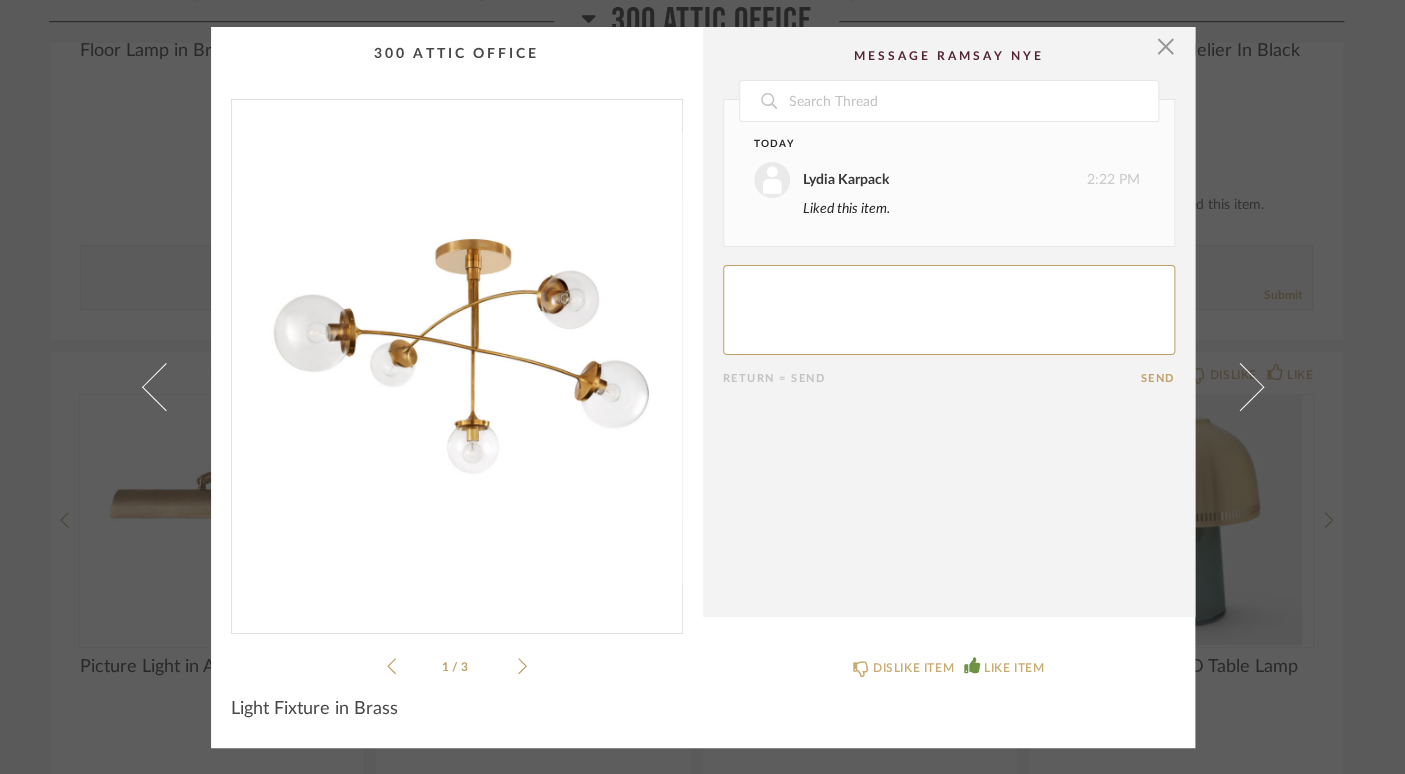 click at bounding box center (457, 358) 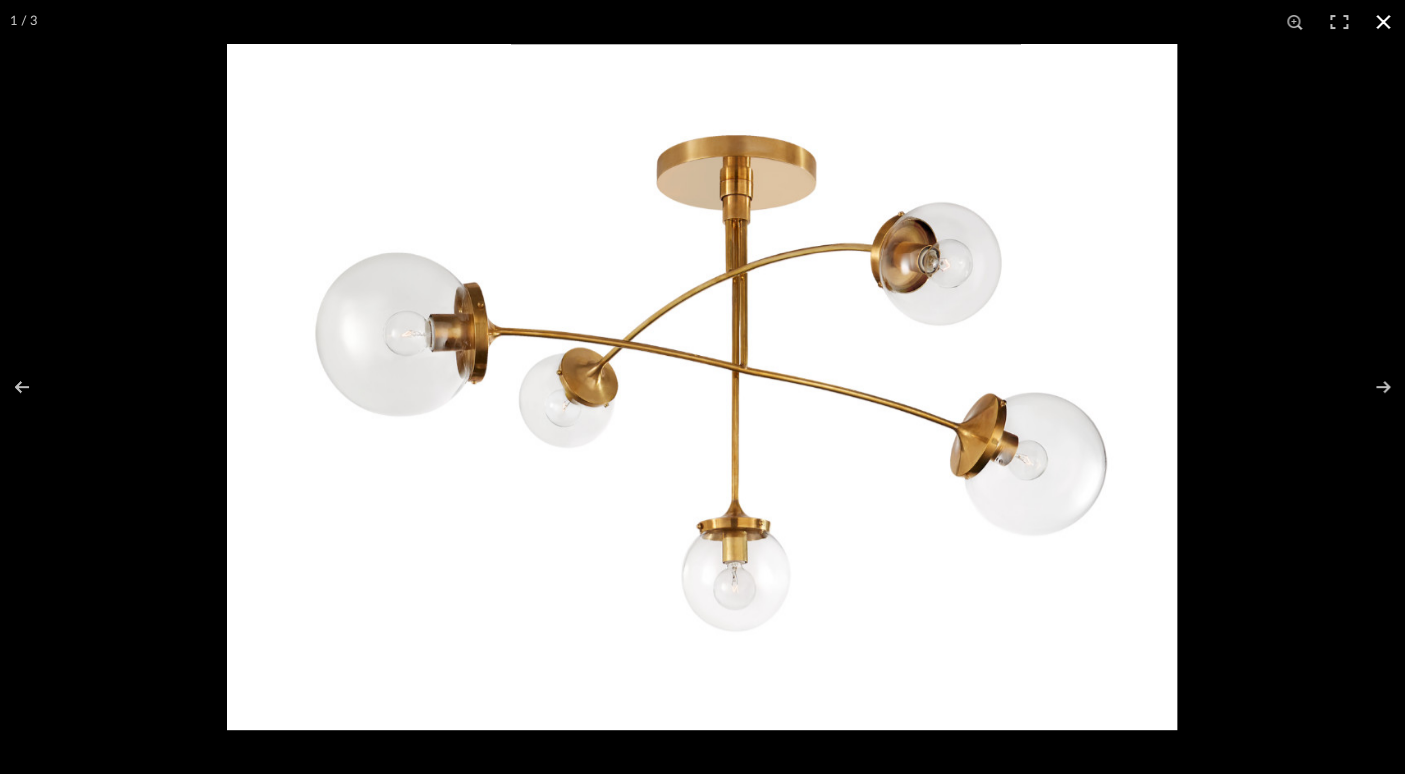 click at bounding box center [1383, 22] 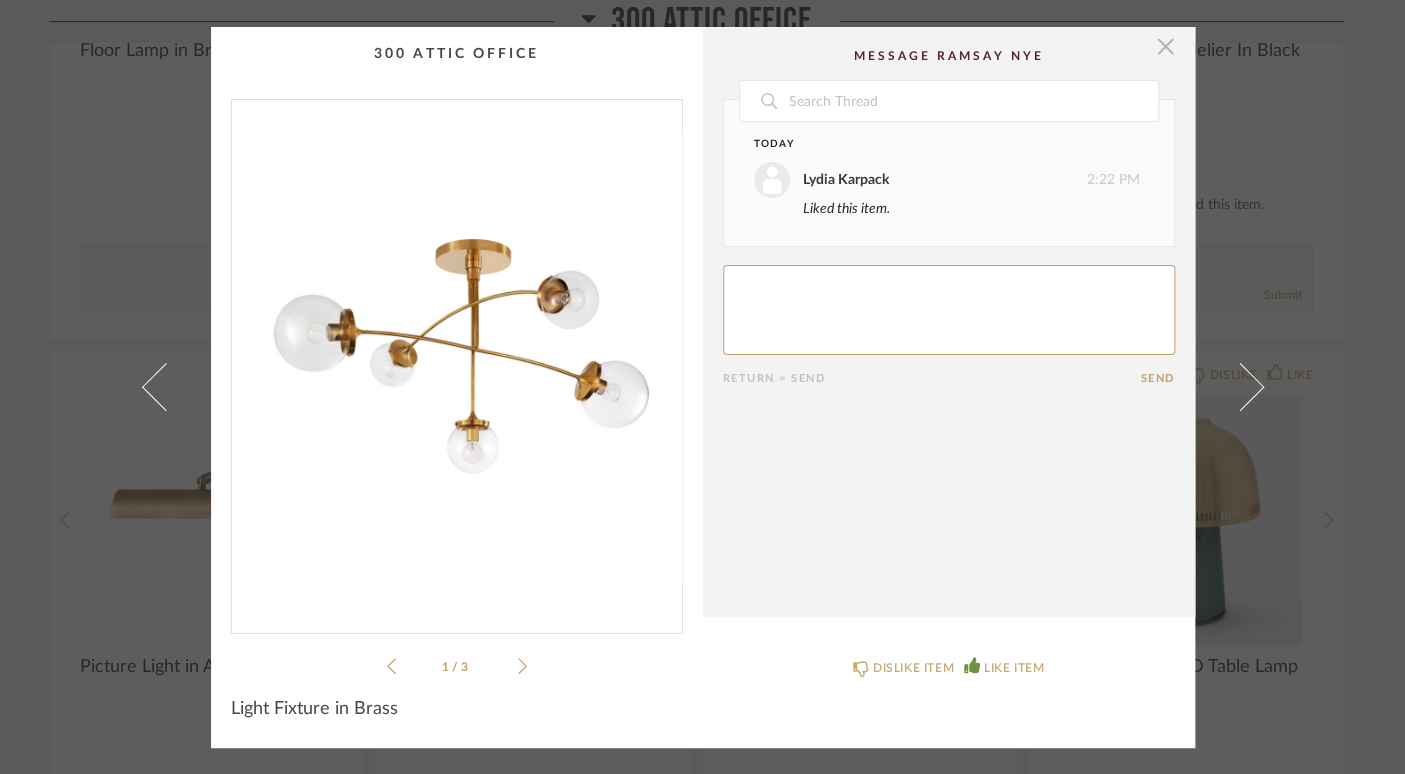 click at bounding box center (1166, 47) 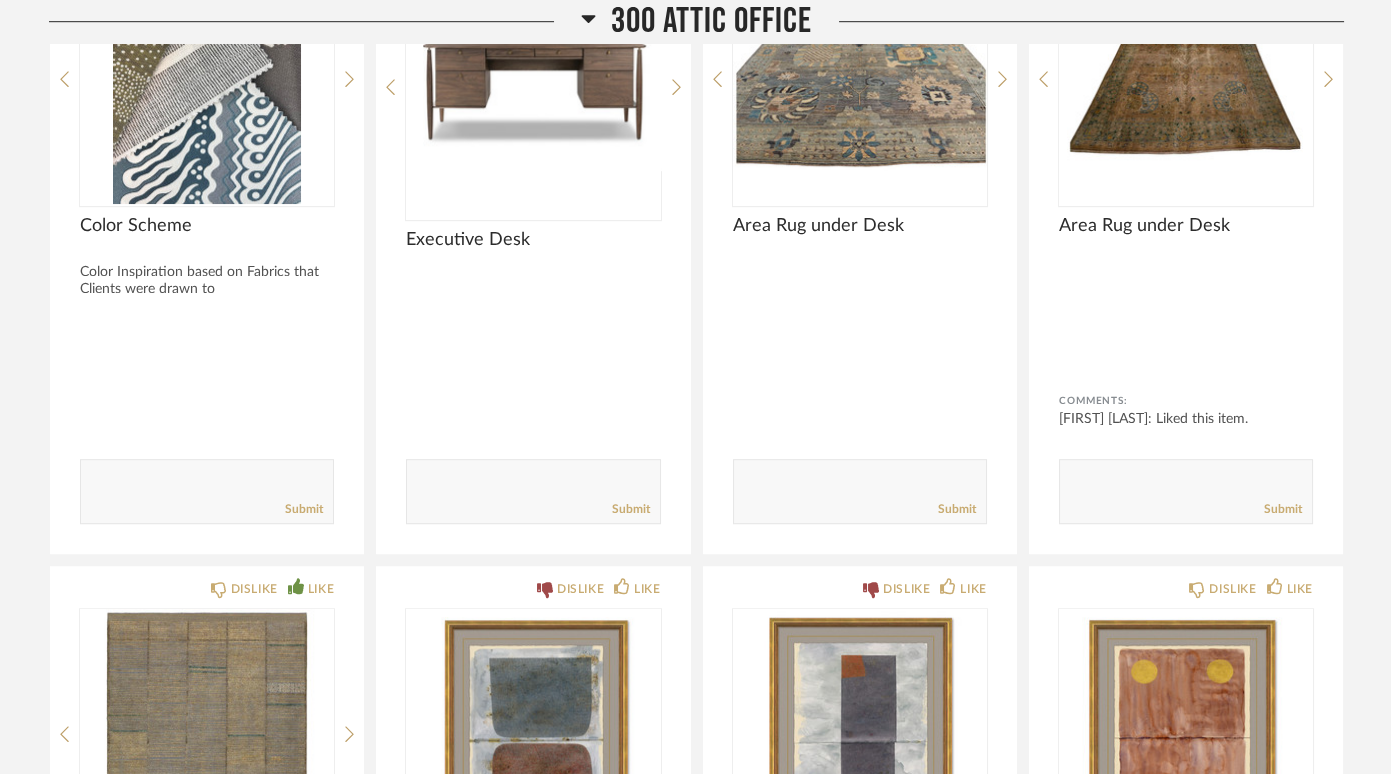 scroll, scrollTop: 2992, scrollLeft: 0, axis: vertical 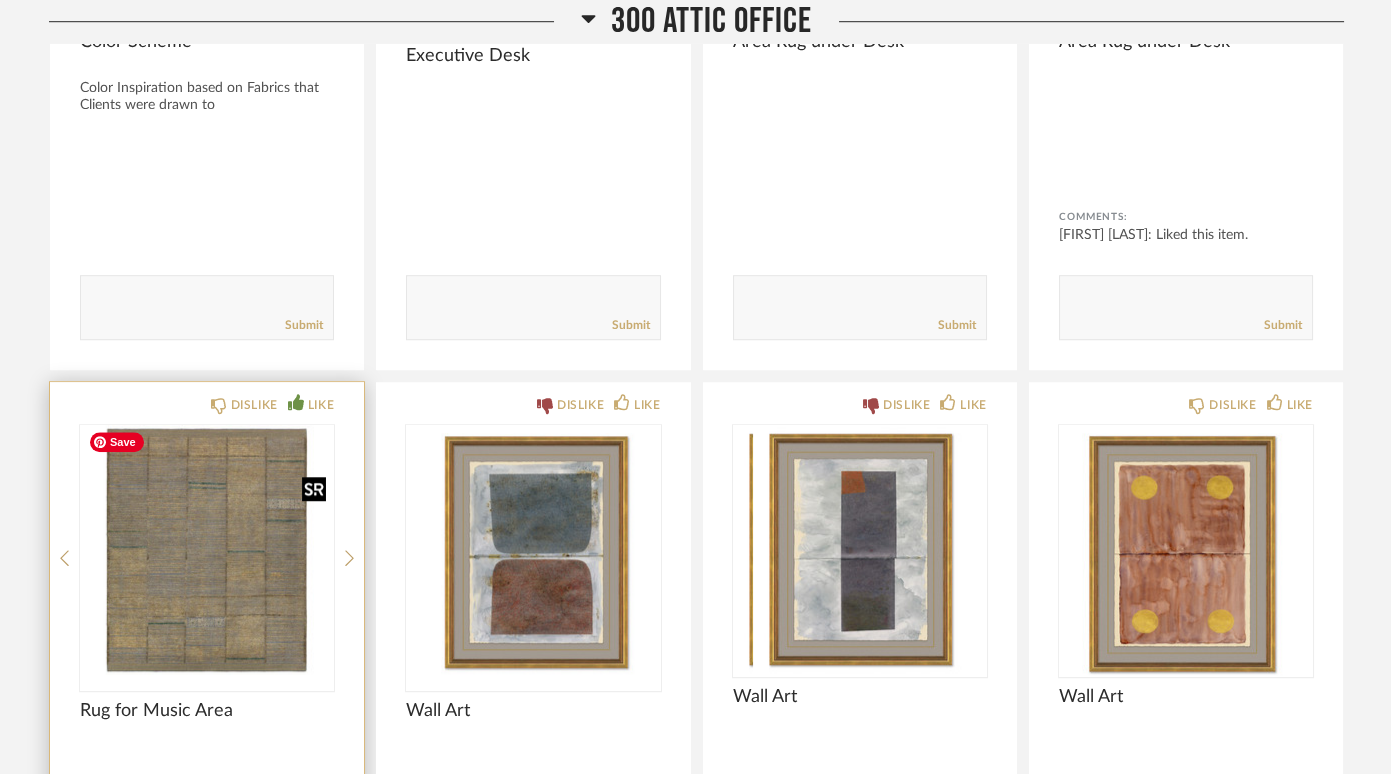 click 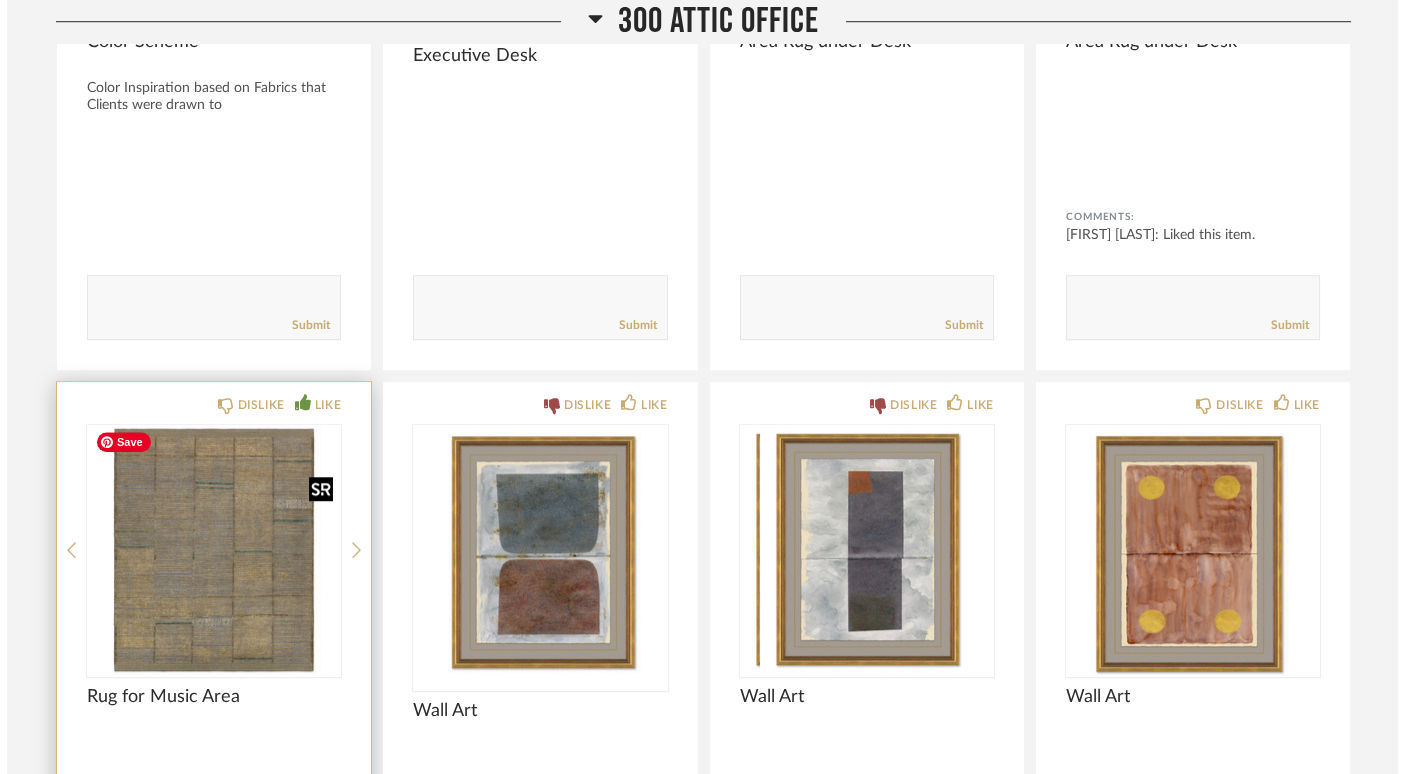 scroll, scrollTop: 0, scrollLeft: 0, axis: both 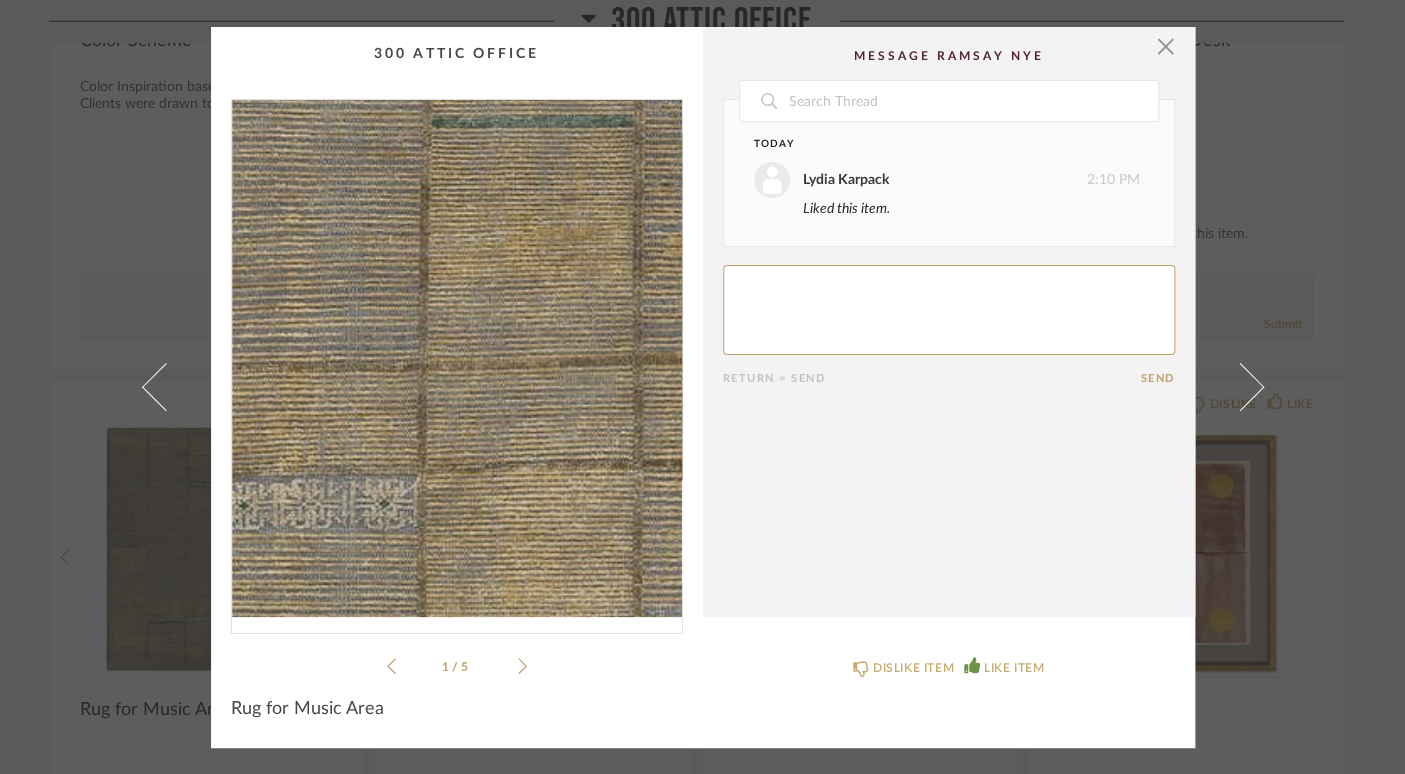 click at bounding box center (457, 358) 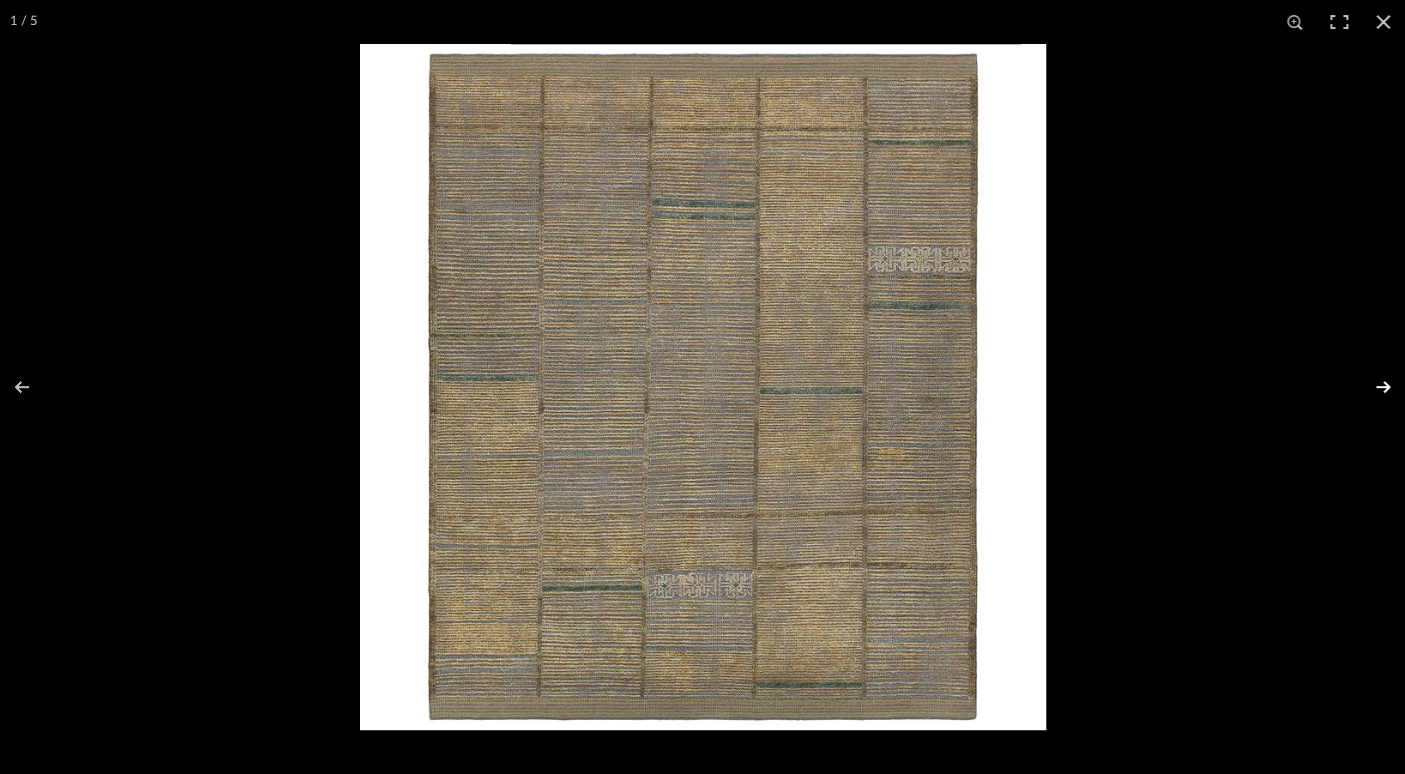 click at bounding box center [1370, 387] 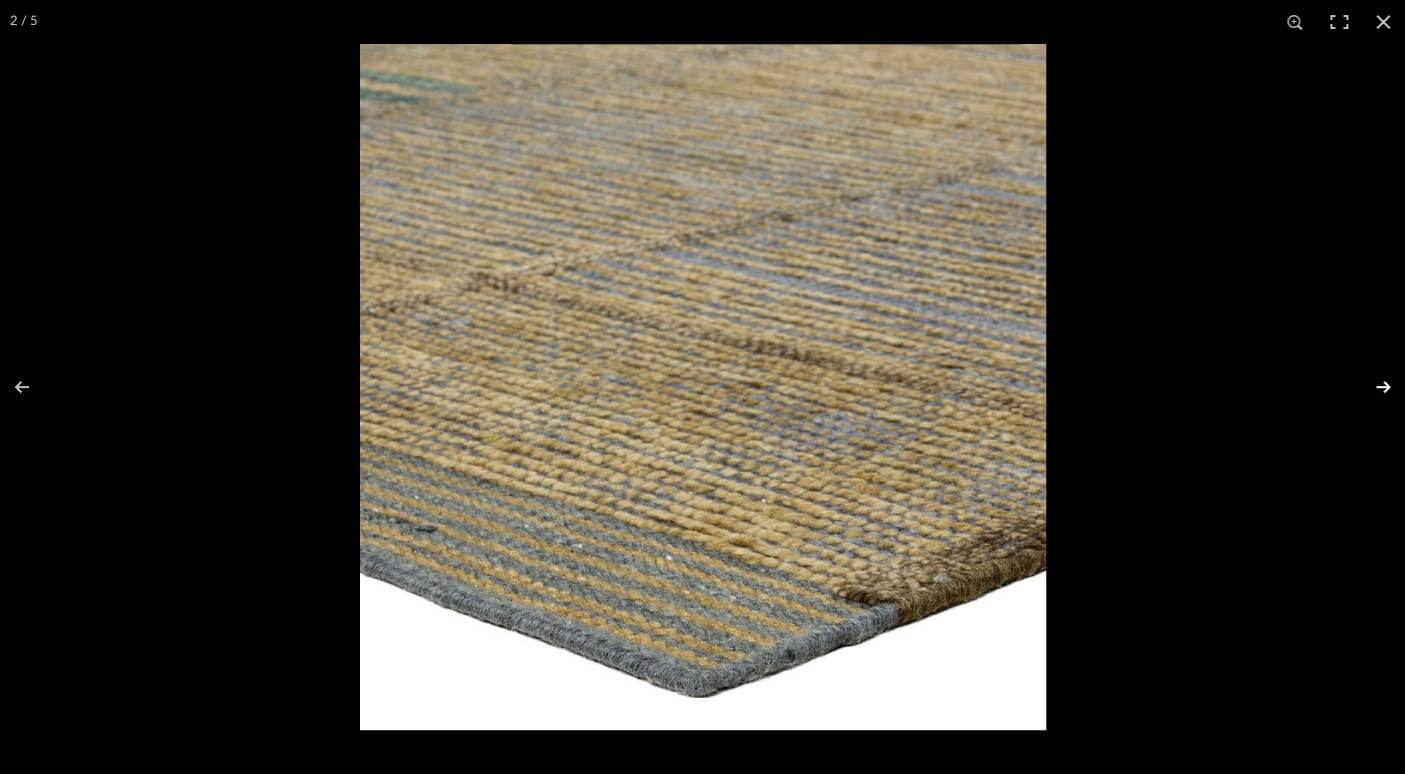 click at bounding box center (1370, 387) 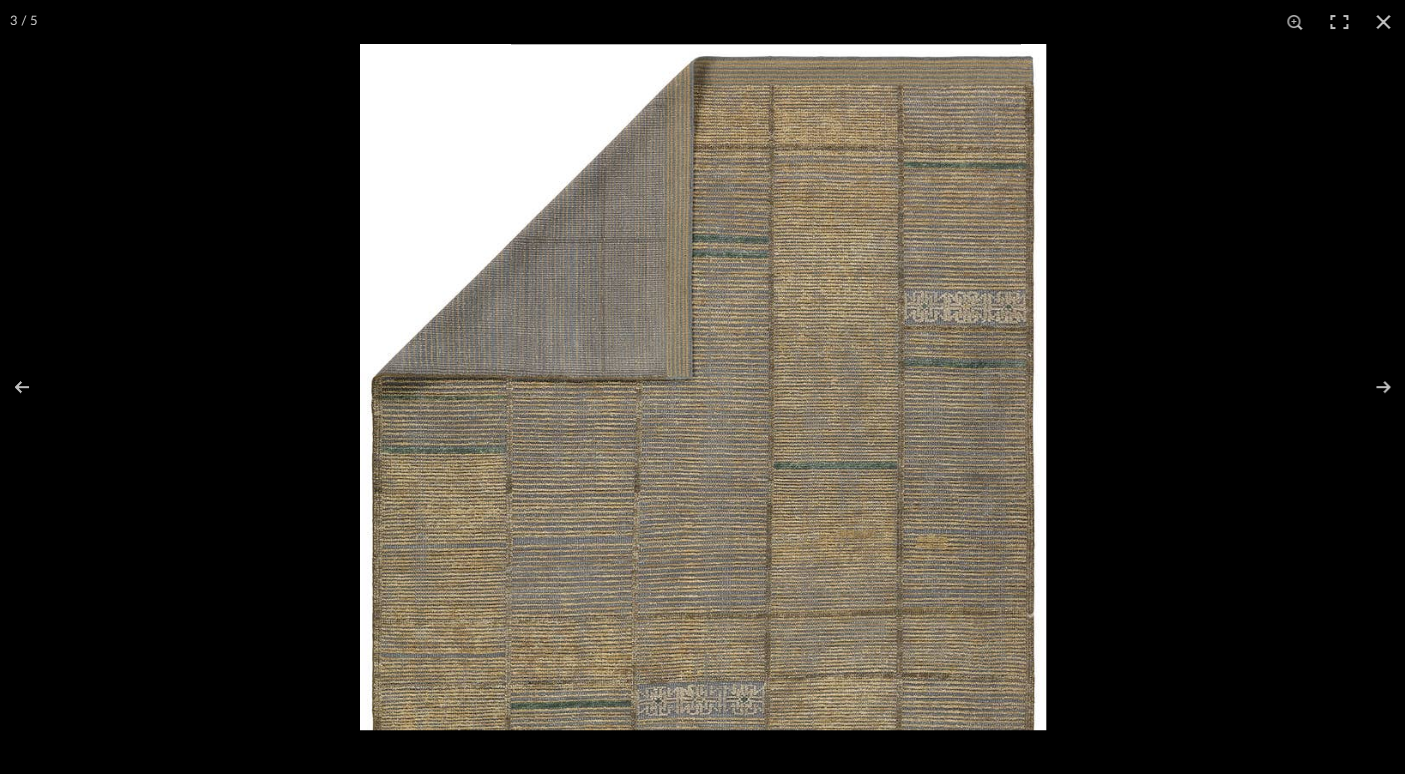 click at bounding box center [703, 387] 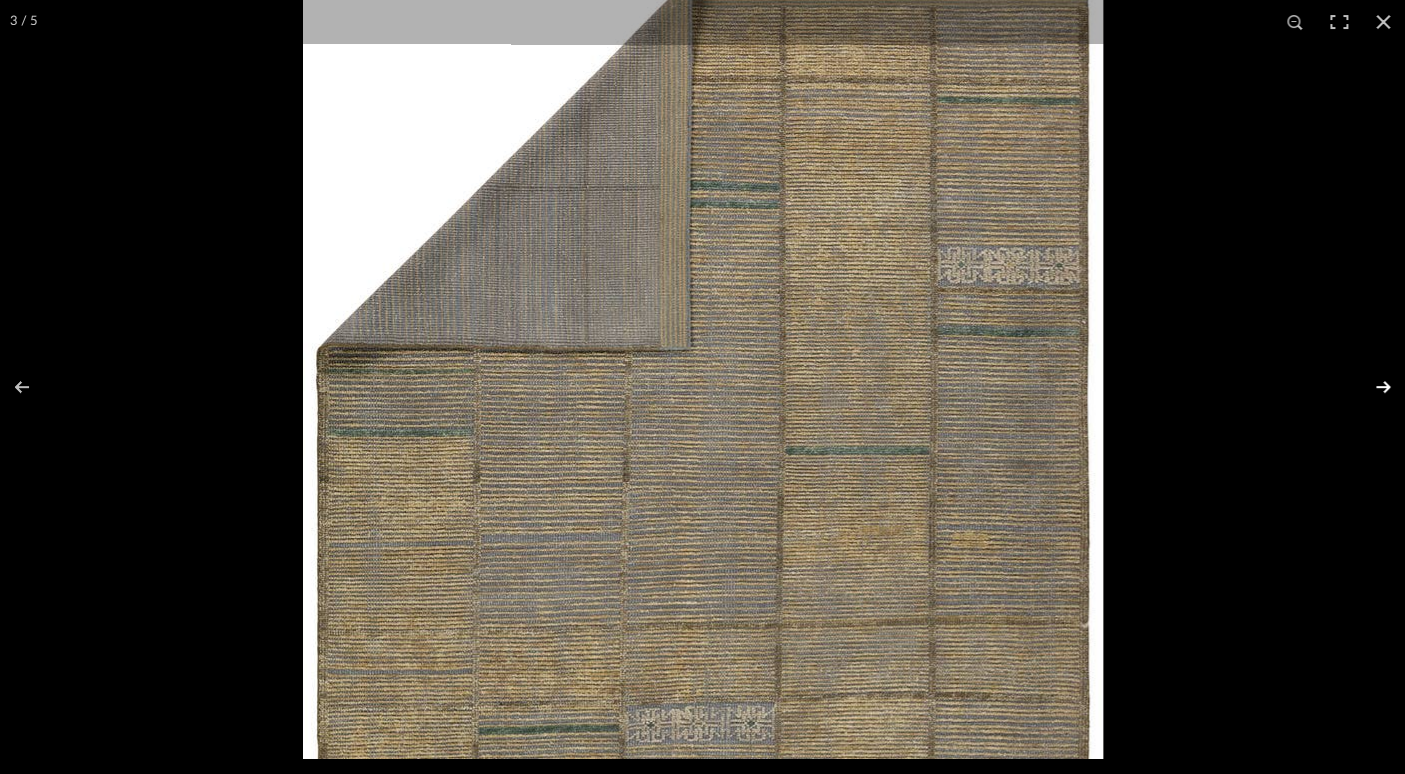 click at bounding box center [1370, 387] 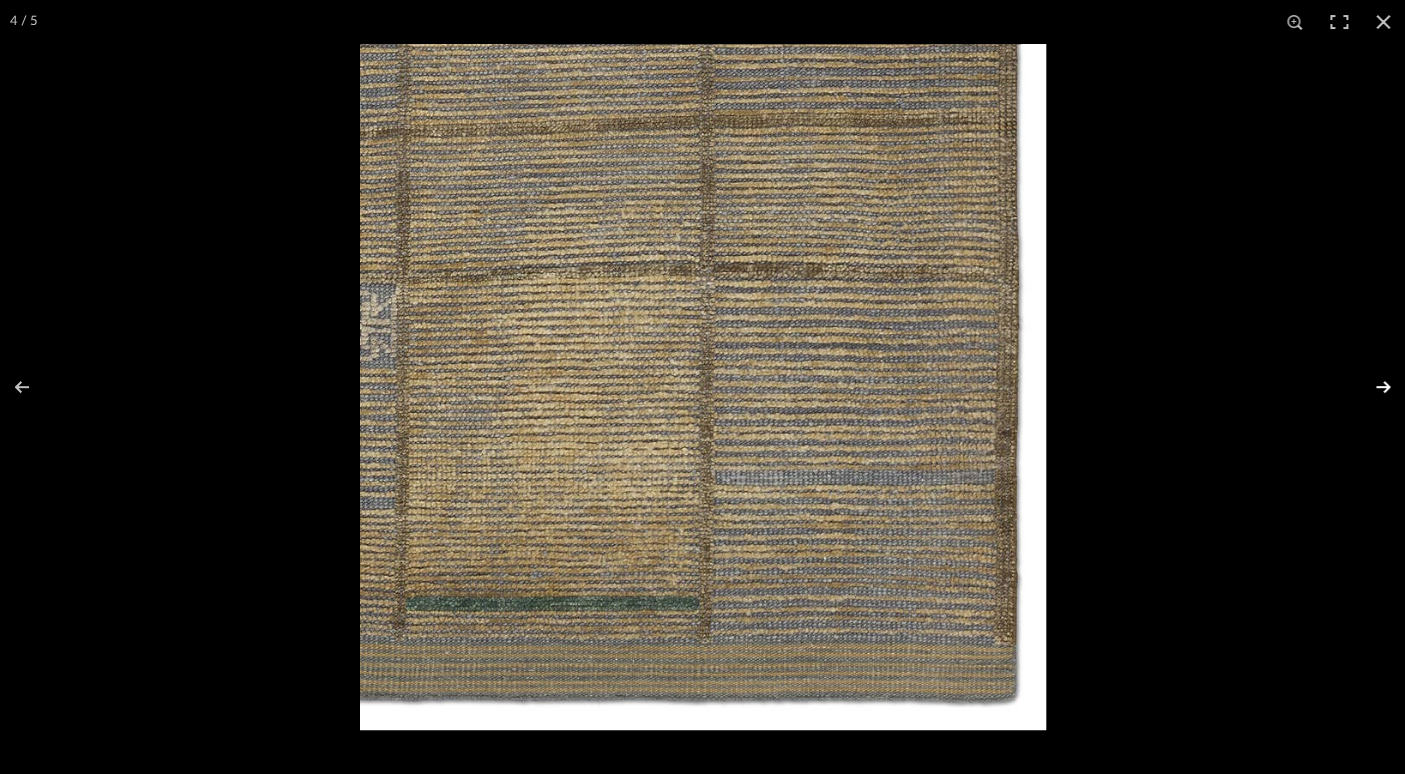 click at bounding box center (1370, 387) 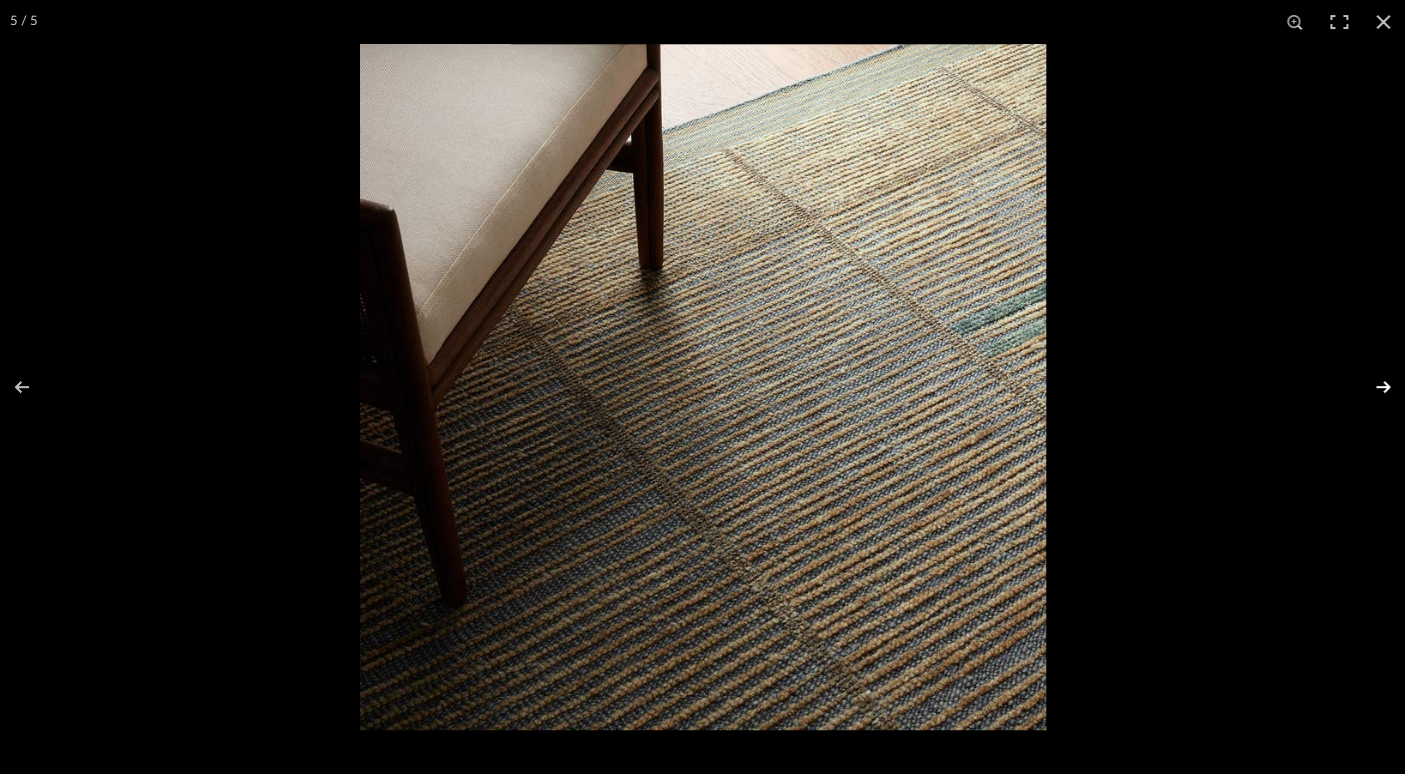 click at bounding box center (1370, 387) 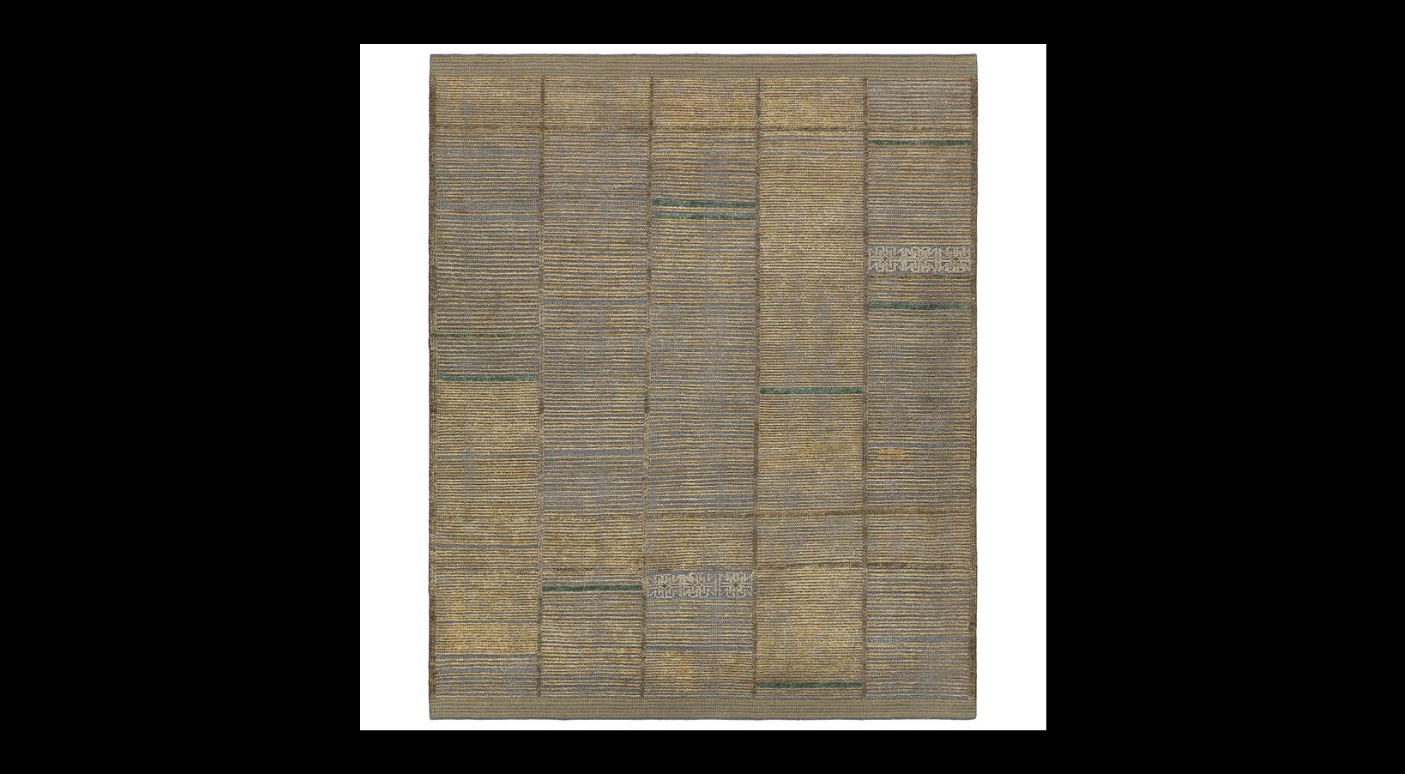 click at bounding box center [1370, 387] 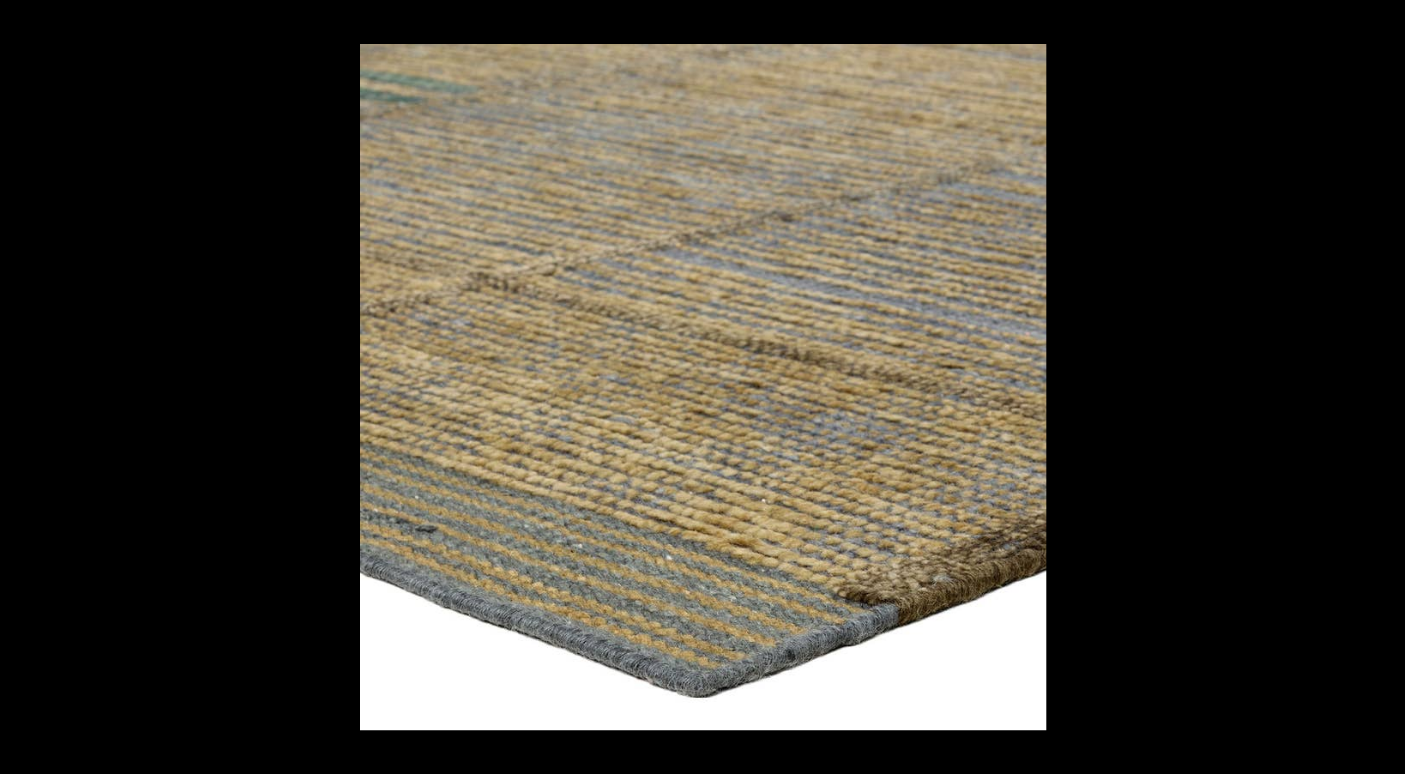 click at bounding box center (1370, 387) 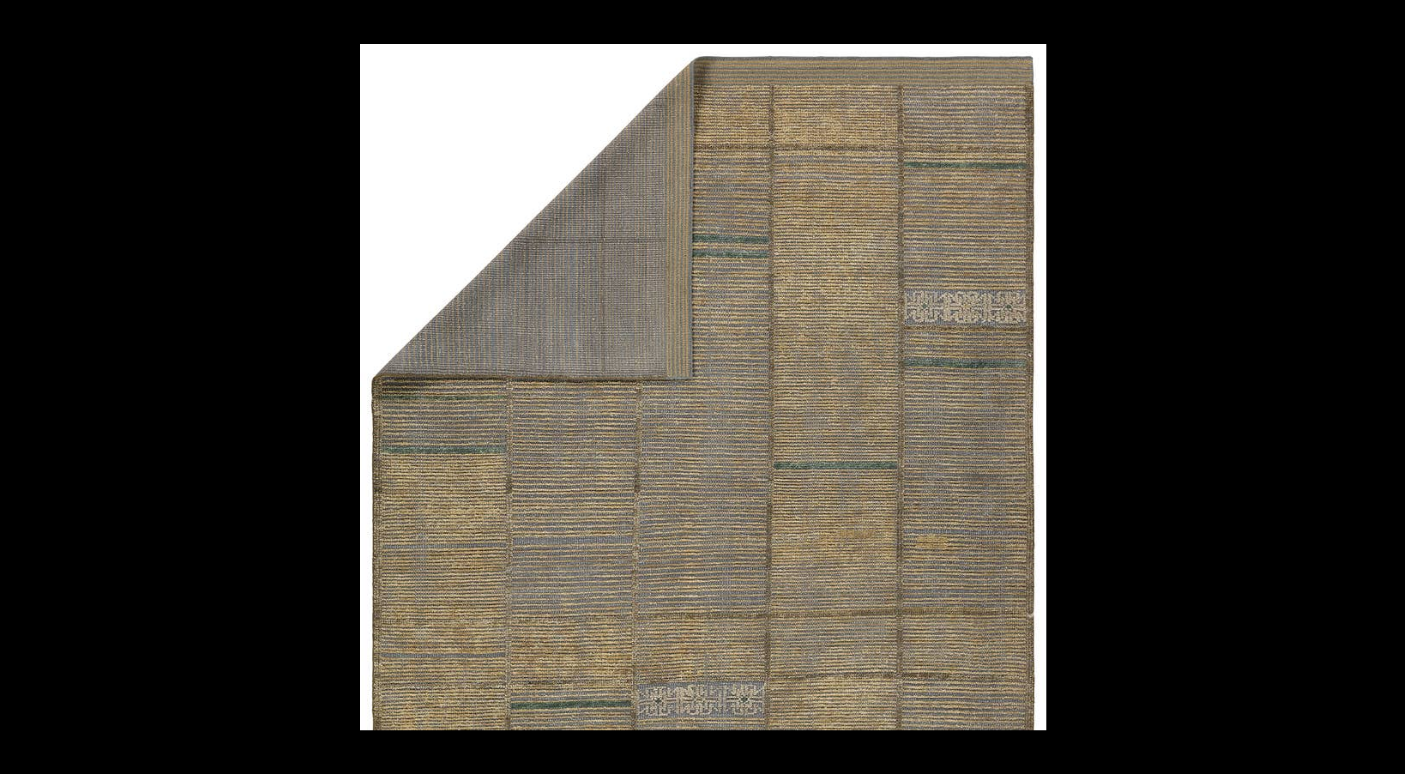 click at bounding box center [1370, 387] 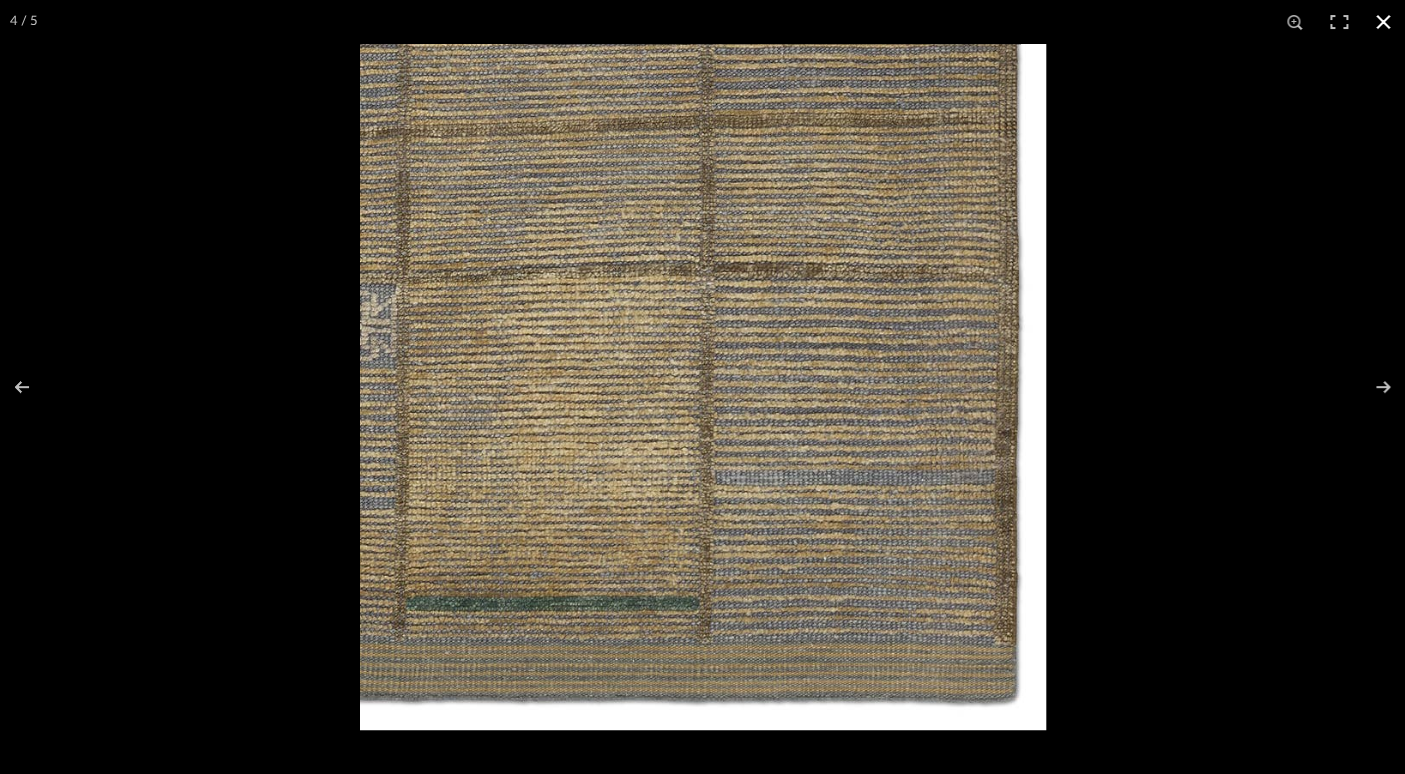 click at bounding box center (1383, 22) 